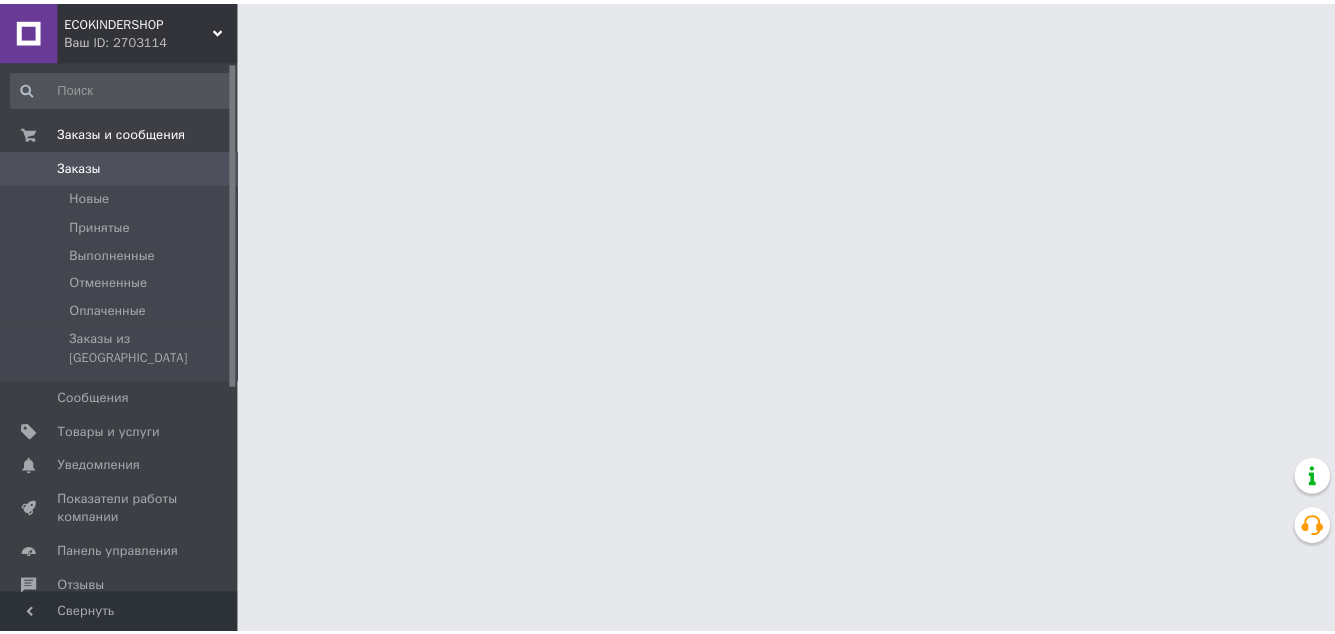 scroll, scrollTop: 0, scrollLeft: 0, axis: both 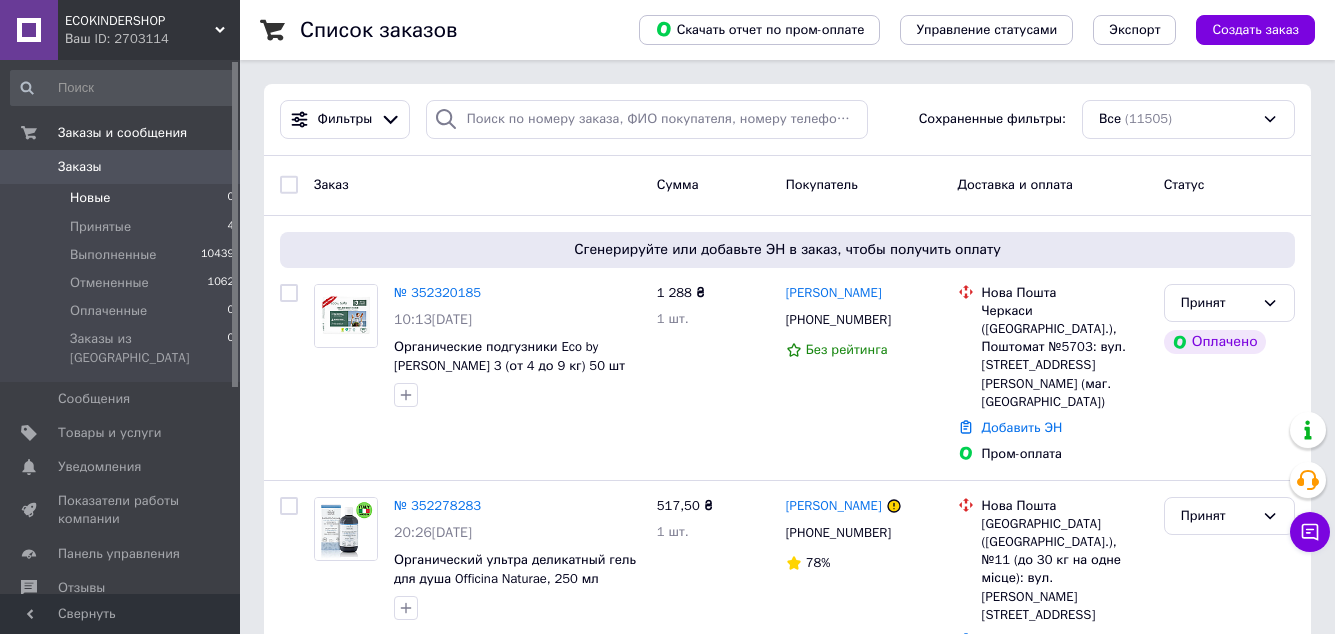 click on "Новые 0" at bounding box center [123, 198] 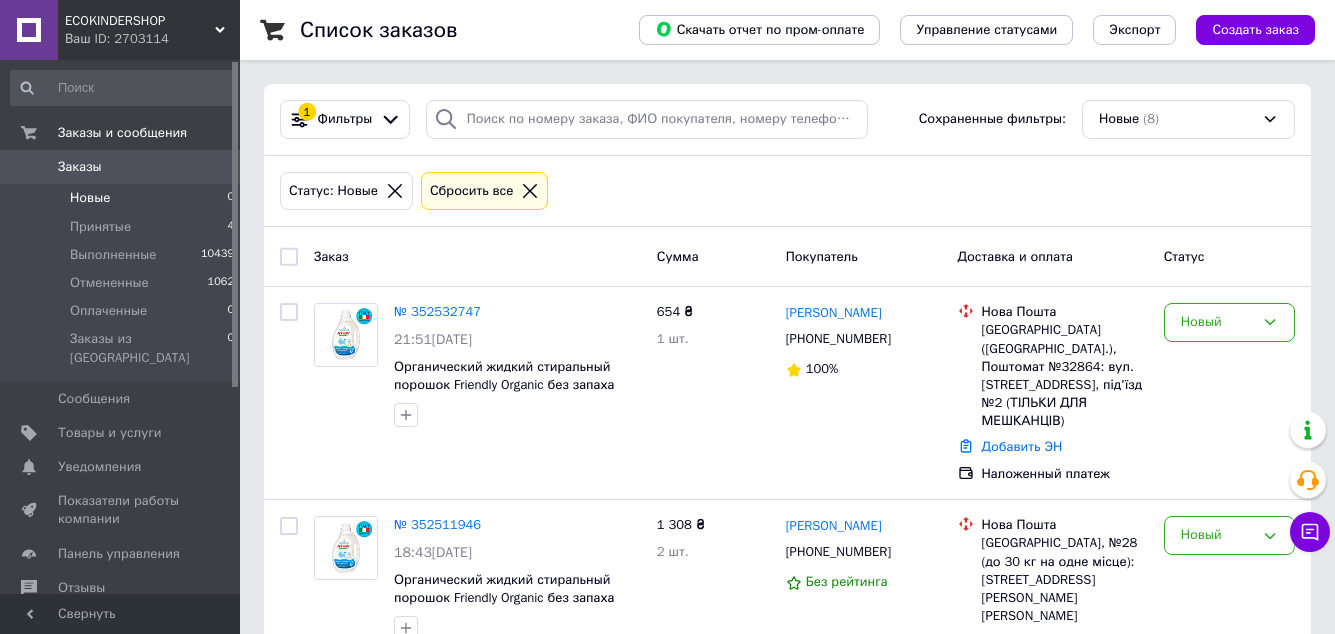 click 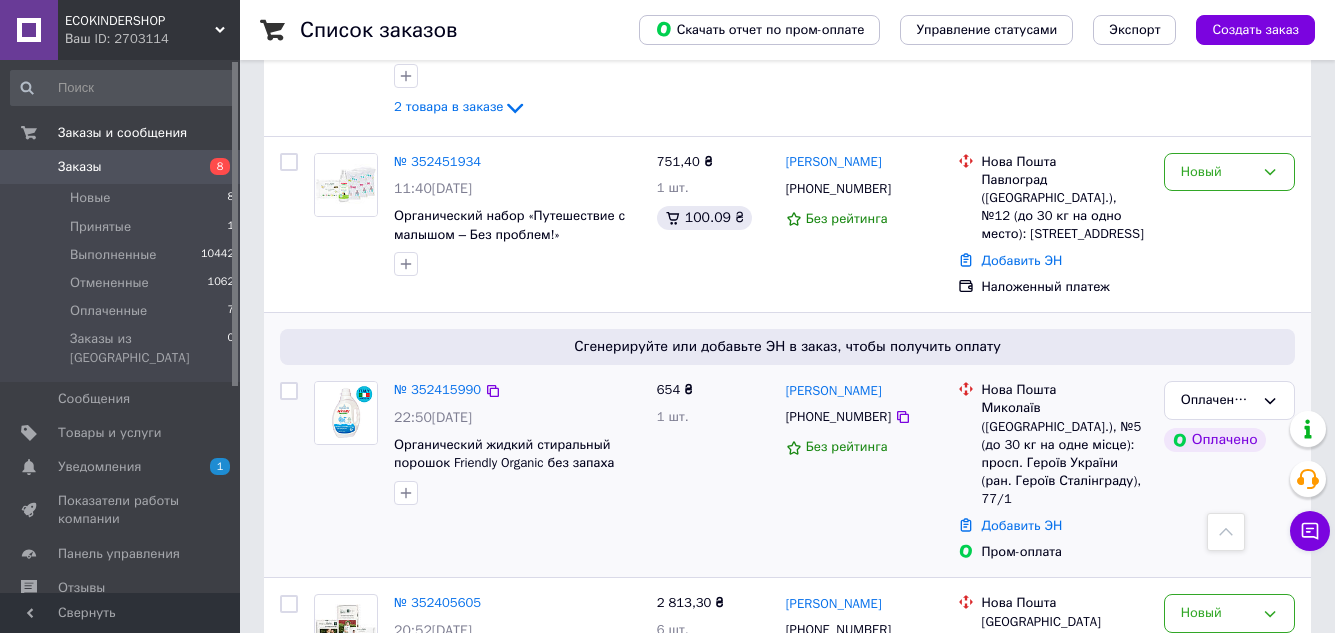 scroll, scrollTop: 1900, scrollLeft: 0, axis: vertical 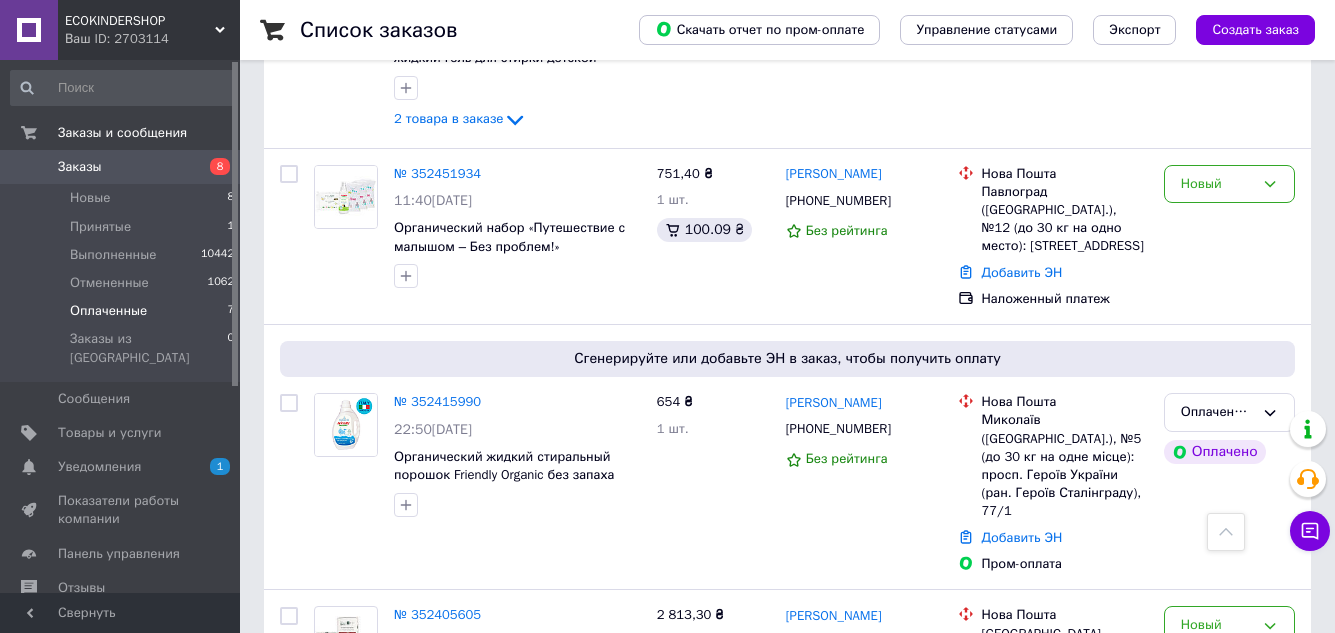 click on "Оплаченные" at bounding box center (108, 311) 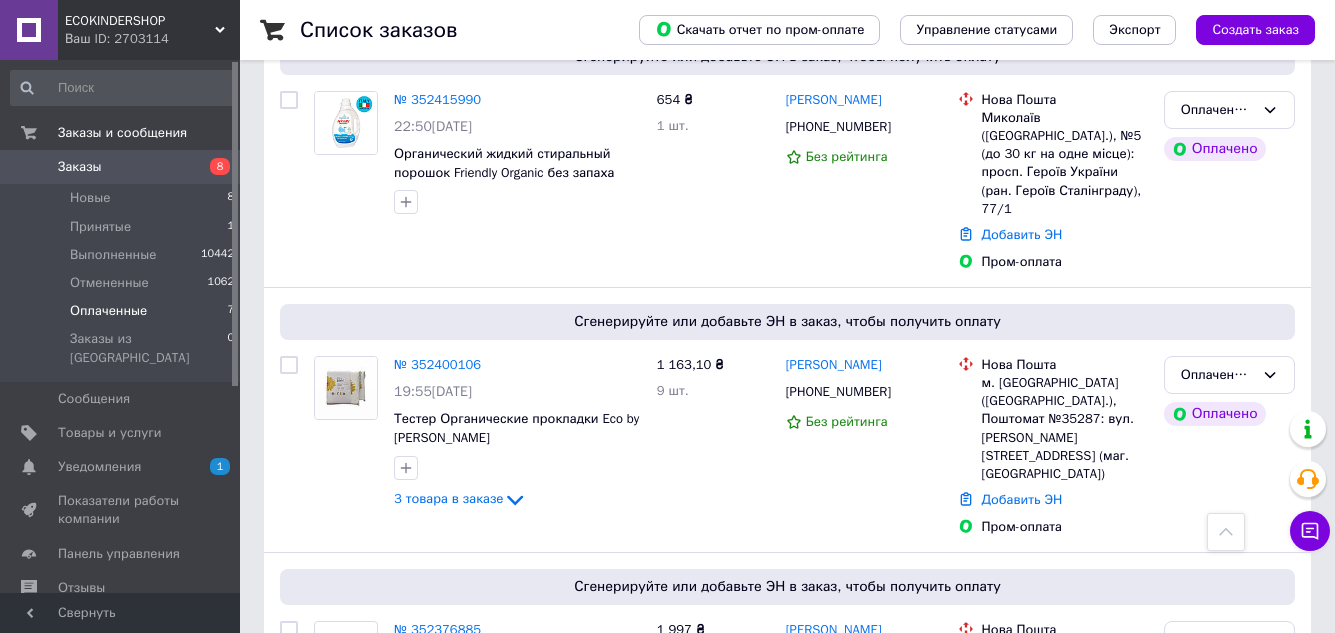 scroll, scrollTop: 1296, scrollLeft: 0, axis: vertical 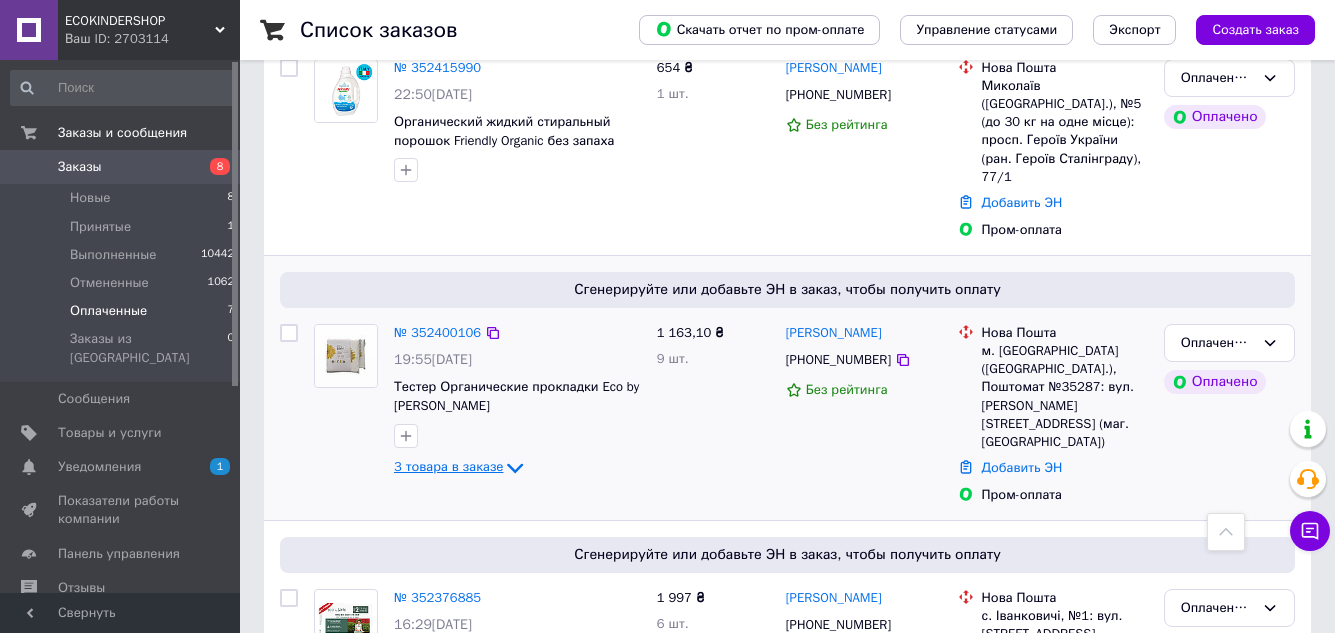 click 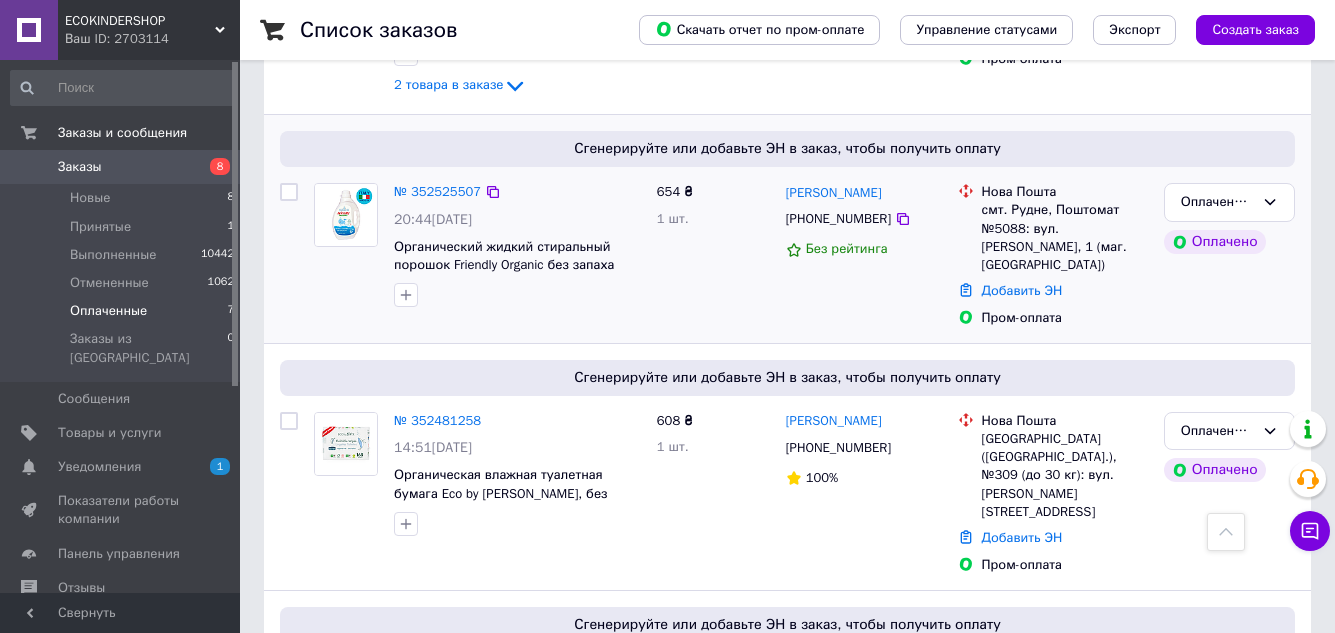 scroll, scrollTop: 471, scrollLeft: 0, axis: vertical 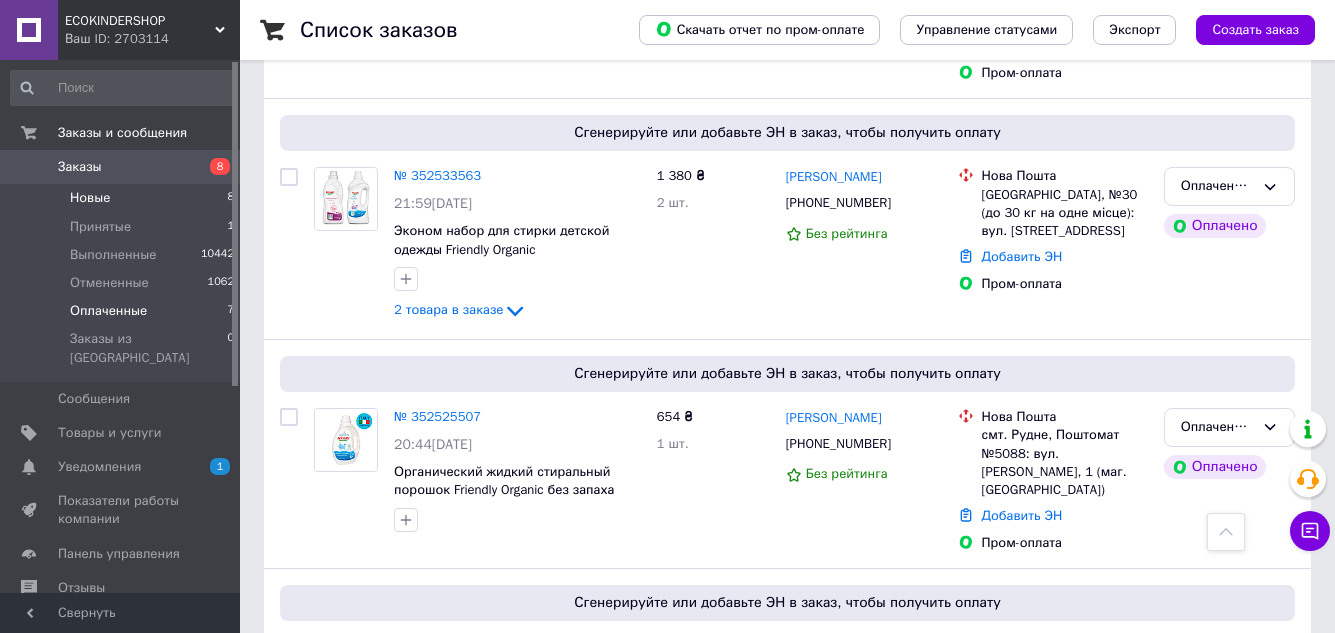 click on "Новые 8" at bounding box center (123, 198) 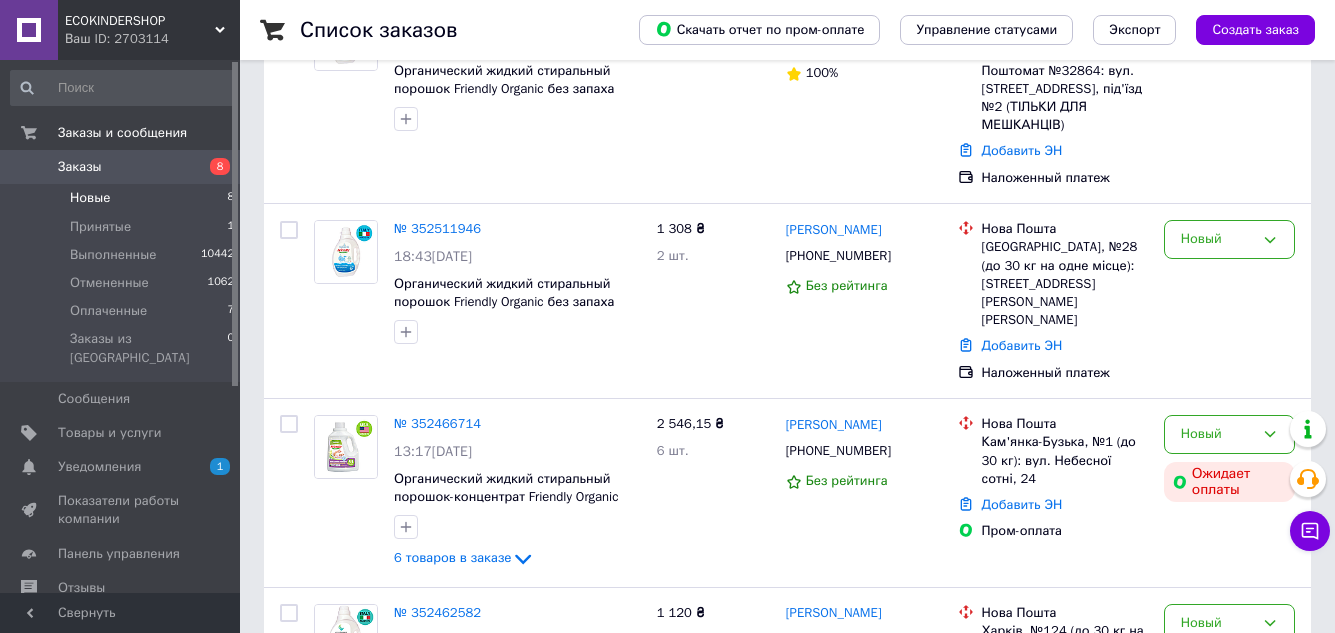 scroll, scrollTop: 0, scrollLeft: 0, axis: both 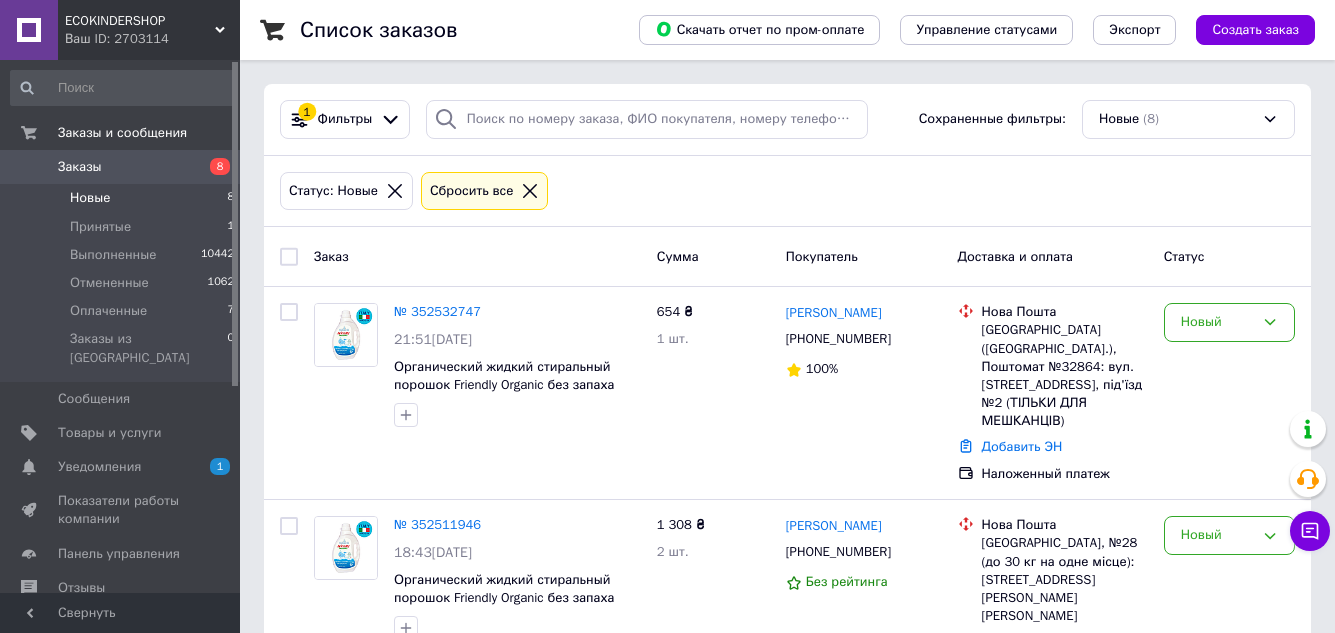click 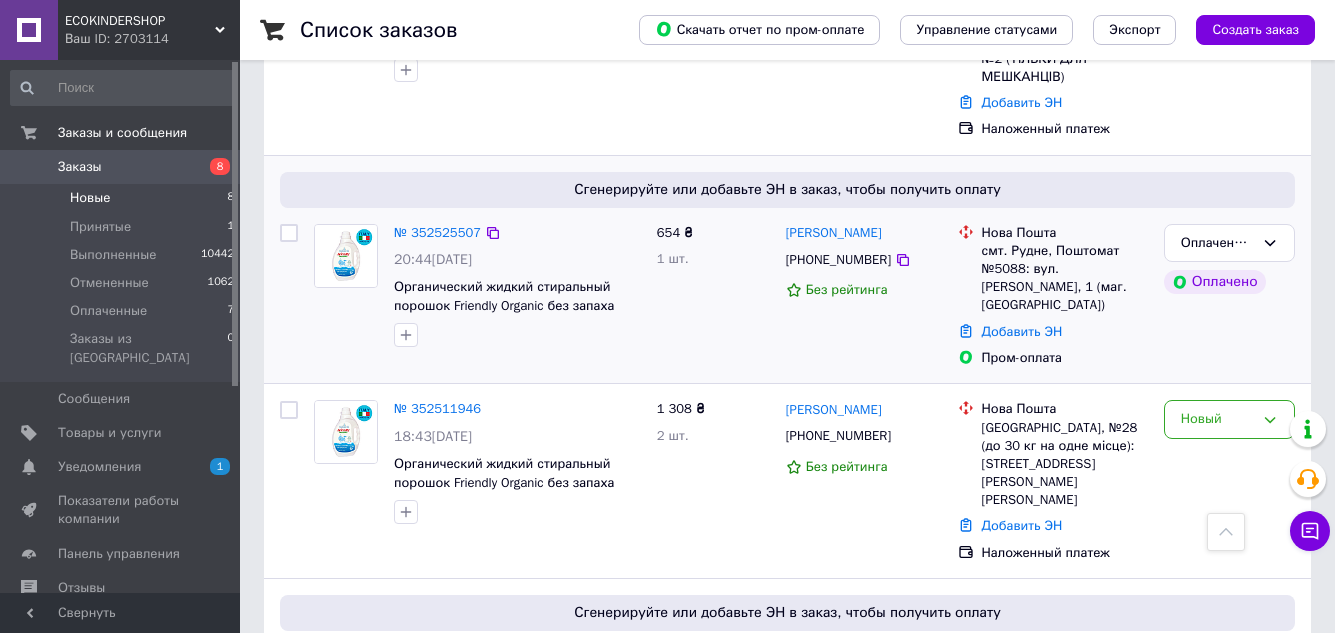 scroll, scrollTop: 900, scrollLeft: 0, axis: vertical 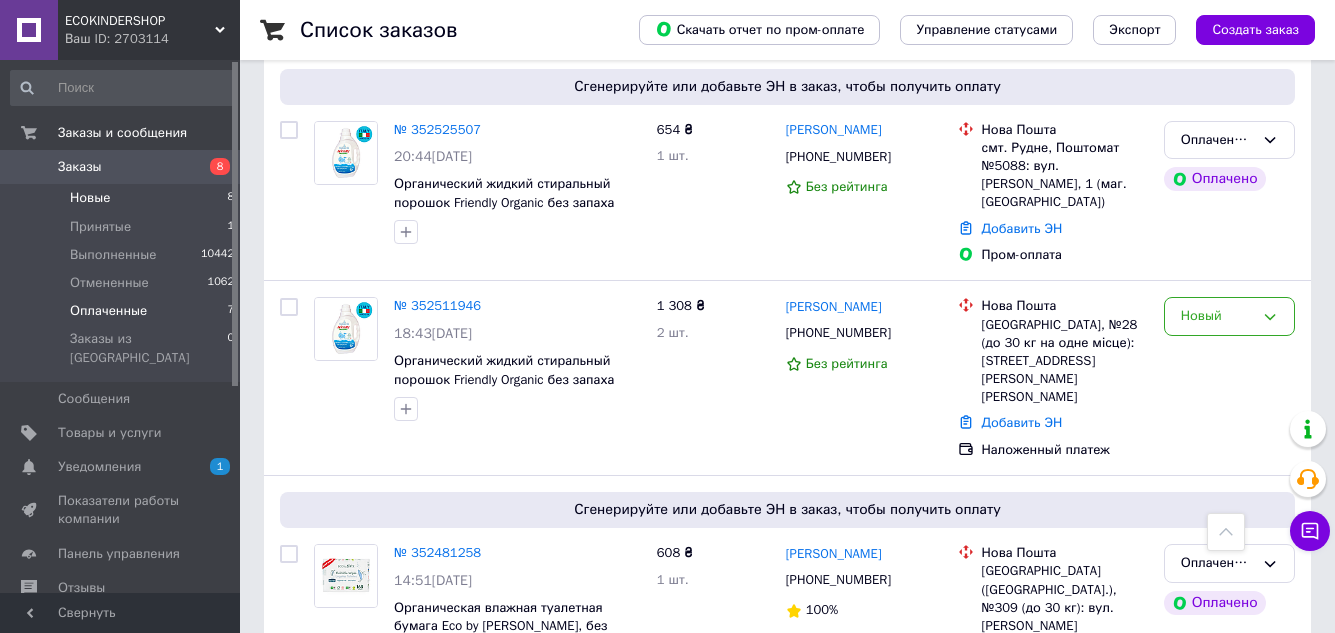click on "Оплаченные 7" at bounding box center [123, 311] 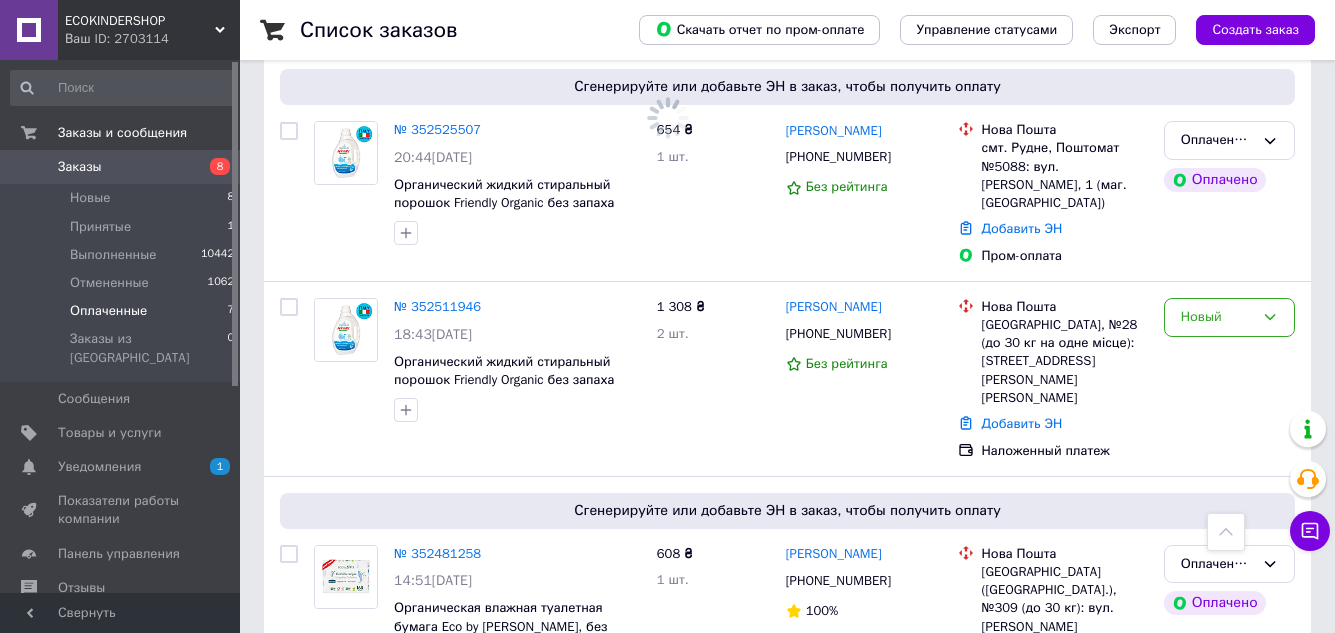 scroll, scrollTop: 0, scrollLeft: 0, axis: both 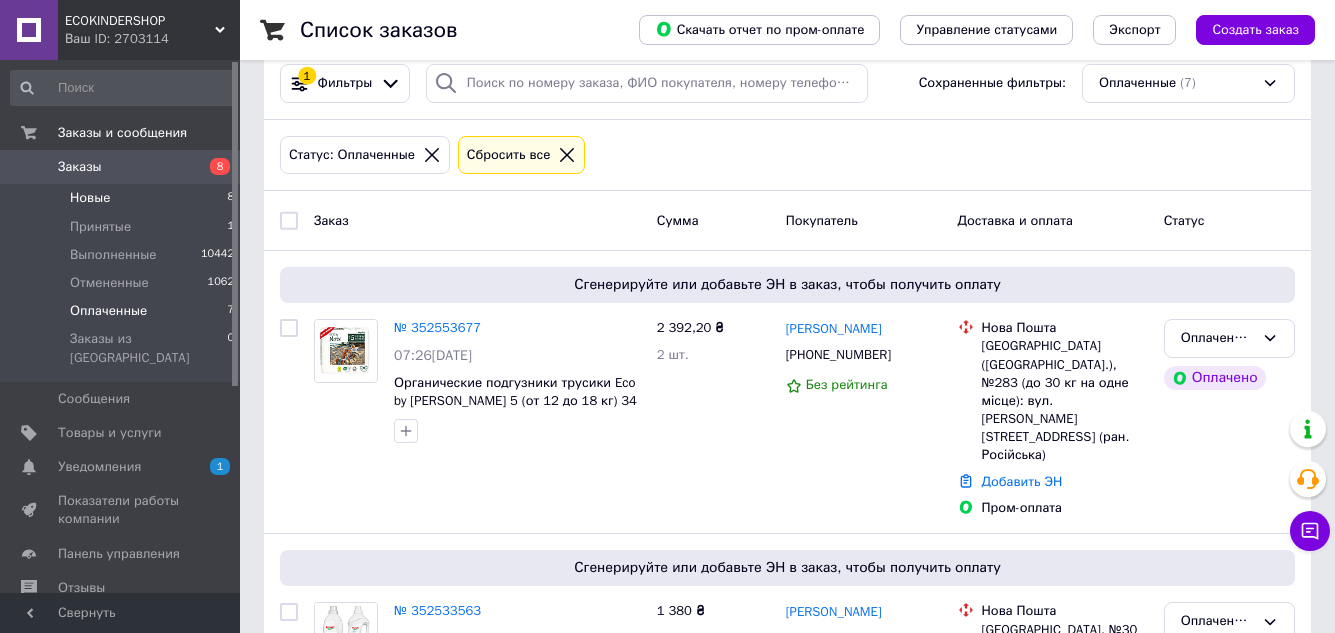 click on "Новые" at bounding box center (90, 198) 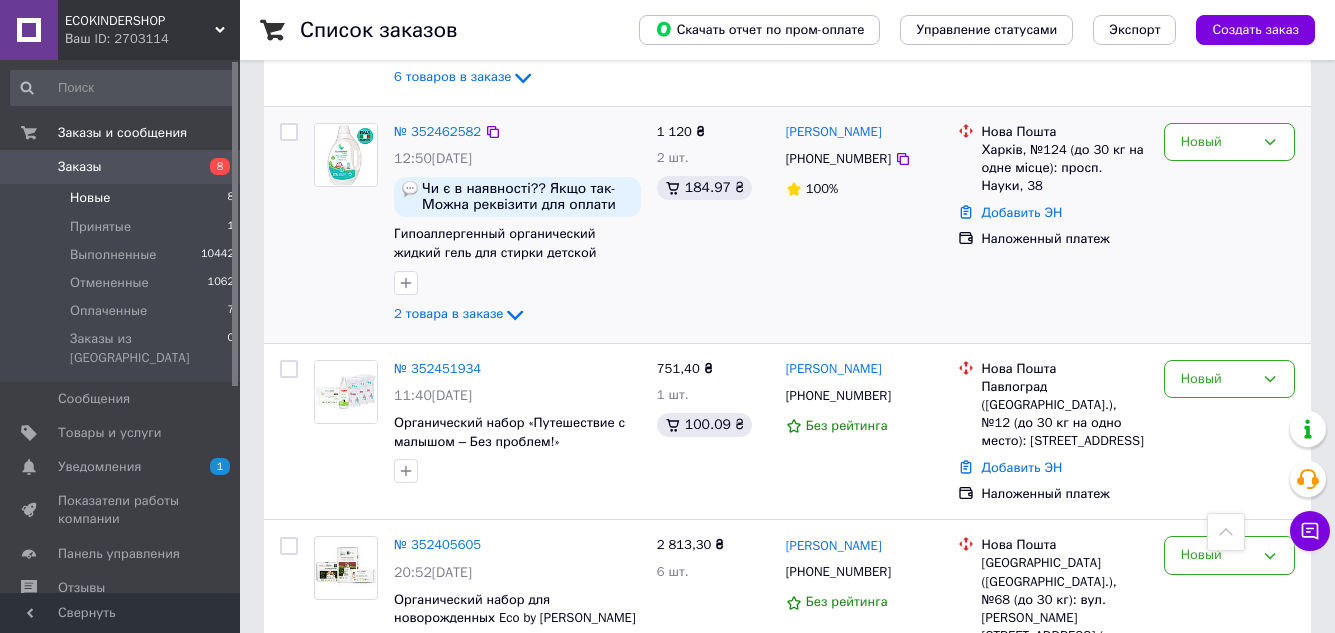 scroll, scrollTop: 900, scrollLeft: 0, axis: vertical 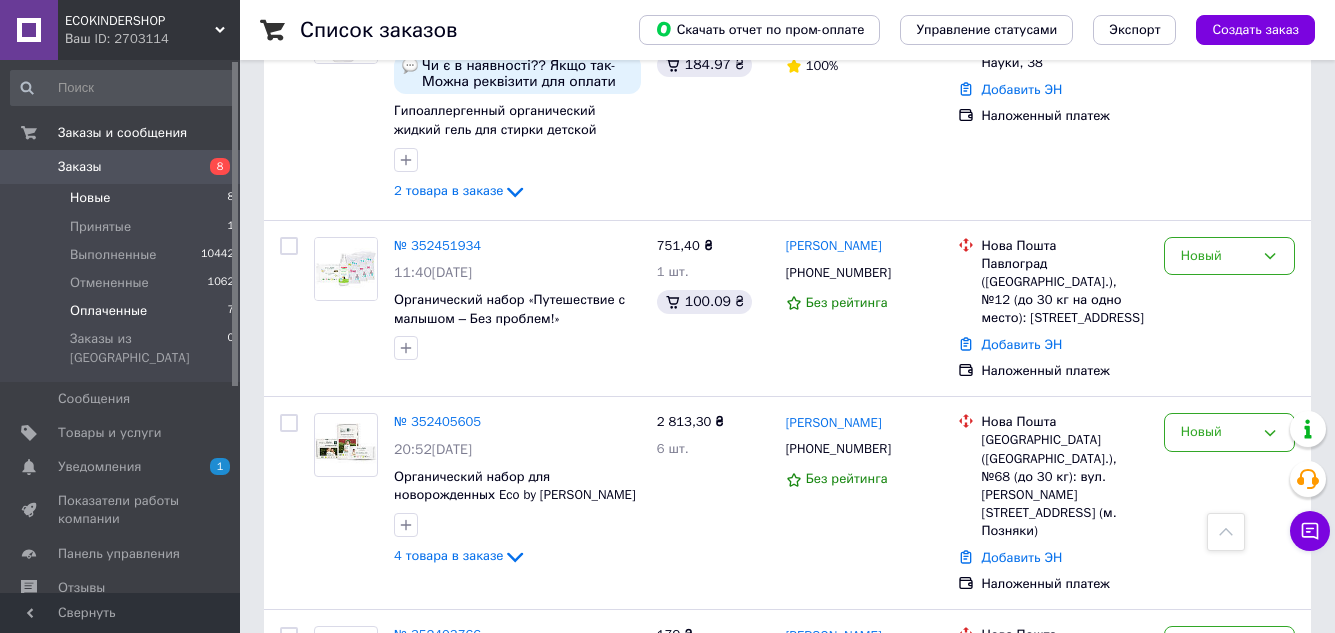 click on "Оплаченные" at bounding box center [108, 311] 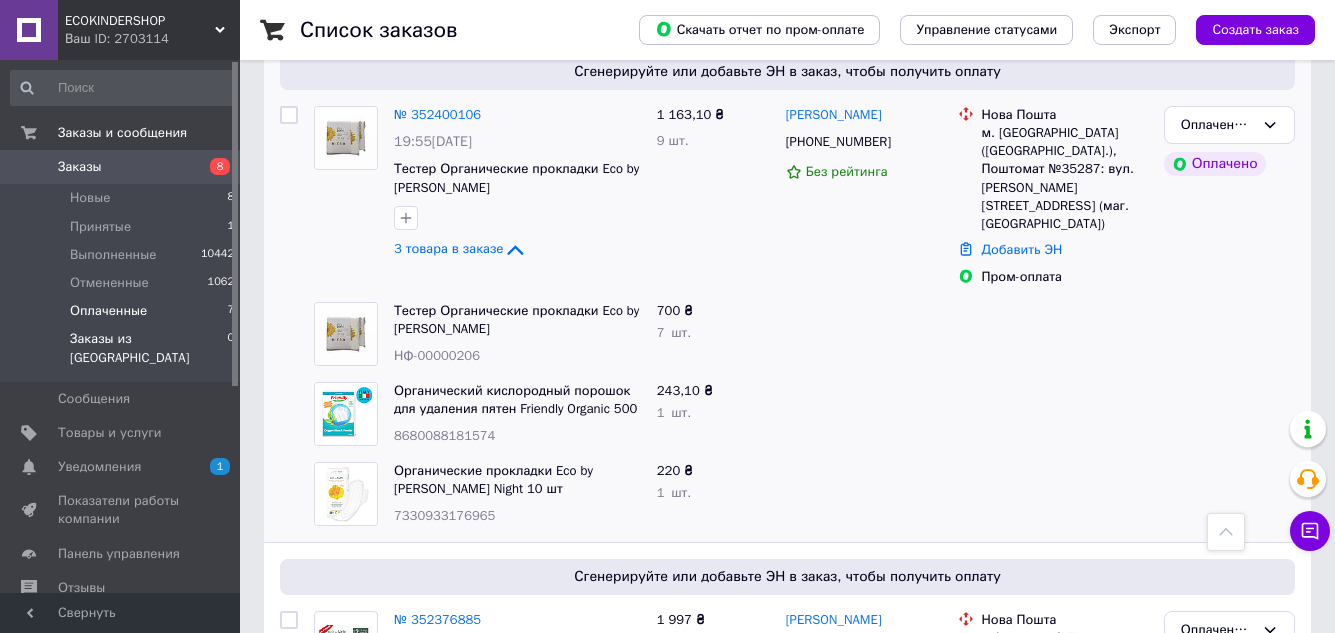 scroll, scrollTop: 1536, scrollLeft: 0, axis: vertical 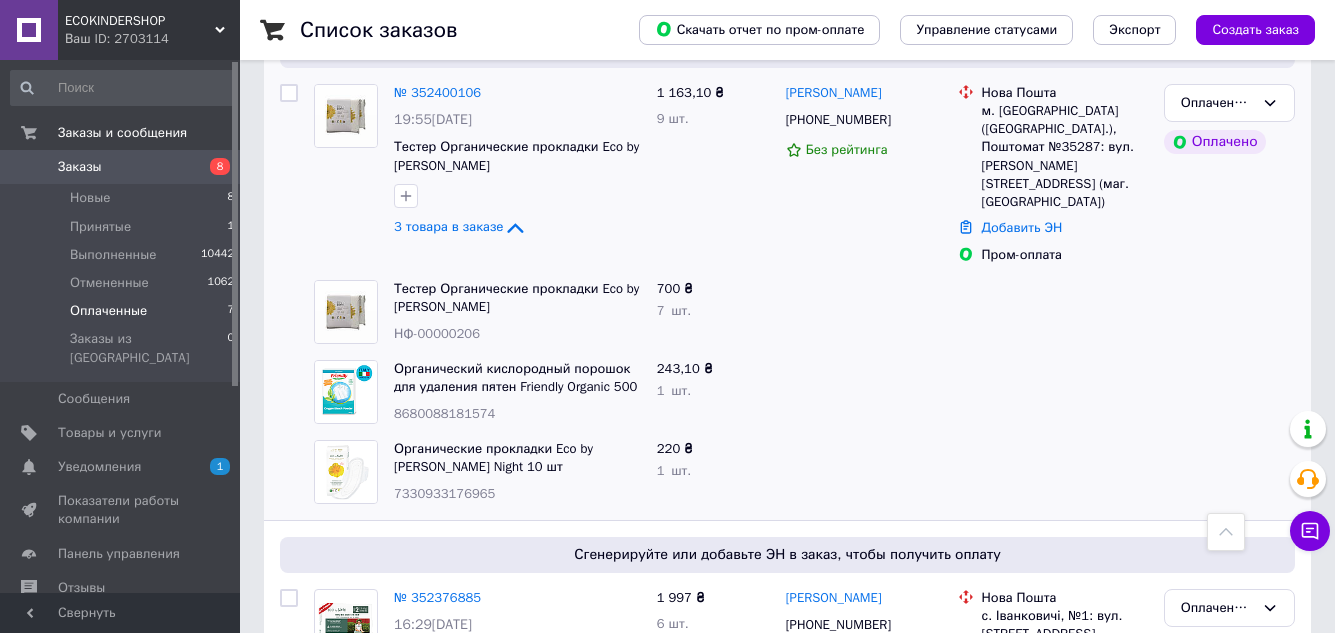 click on "Оплаченные" at bounding box center (108, 311) 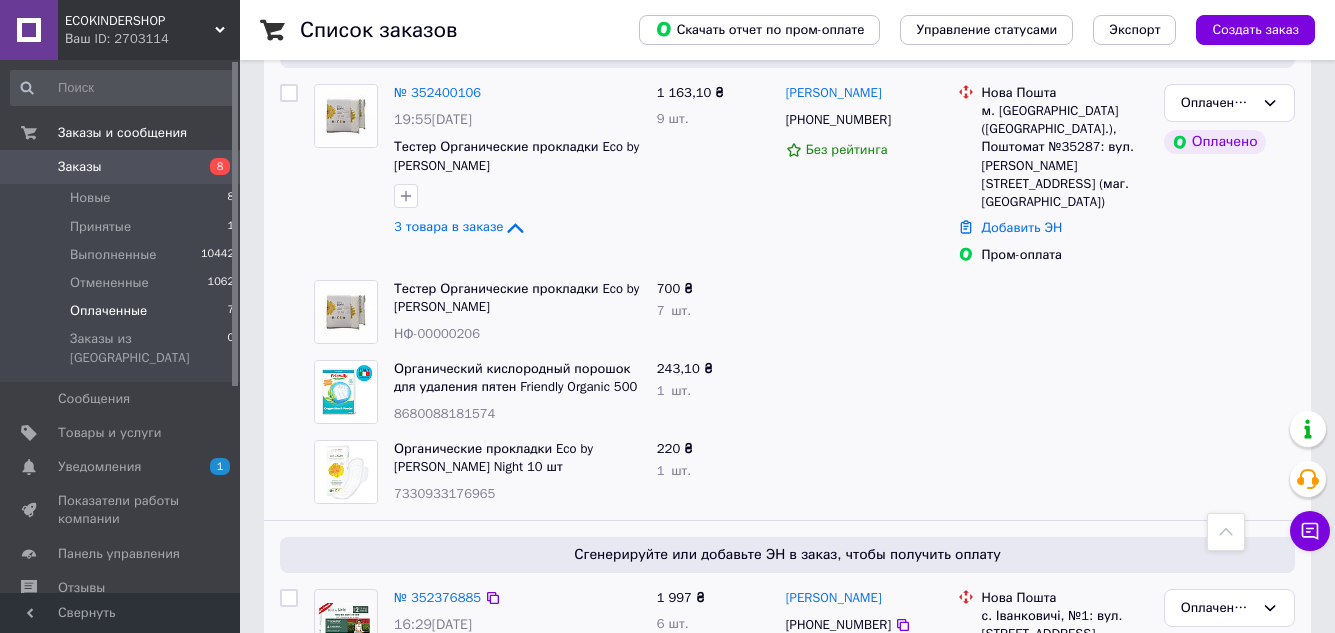 click on "6 товаров в заказе" 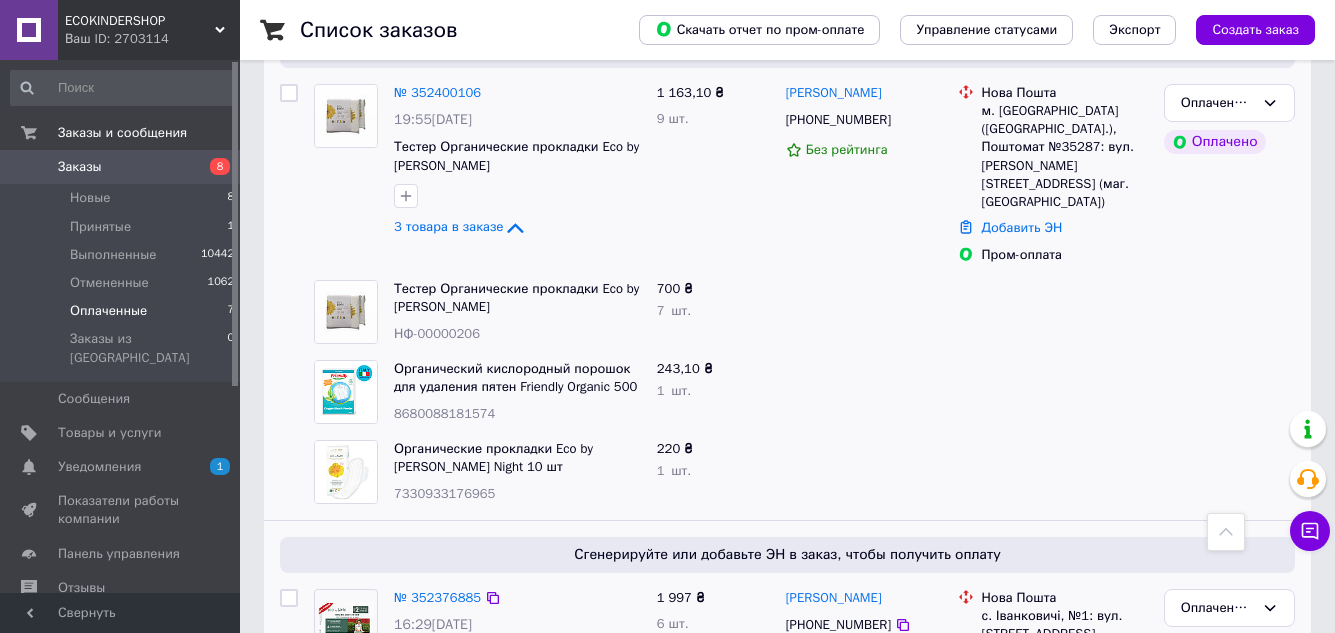click 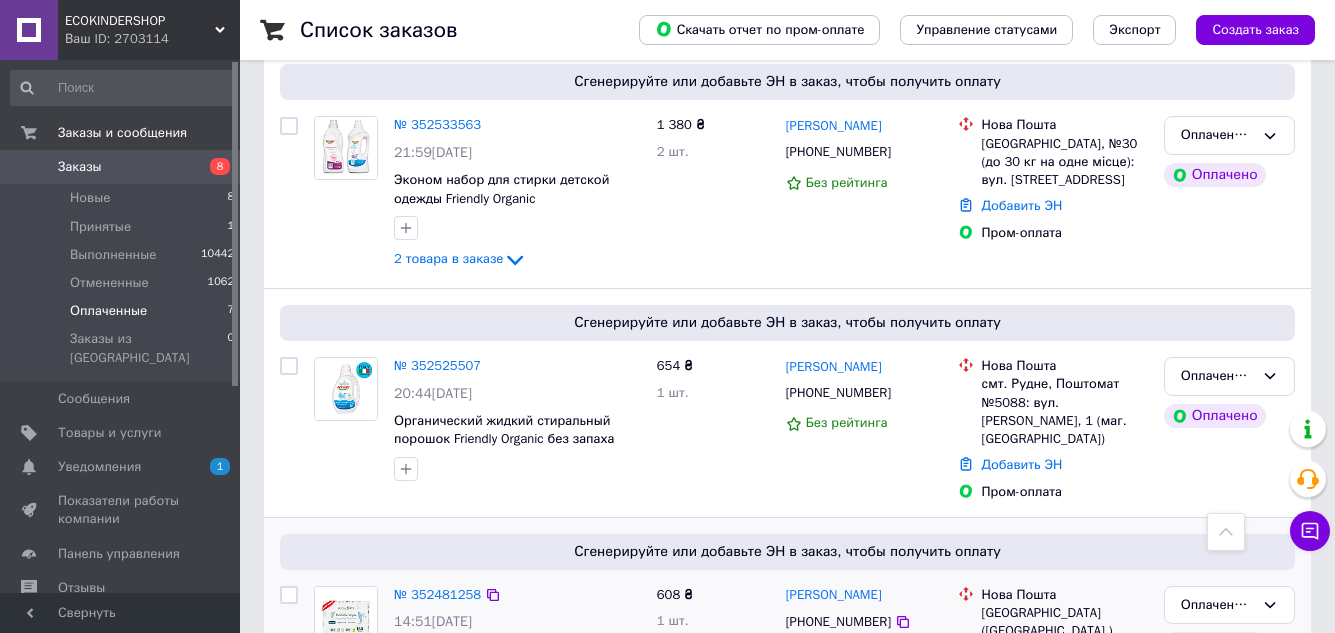 scroll, scrollTop: 517, scrollLeft: 0, axis: vertical 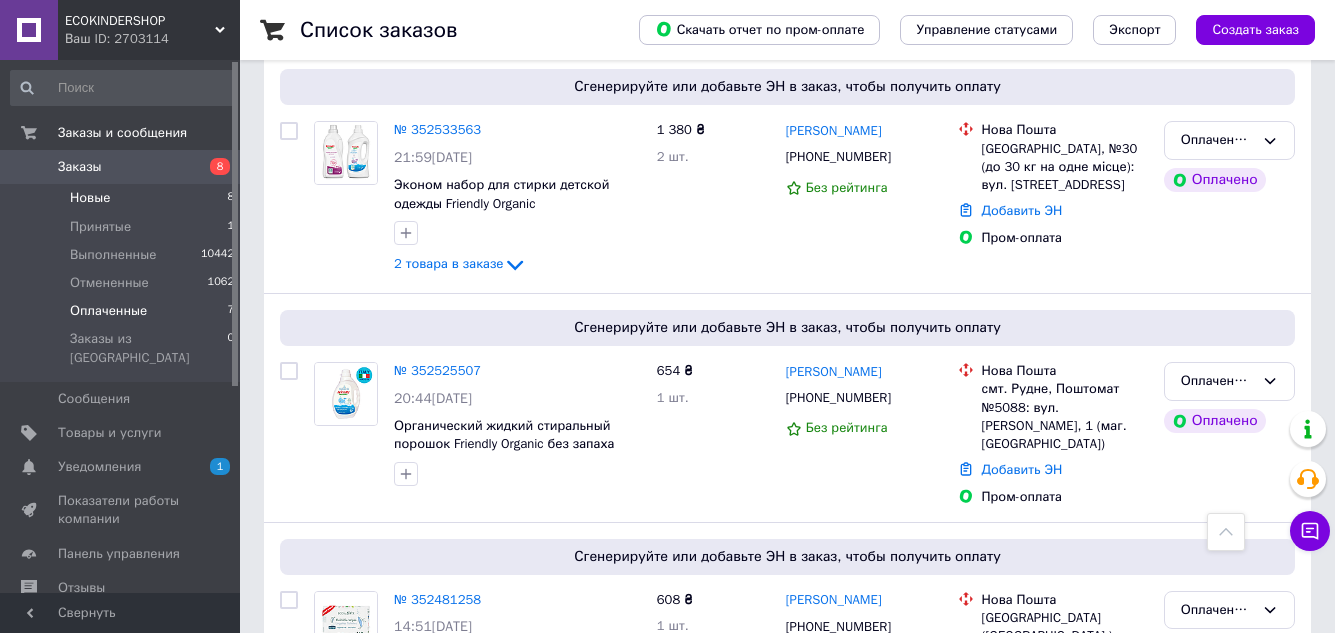 click on "Новые 8" at bounding box center (123, 198) 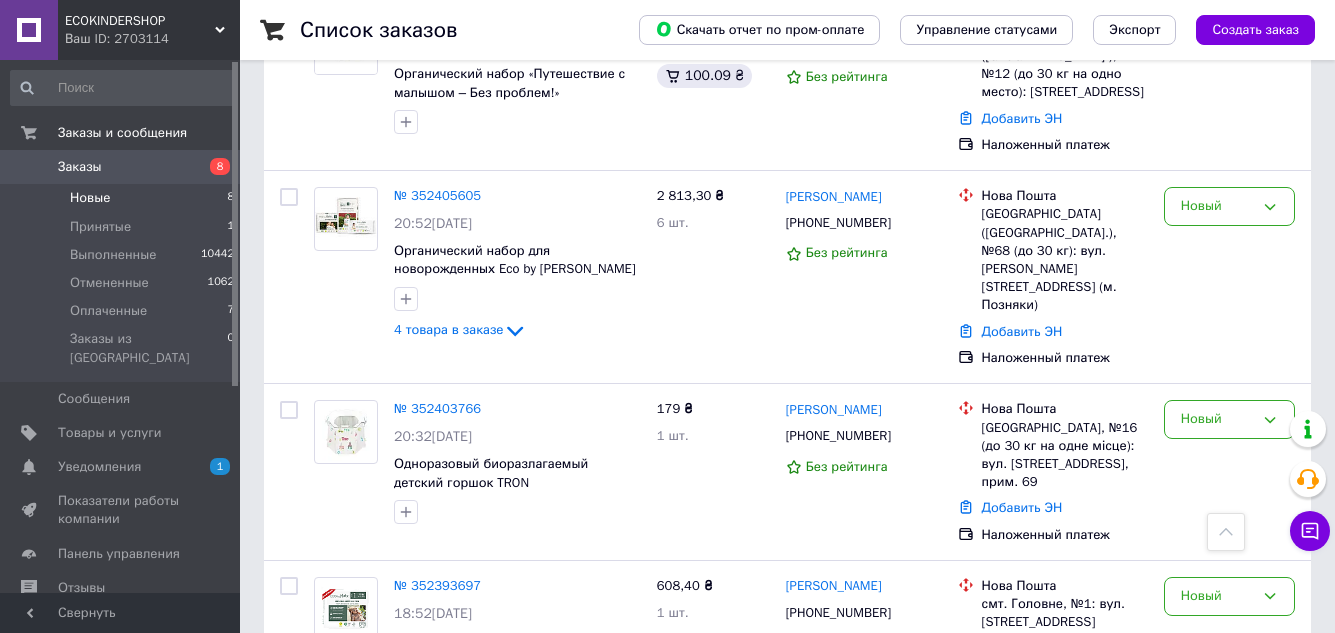 scroll, scrollTop: 1137, scrollLeft: 0, axis: vertical 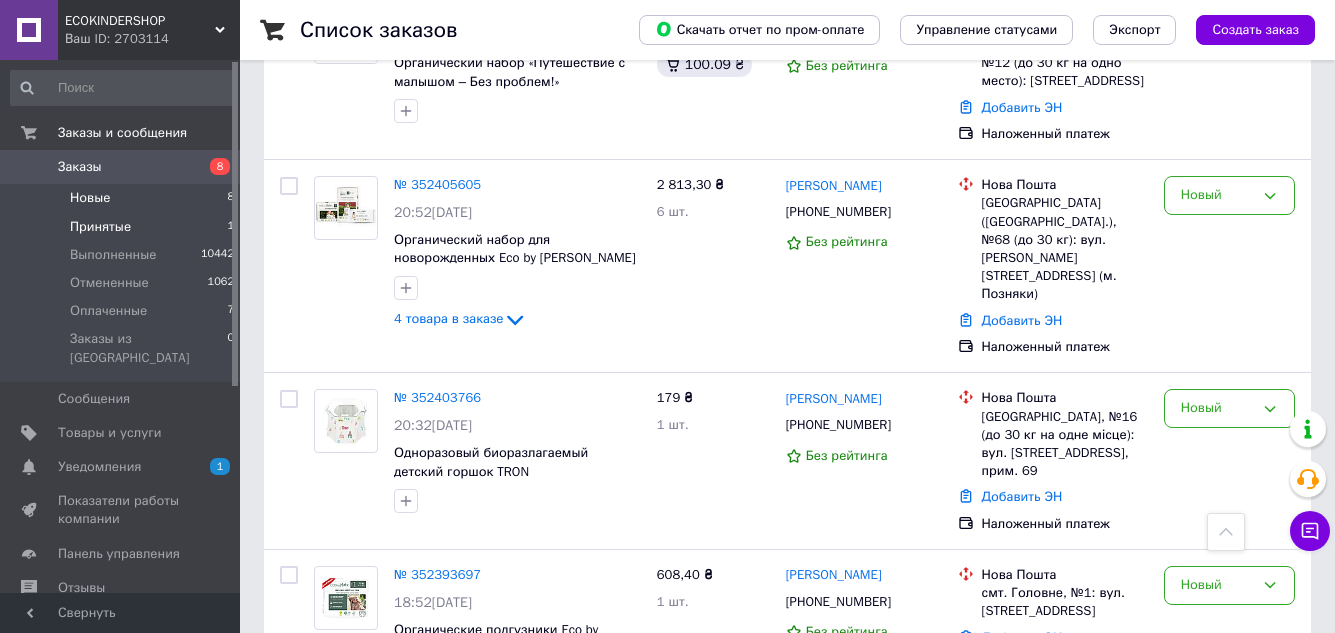 click on "Принятые 1" at bounding box center (123, 227) 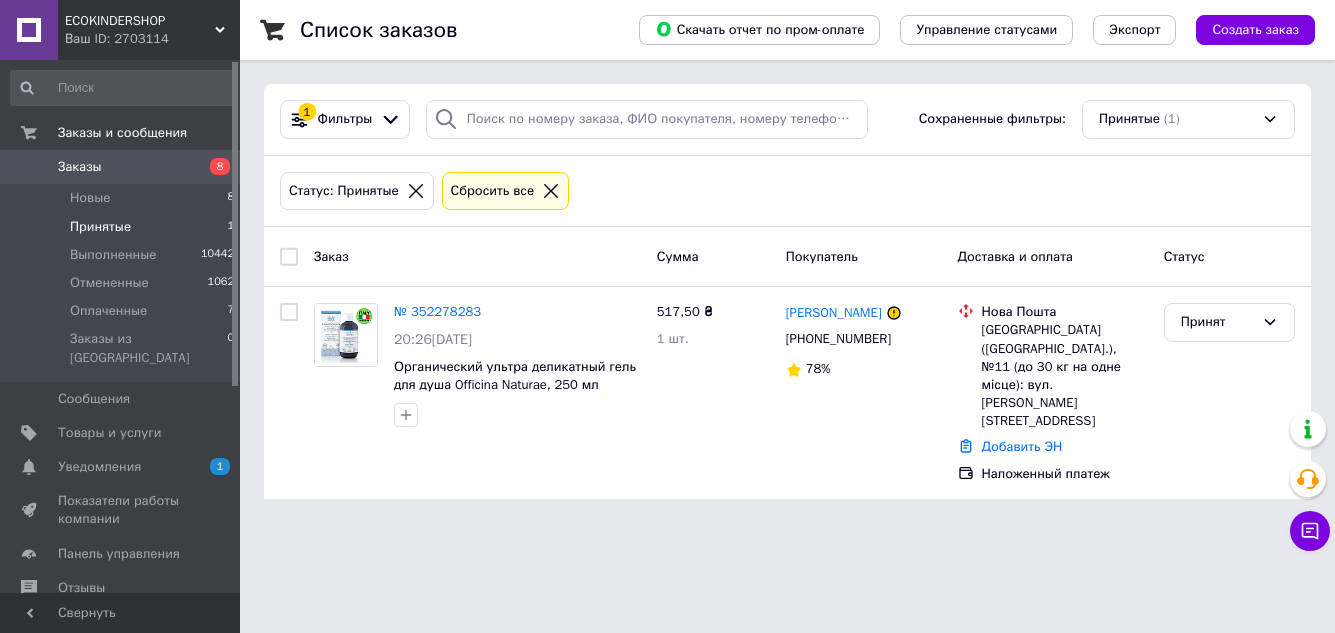 scroll, scrollTop: 0, scrollLeft: 0, axis: both 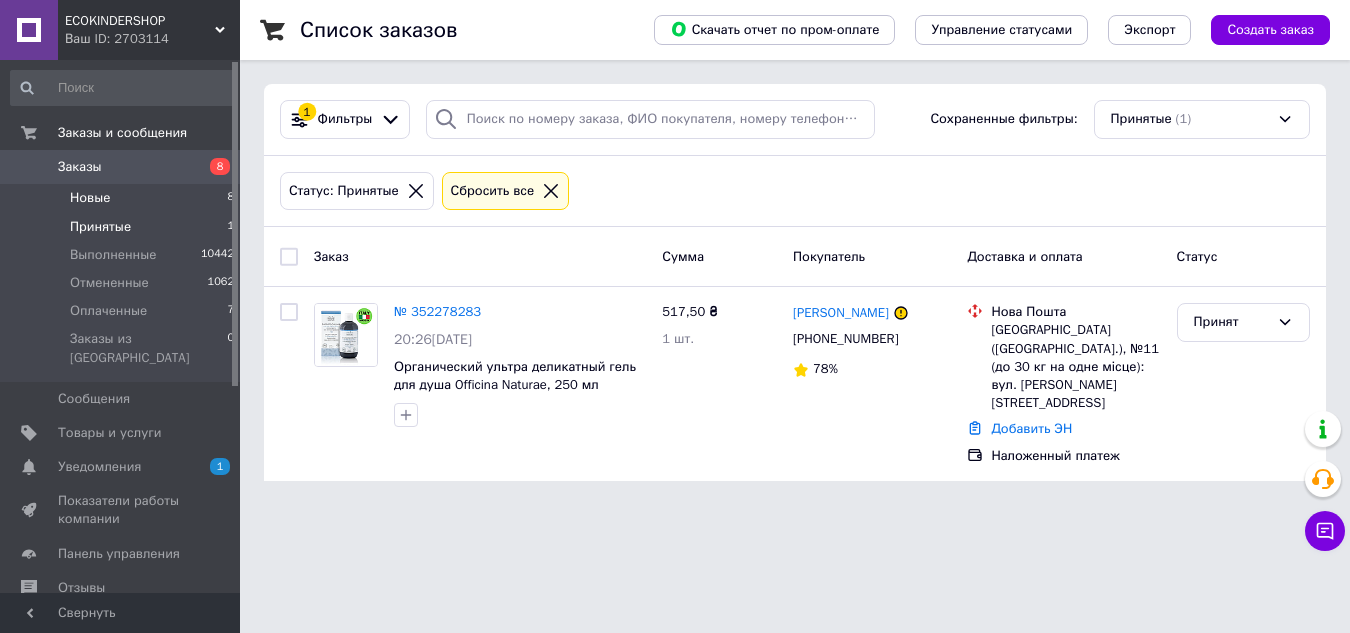 click on "Новые 8" at bounding box center (123, 198) 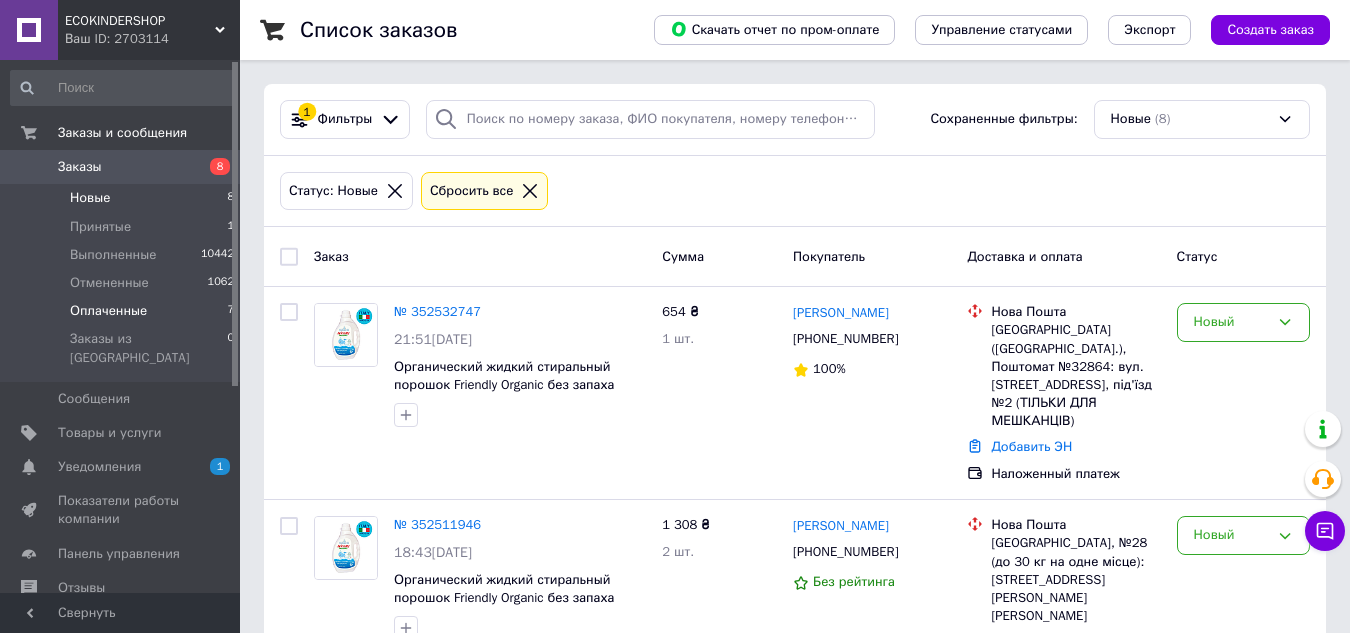 click on "Оплаченные 7" at bounding box center (123, 311) 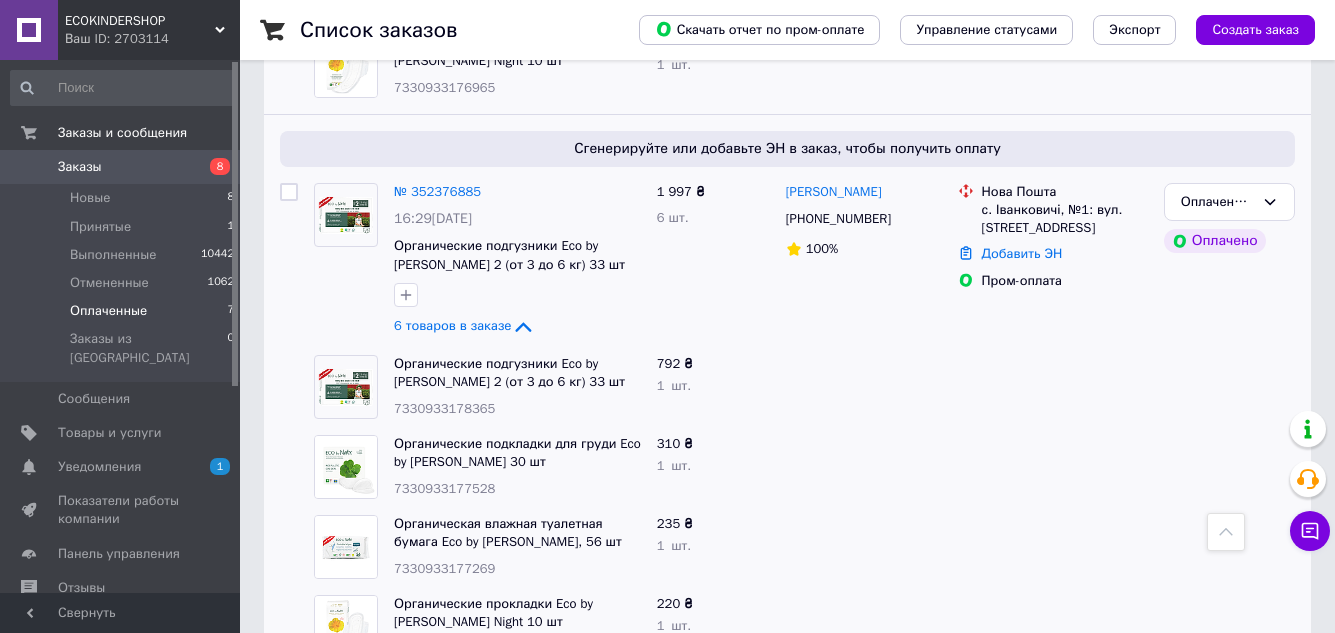 scroll, scrollTop: 1817, scrollLeft: 0, axis: vertical 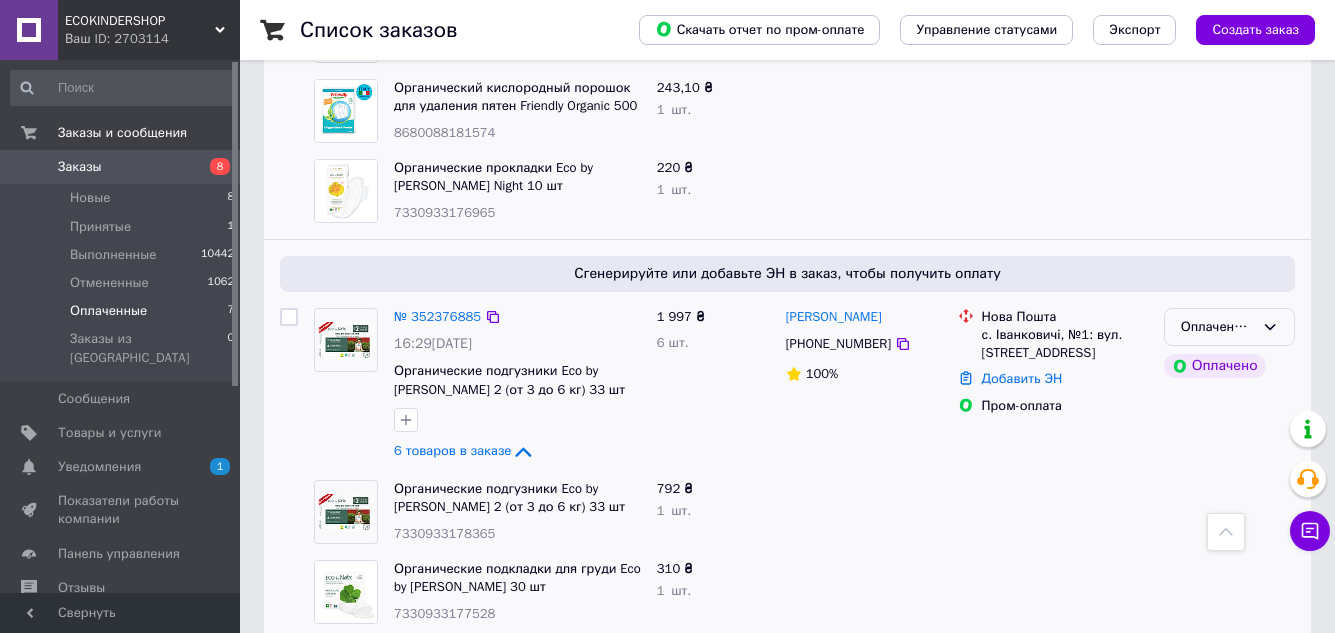 click 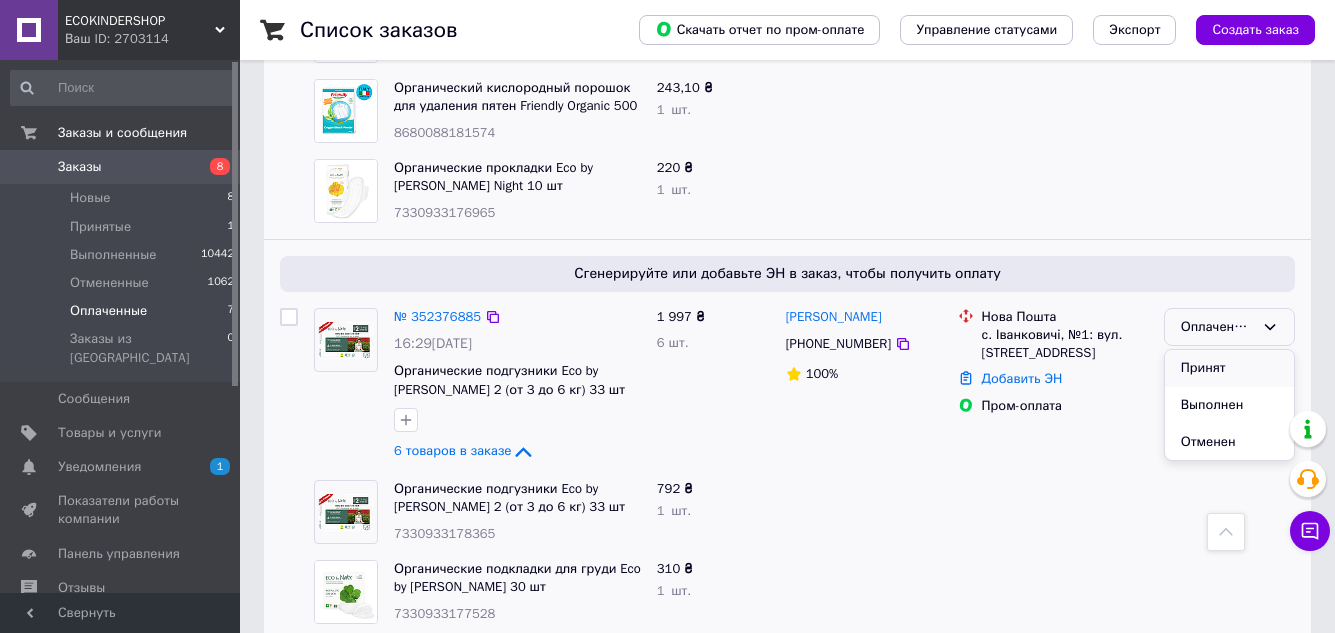 click on "Принят" at bounding box center (1229, 368) 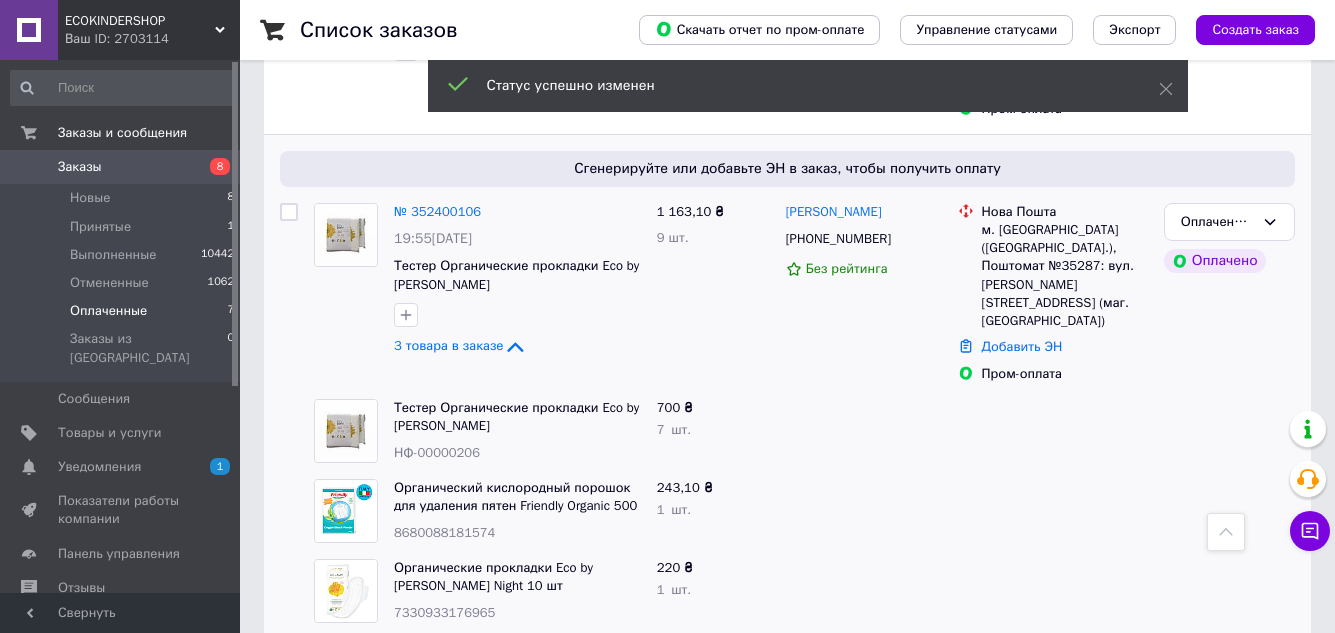 scroll, scrollTop: 1317, scrollLeft: 0, axis: vertical 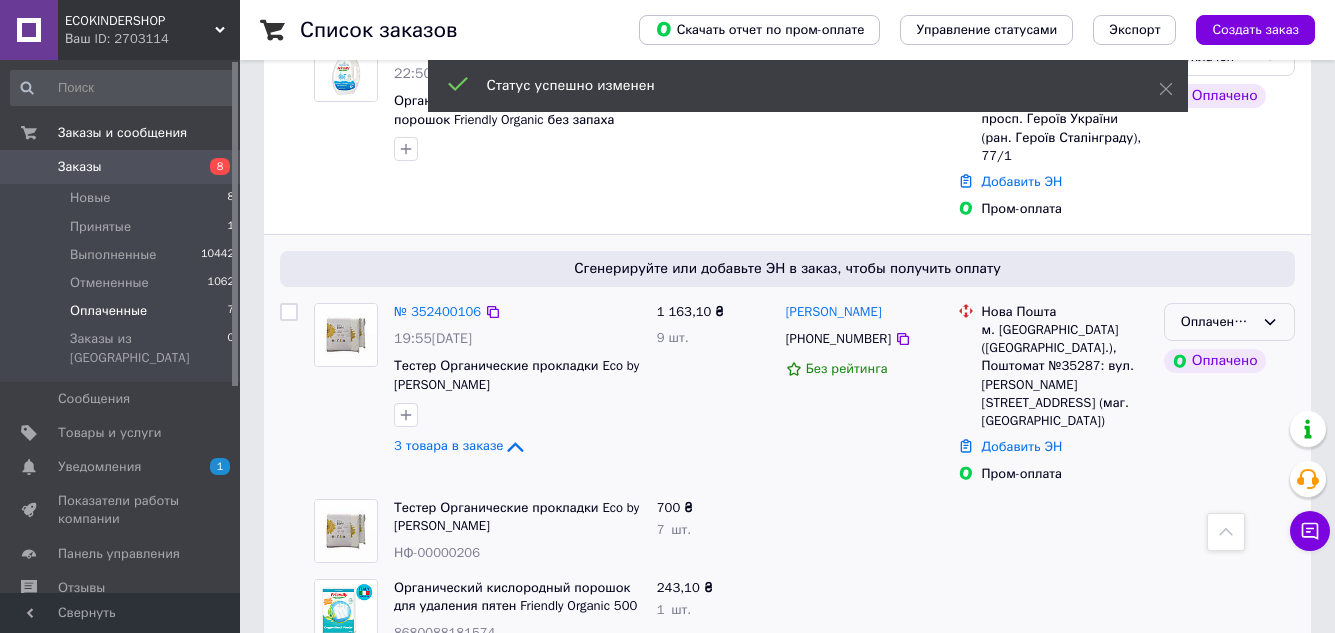 click on "Оплаченный" at bounding box center (1229, 322) 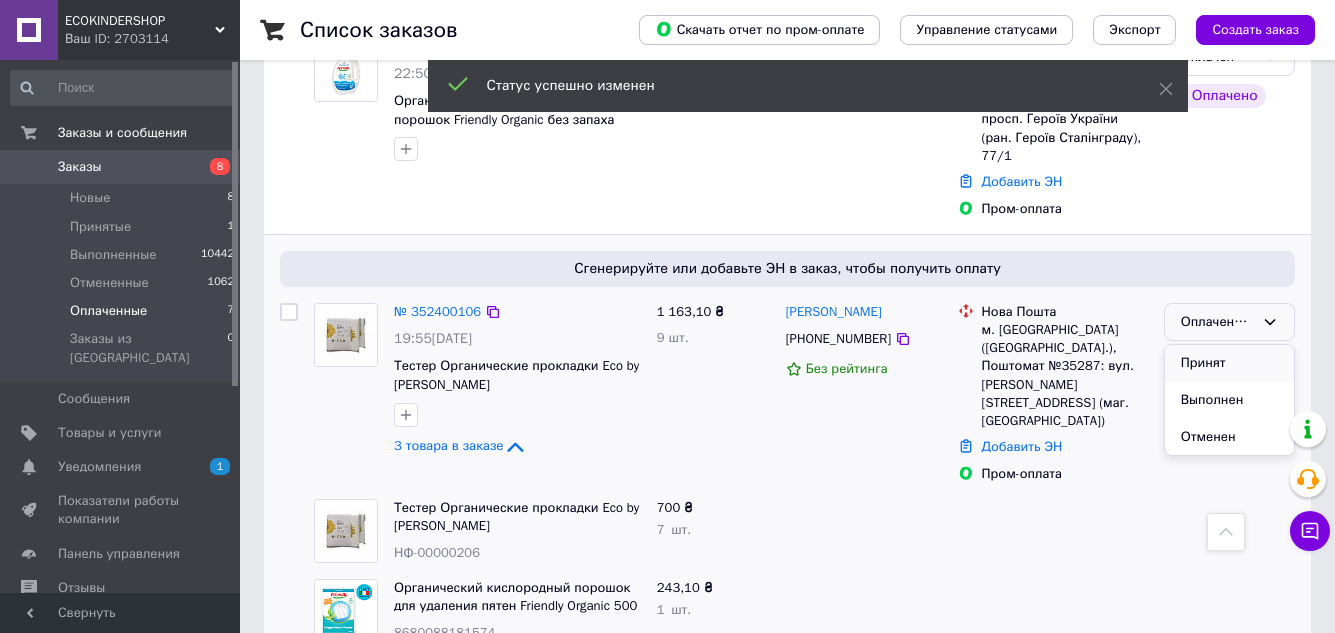 click on "Принят" at bounding box center (1229, 363) 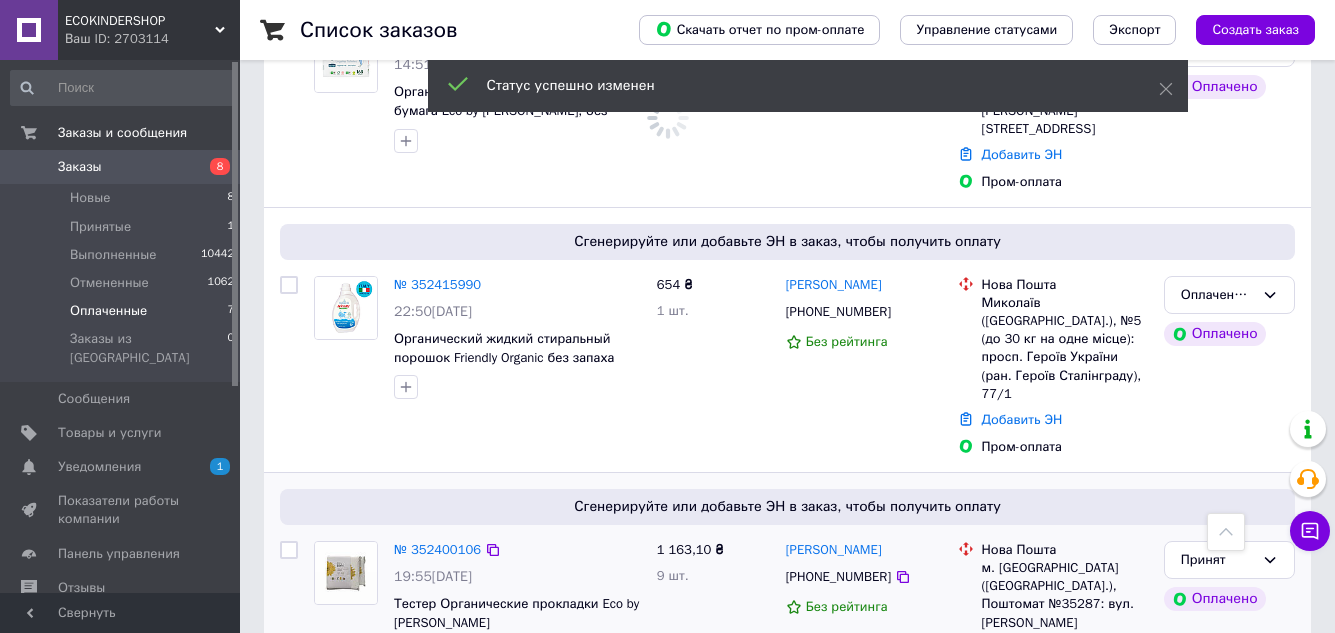 scroll, scrollTop: 1017, scrollLeft: 0, axis: vertical 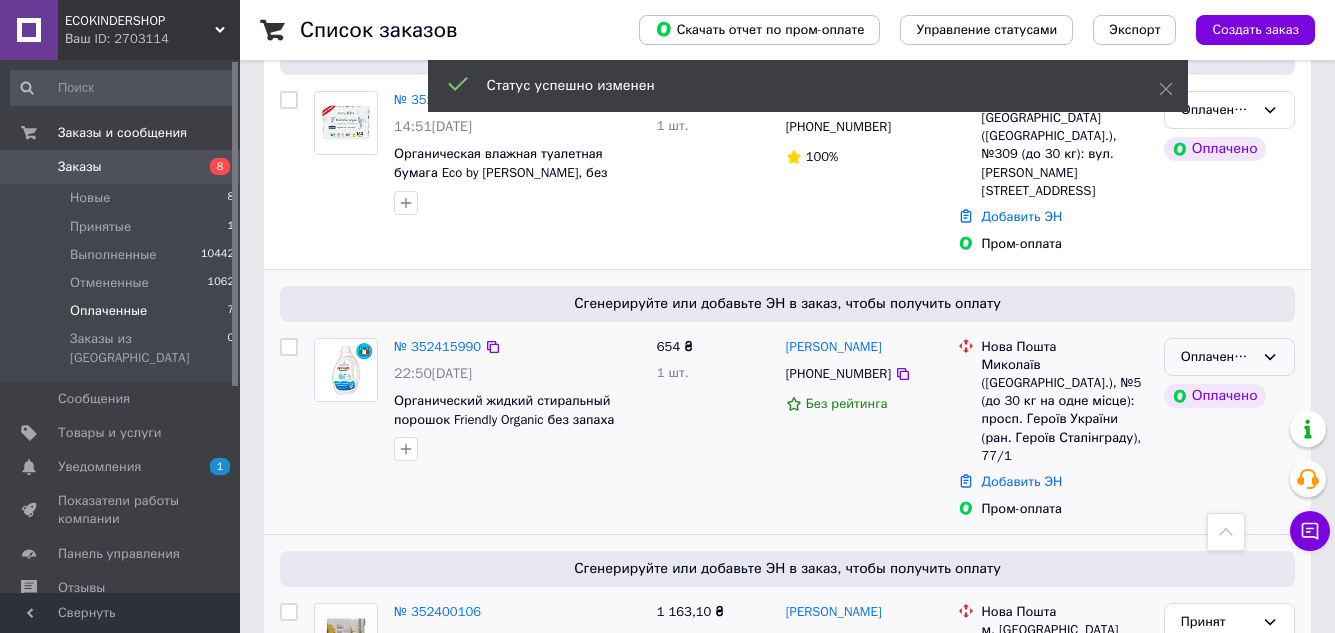 click 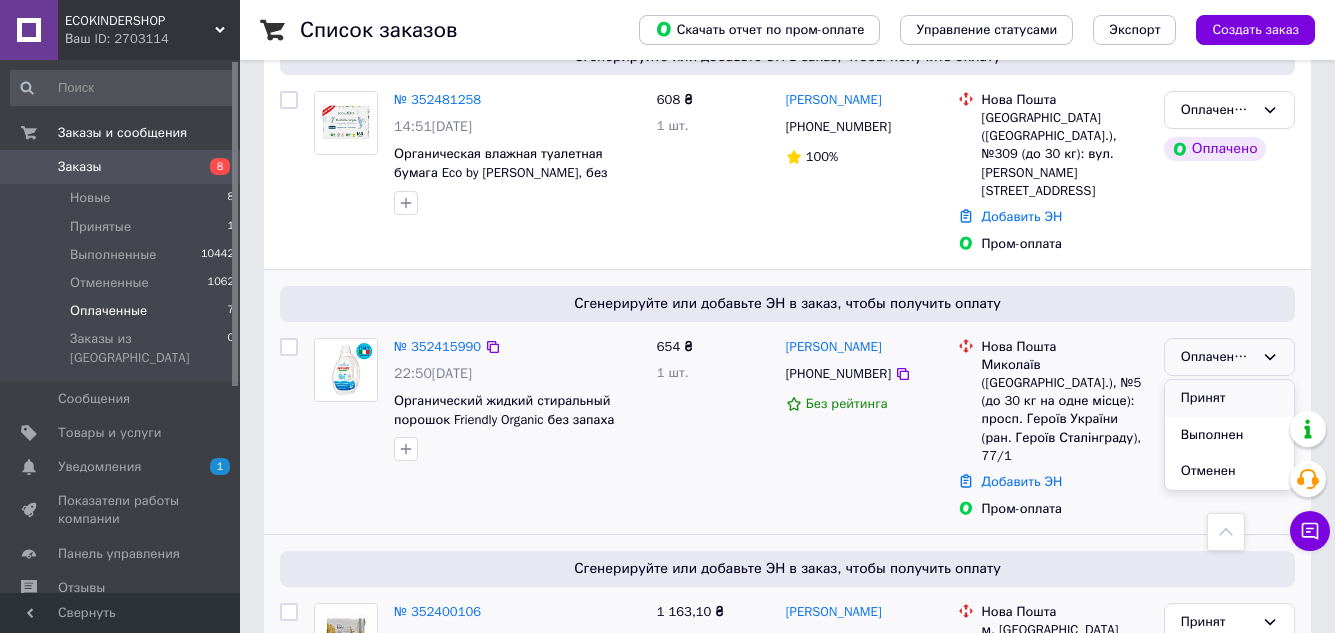 click on "Принят" at bounding box center (1229, 398) 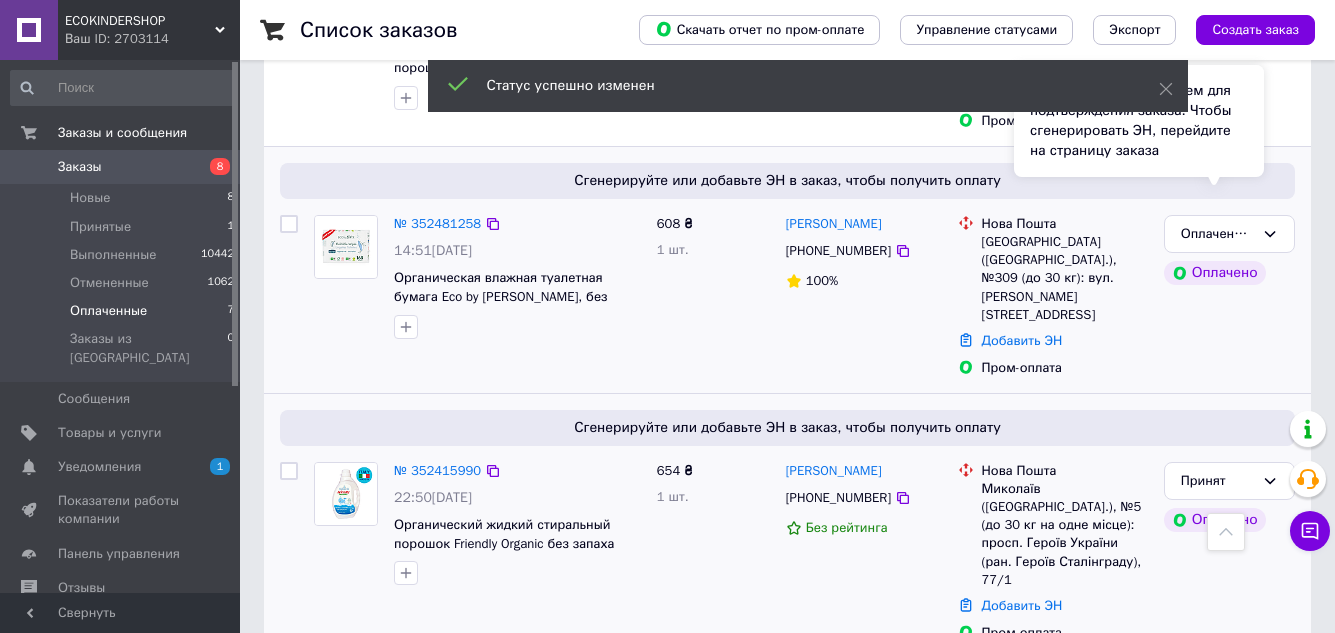 scroll, scrollTop: 717, scrollLeft: 0, axis: vertical 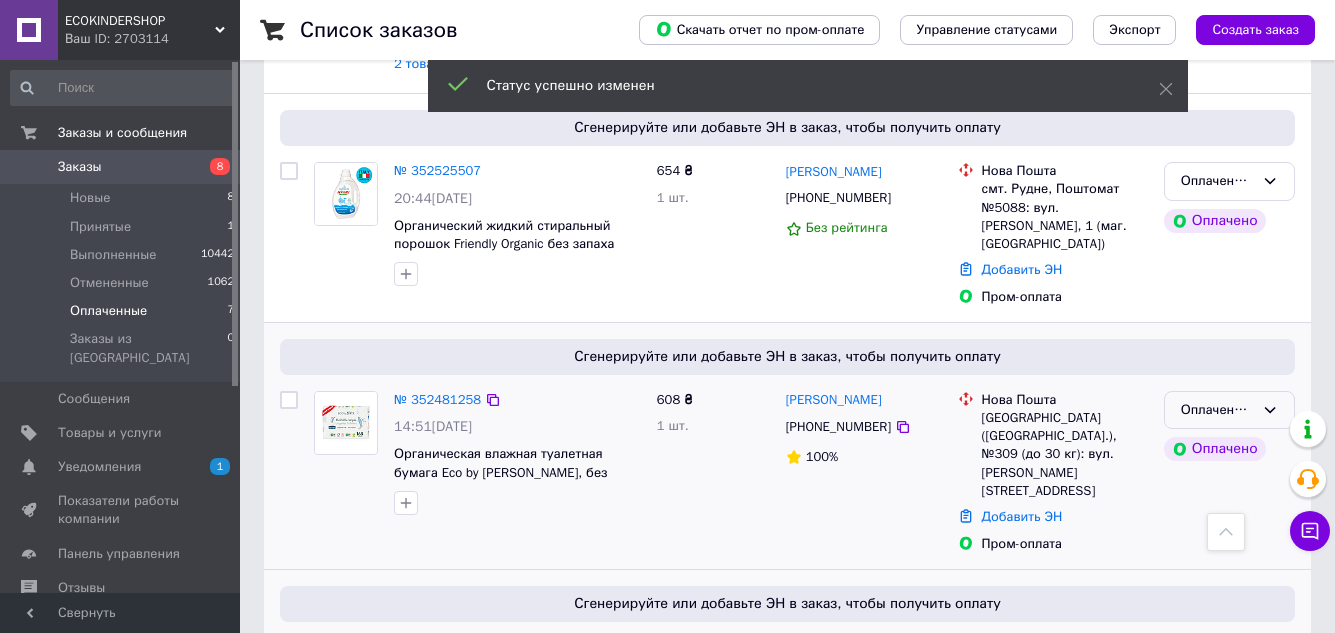 click on "Оплаченный" at bounding box center [1229, 410] 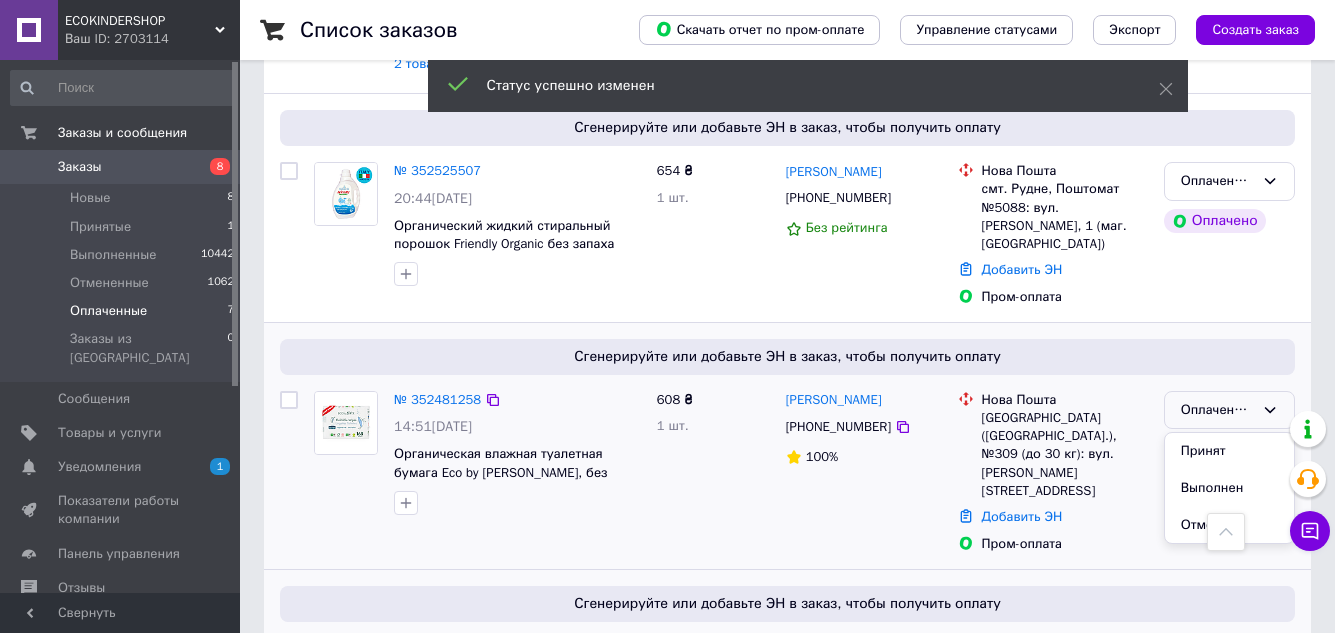click on "Принят" at bounding box center (1229, 451) 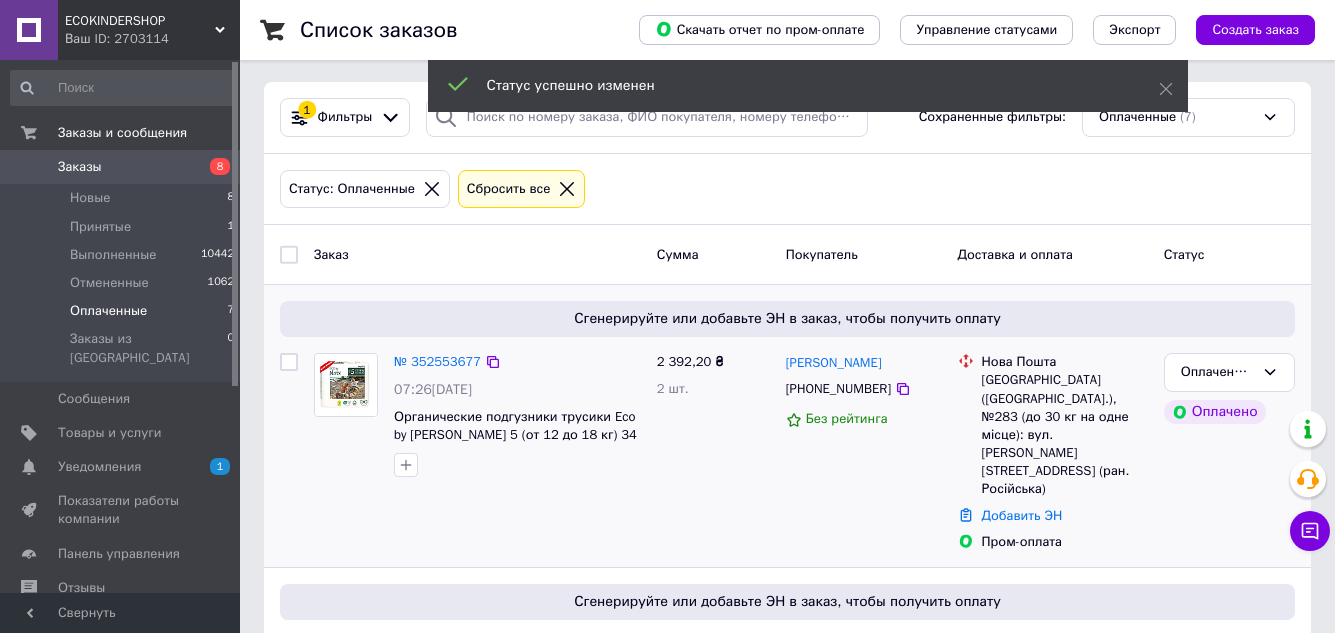 scroll, scrollTop: 0, scrollLeft: 0, axis: both 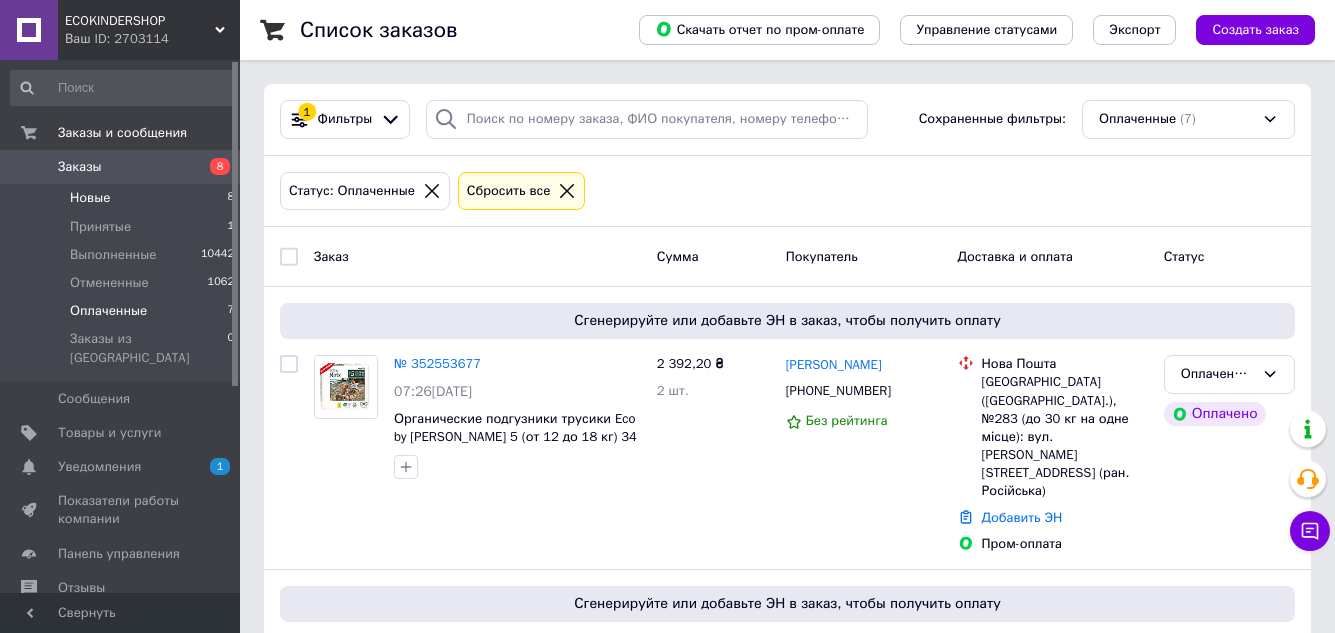 click on "Новые 8" at bounding box center [123, 198] 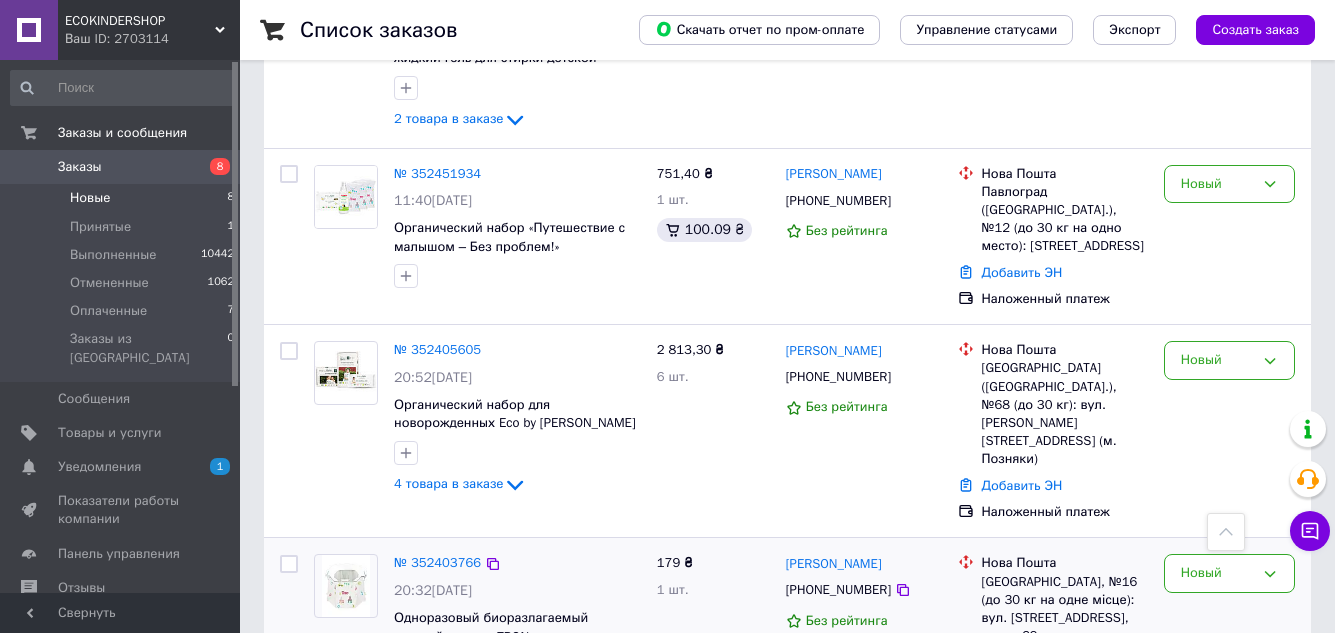 scroll, scrollTop: 937, scrollLeft: 0, axis: vertical 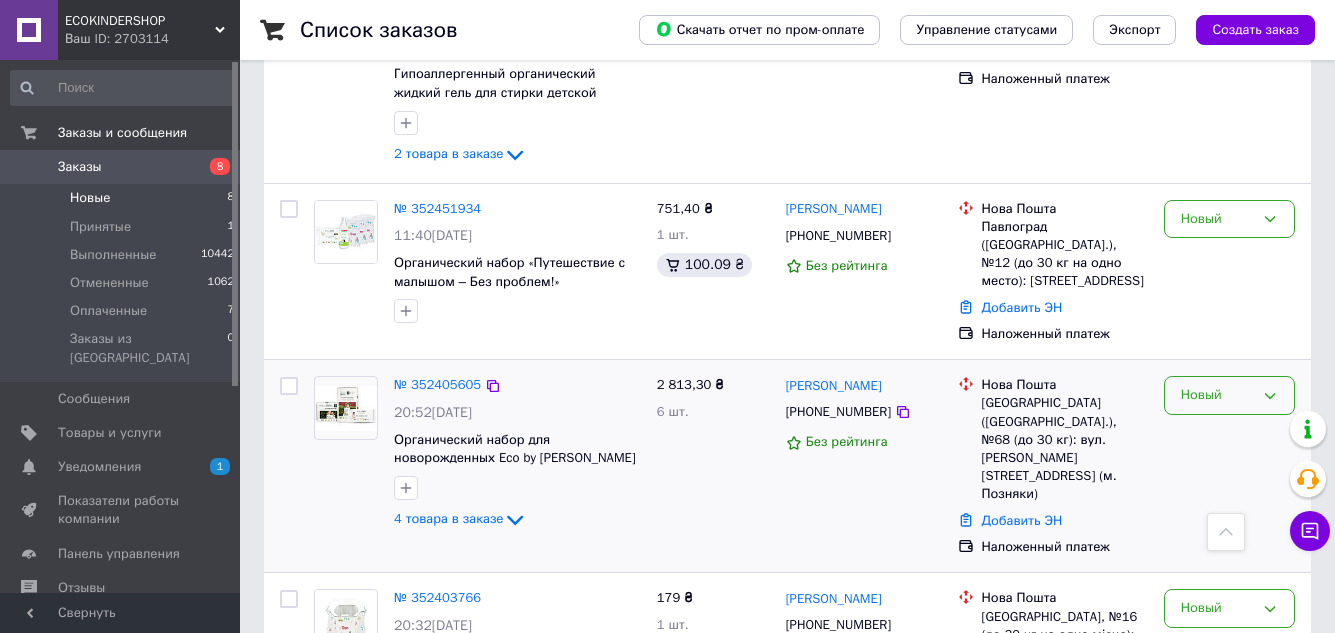 click 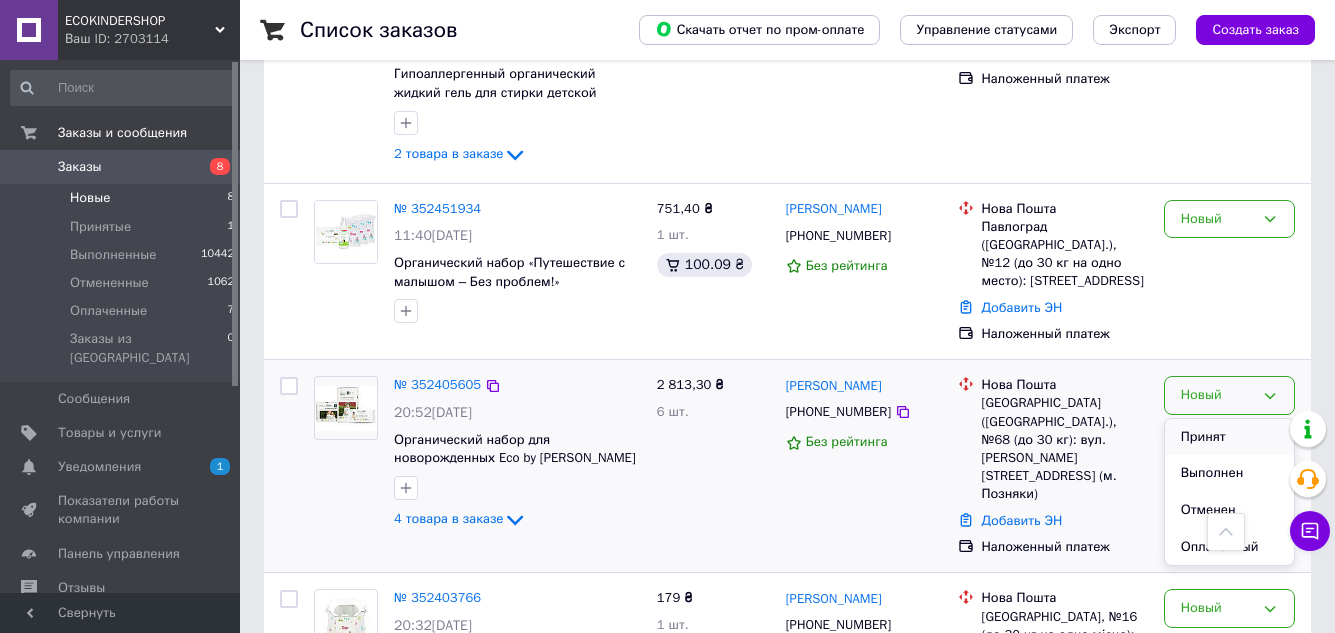 click on "Принят" at bounding box center [1229, 437] 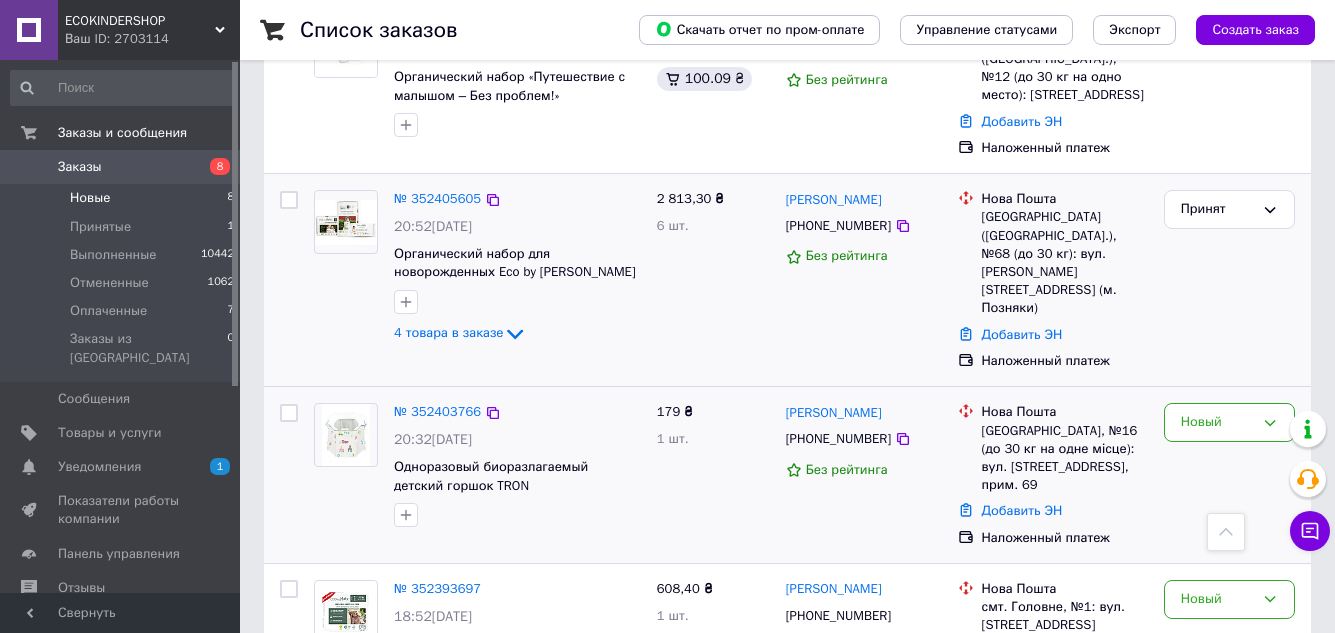 scroll, scrollTop: 1137, scrollLeft: 0, axis: vertical 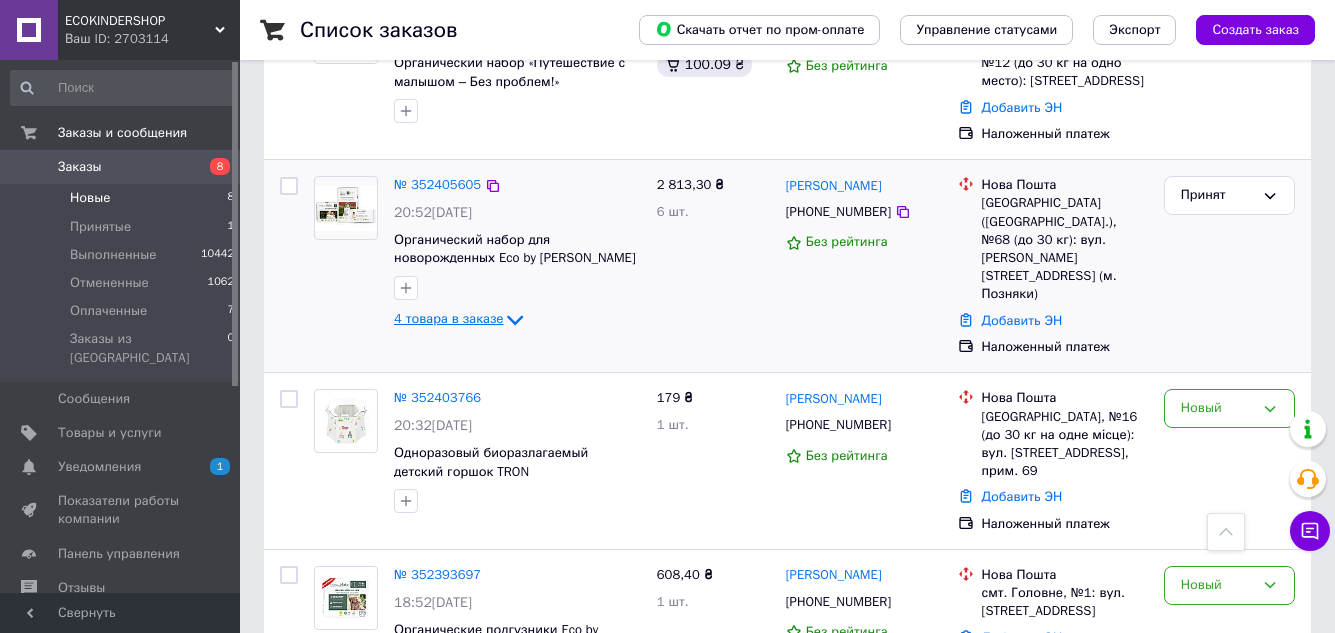 click 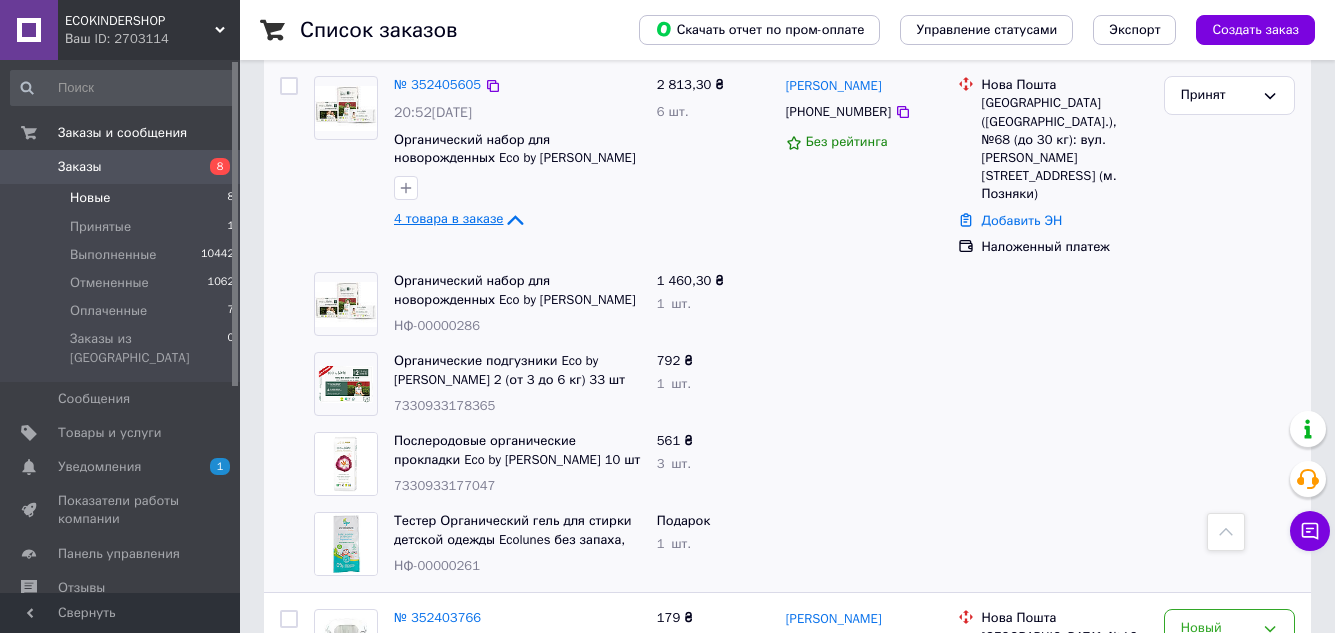 scroll, scrollTop: 1137, scrollLeft: 0, axis: vertical 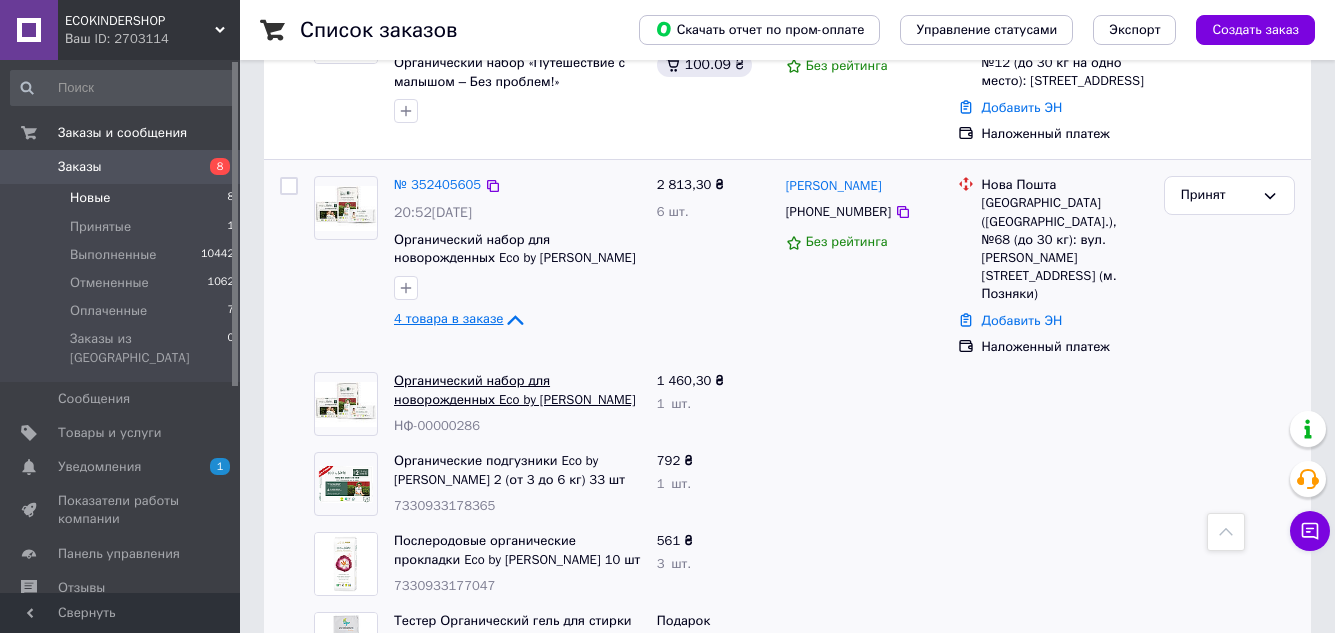 click on "Органический набор для новорожденных Eco by [PERSON_NAME] "0% пластика на коже малыша"" at bounding box center (515, 399) 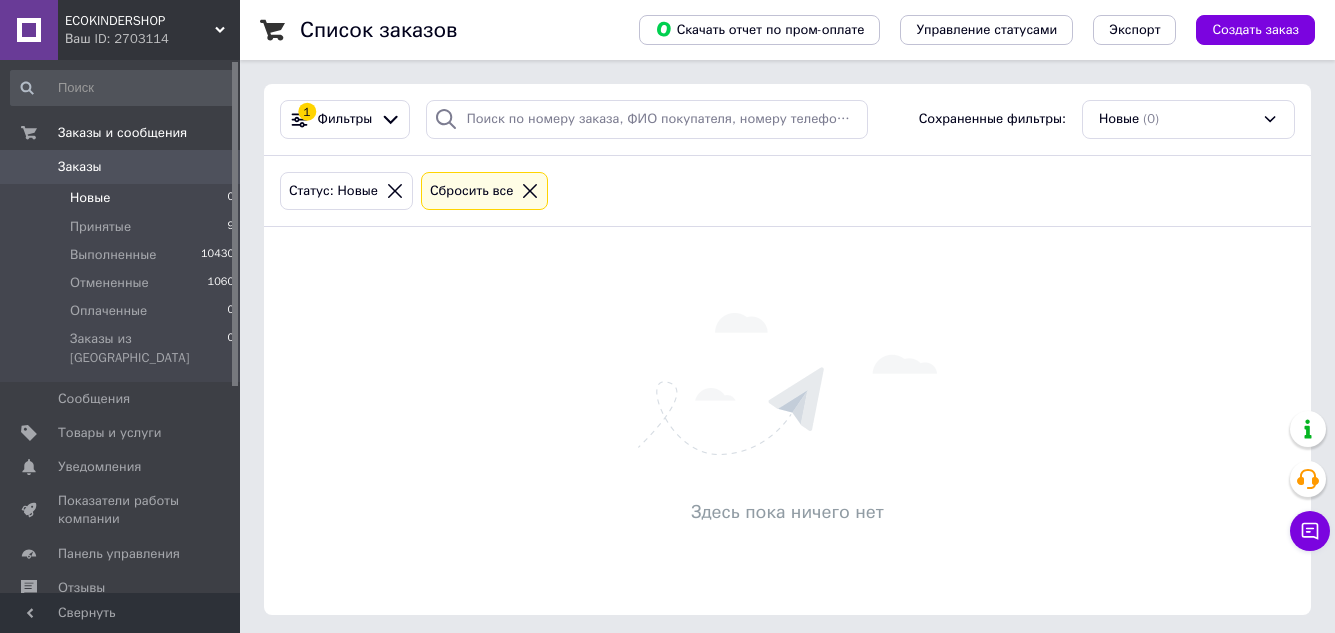 scroll, scrollTop: 6, scrollLeft: 0, axis: vertical 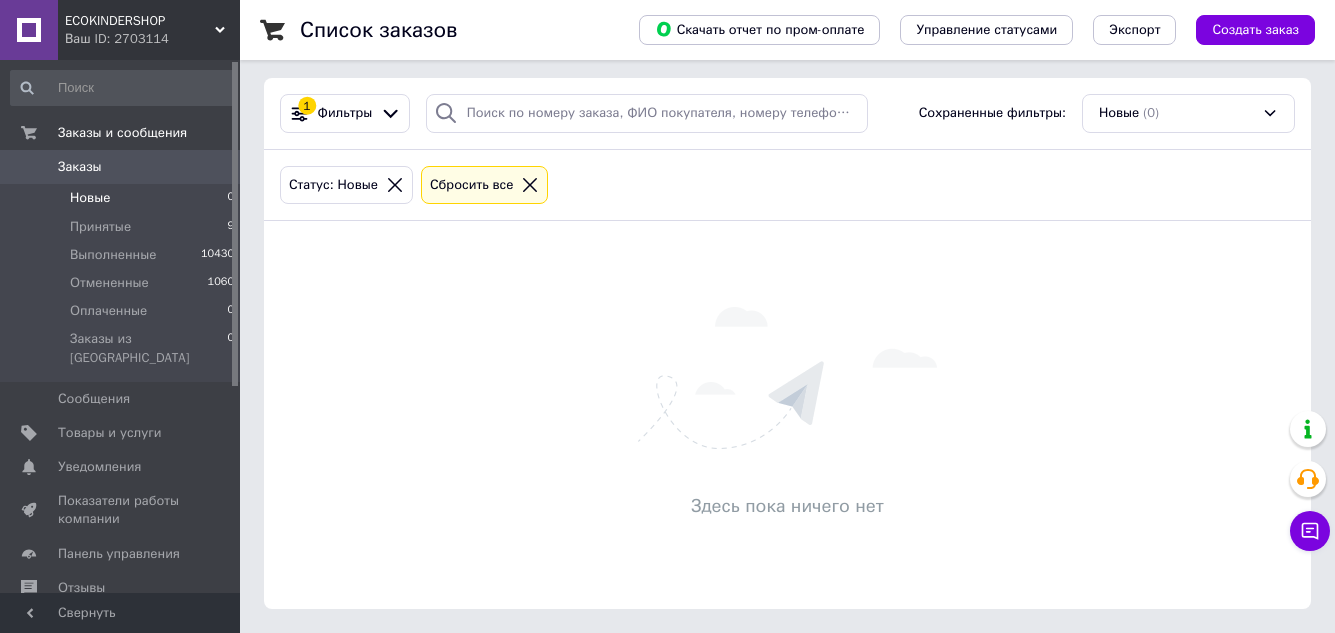 click 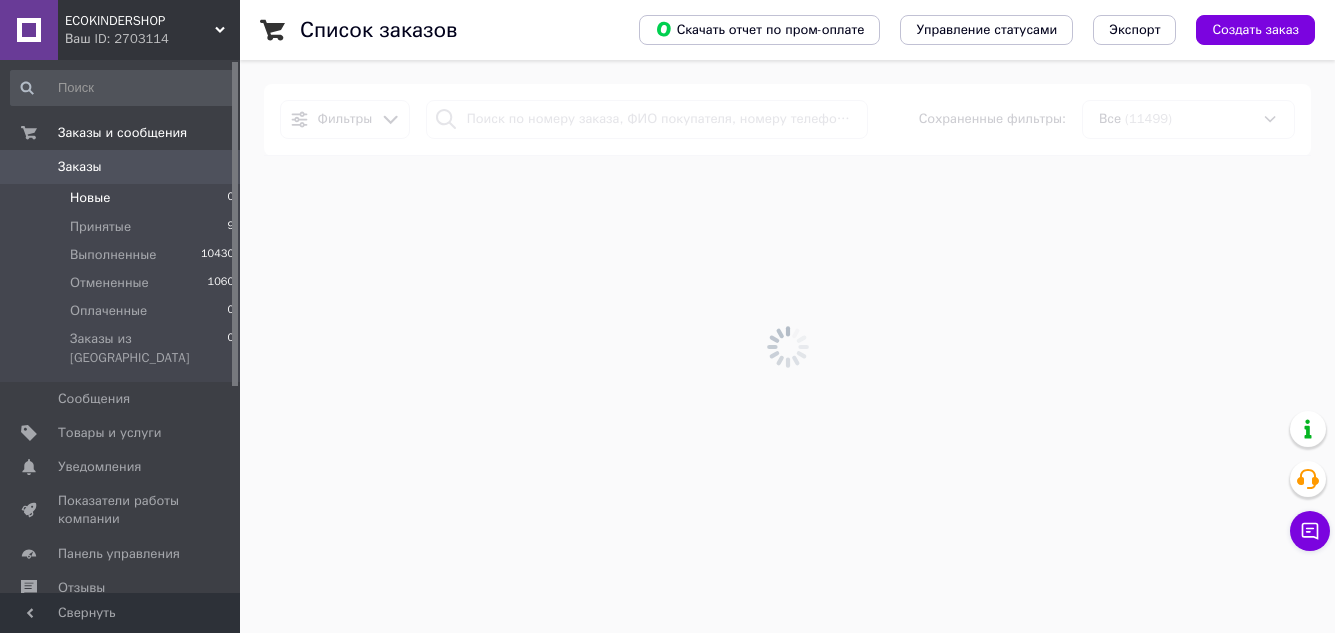scroll, scrollTop: 0, scrollLeft: 0, axis: both 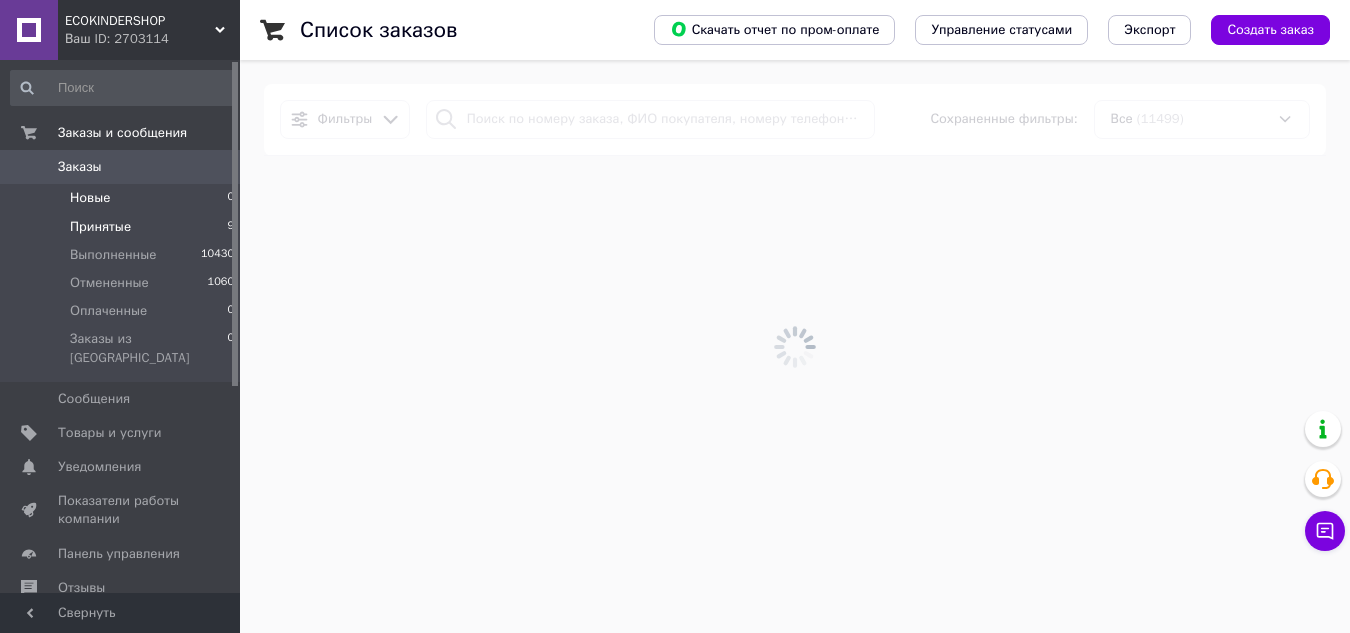 click on "Принятые 9" at bounding box center [123, 227] 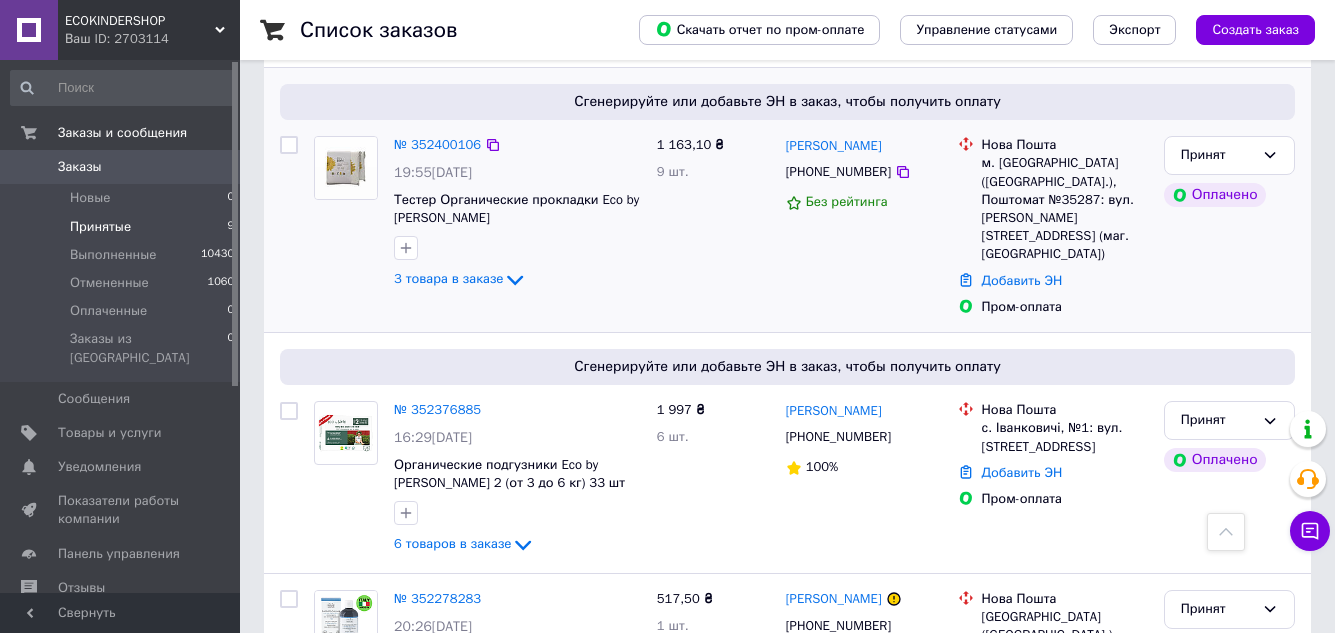 scroll, scrollTop: 981, scrollLeft: 0, axis: vertical 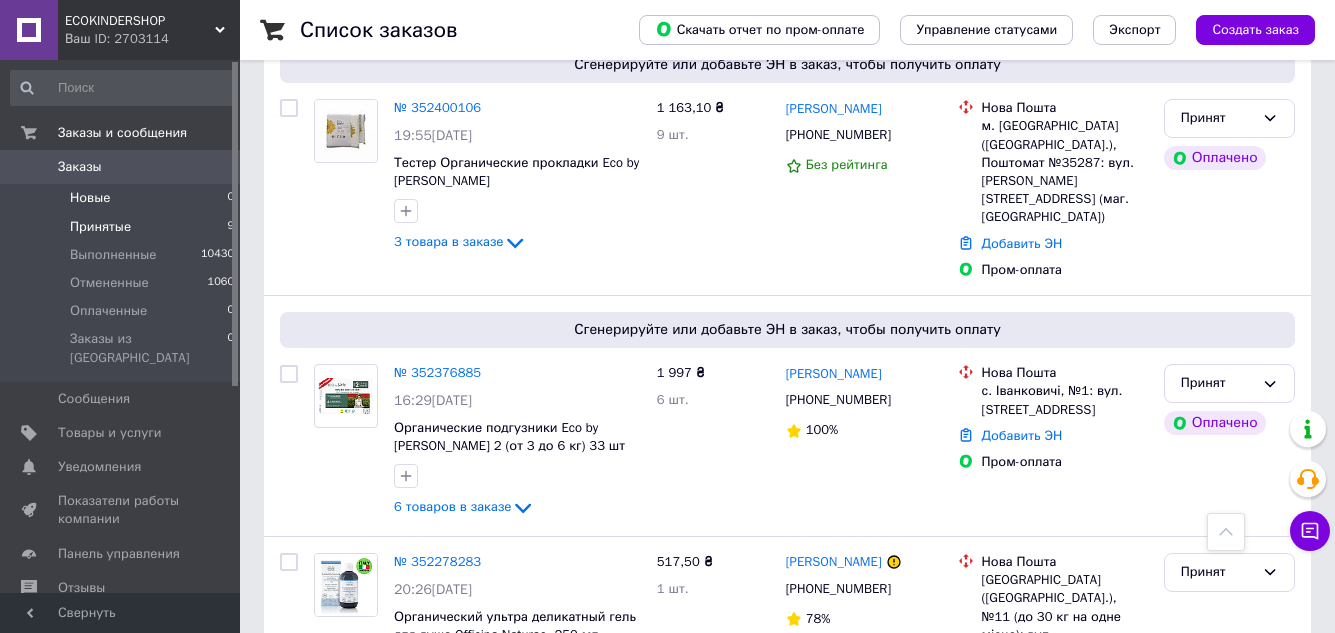 click on "Новые 0" at bounding box center (123, 198) 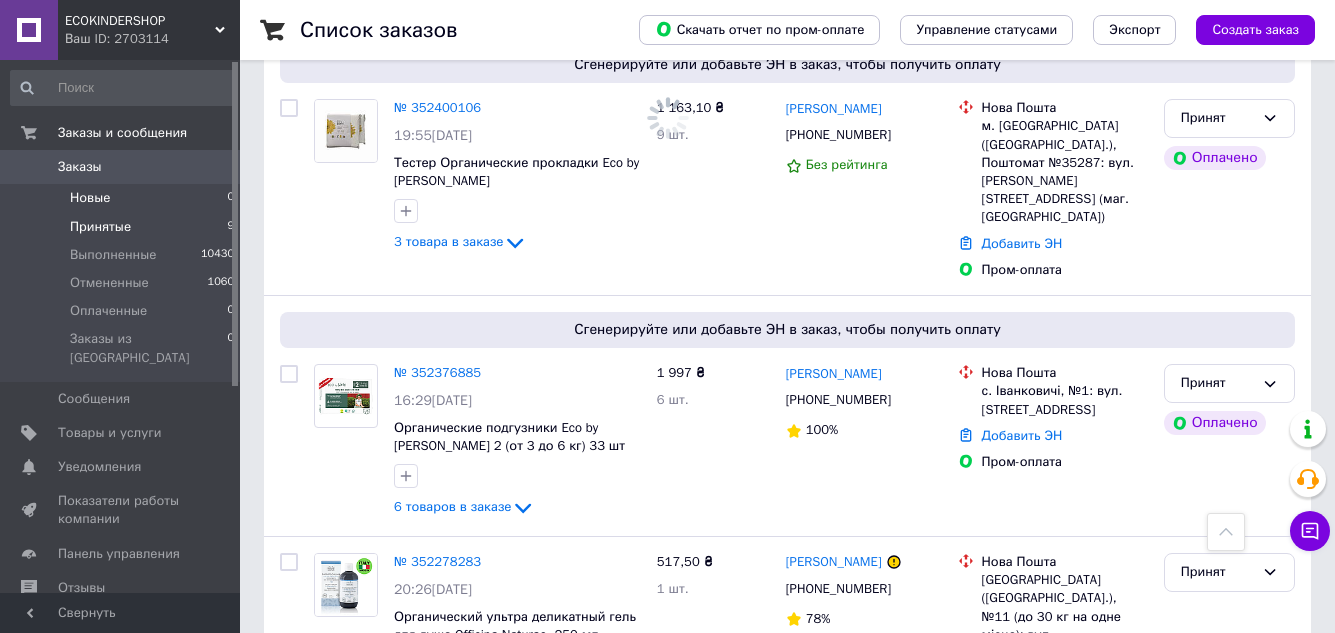 click on "Принятые 9" at bounding box center [123, 227] 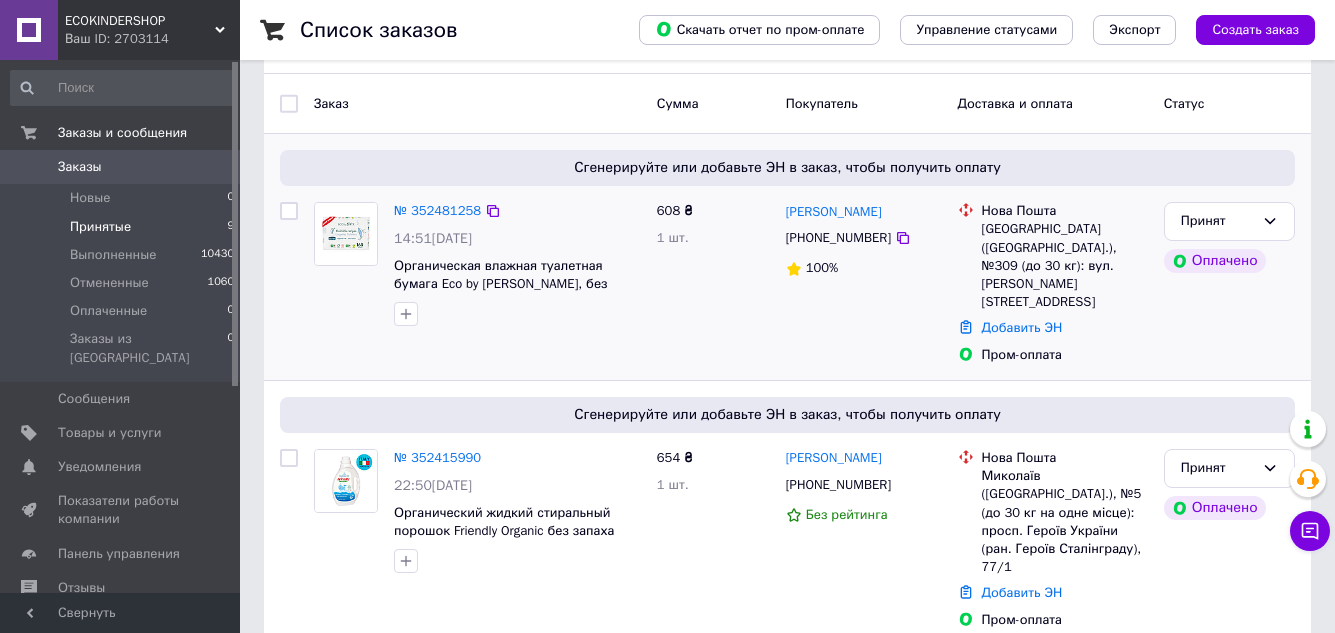 scroll, scrollTop: 200, scrollLeft: 0, axis: vertical 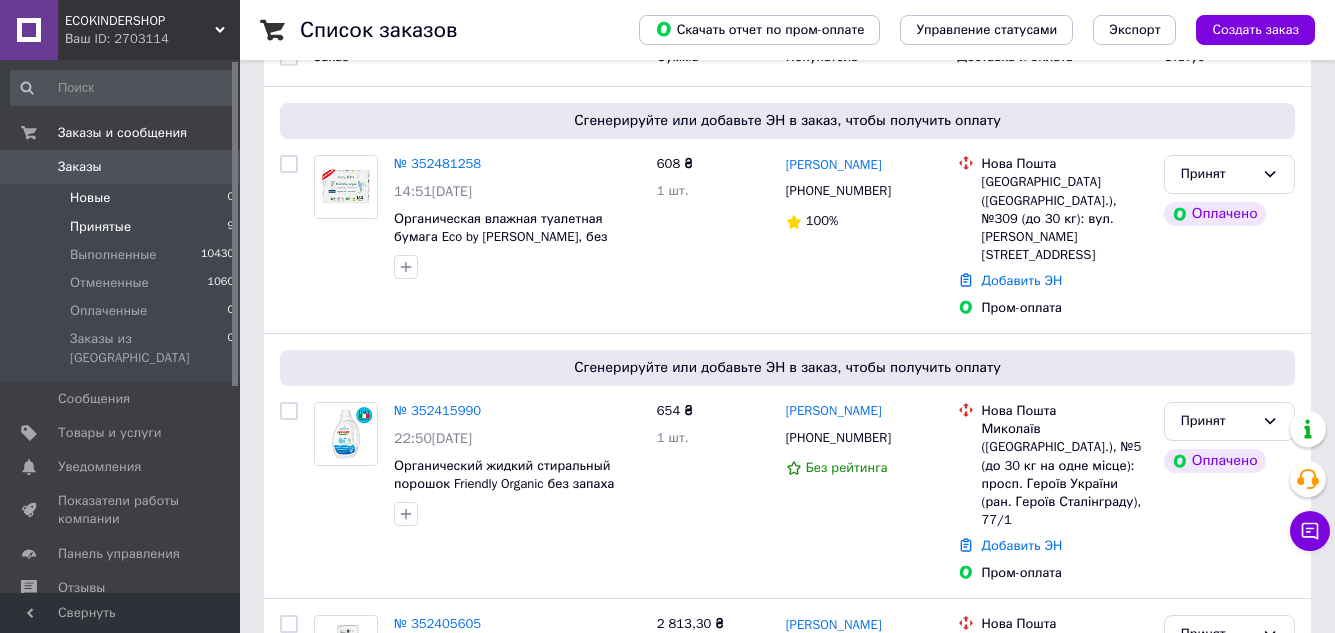 click on "Новые 0" at bounding box center (123, 198) 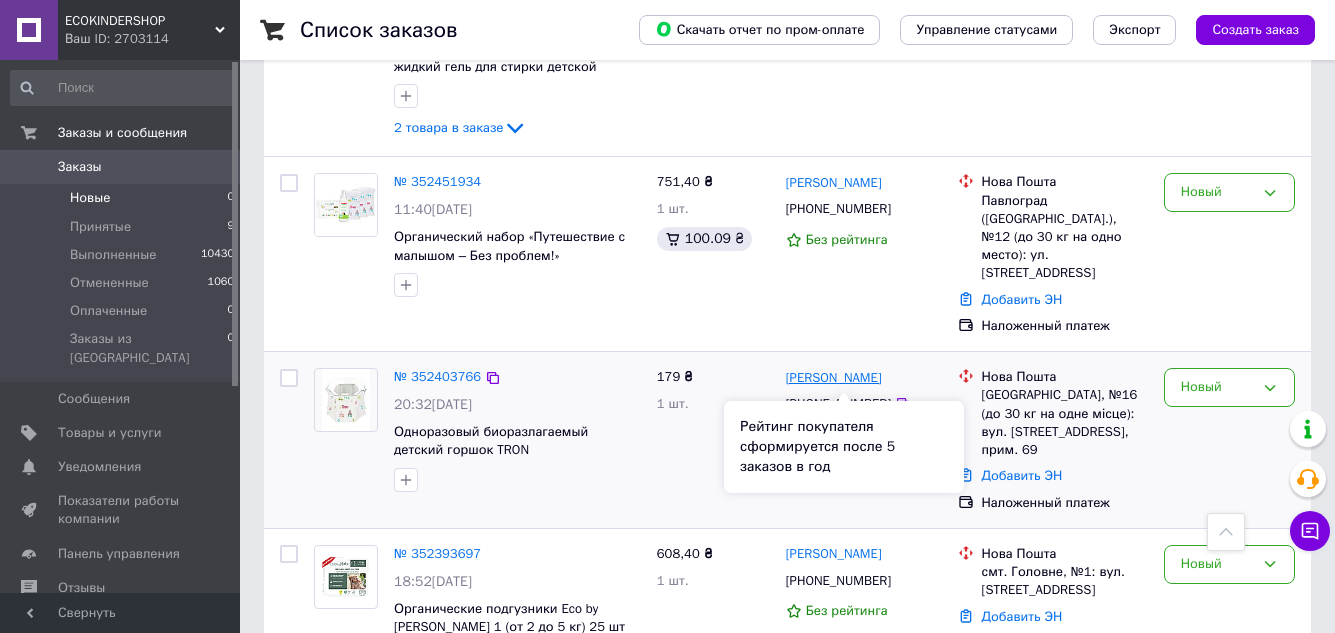 scroll, scrollTop: 948, scrollLeft: 0, axis: vertical 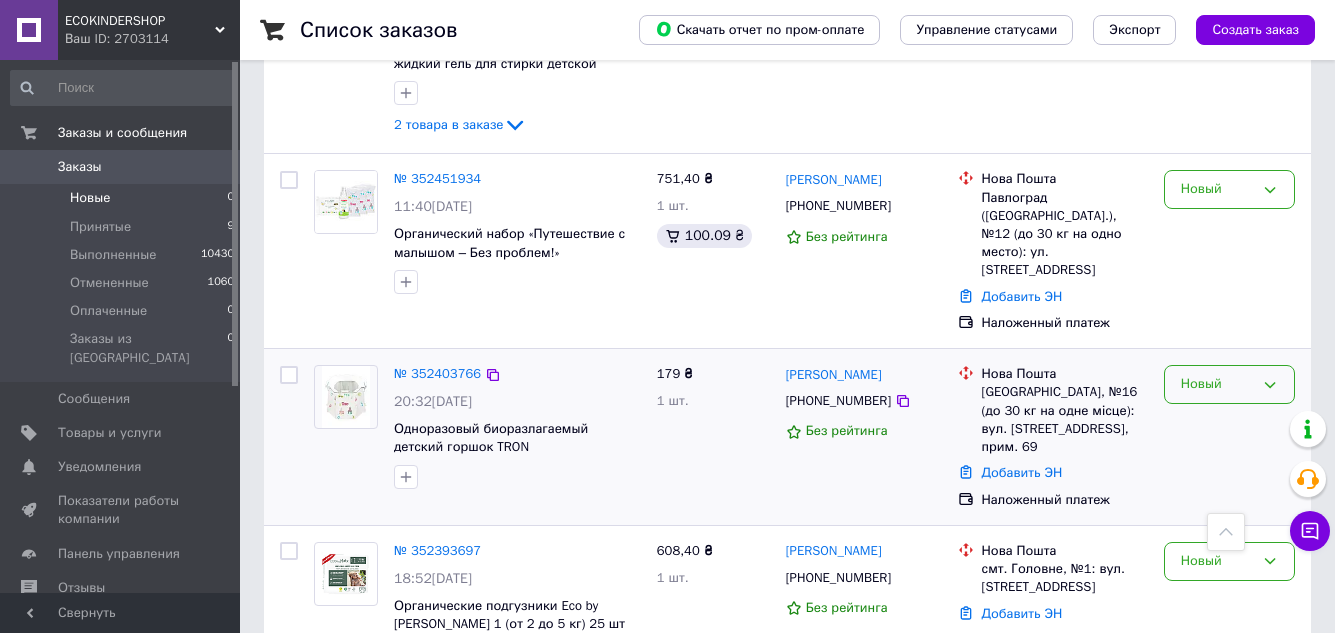 click on "Новый" at bounding box center (1229, 384) 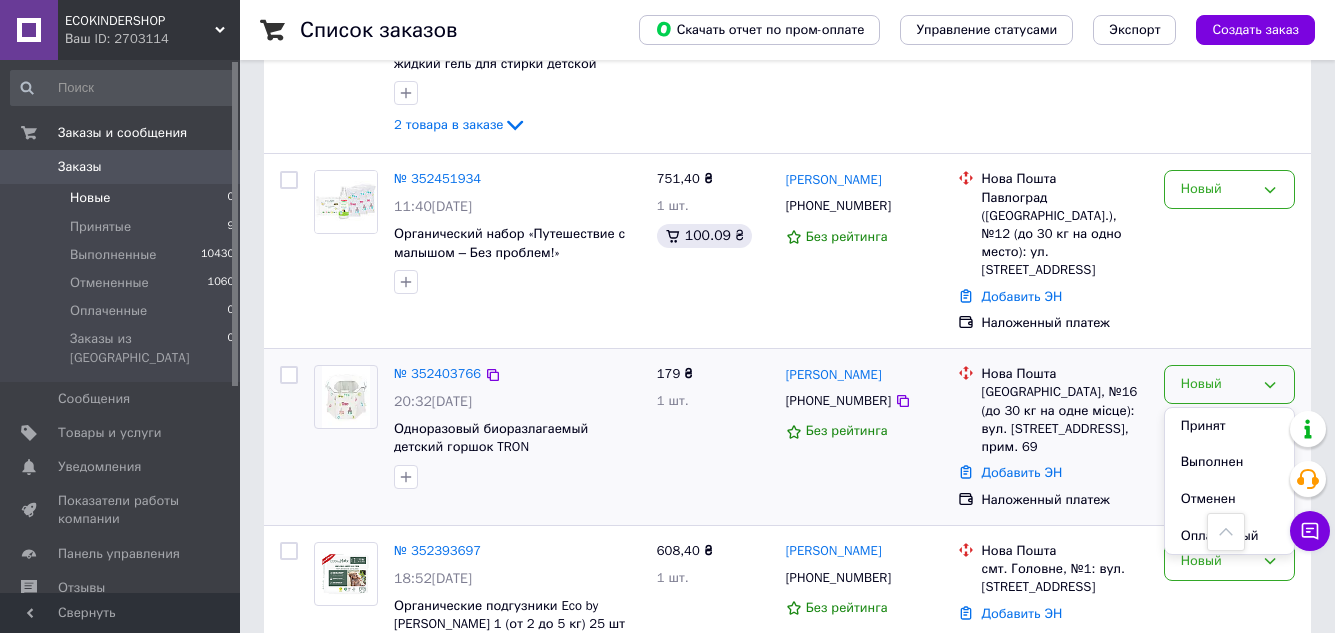 click on "Принят" at bounding box center (1229, 426) 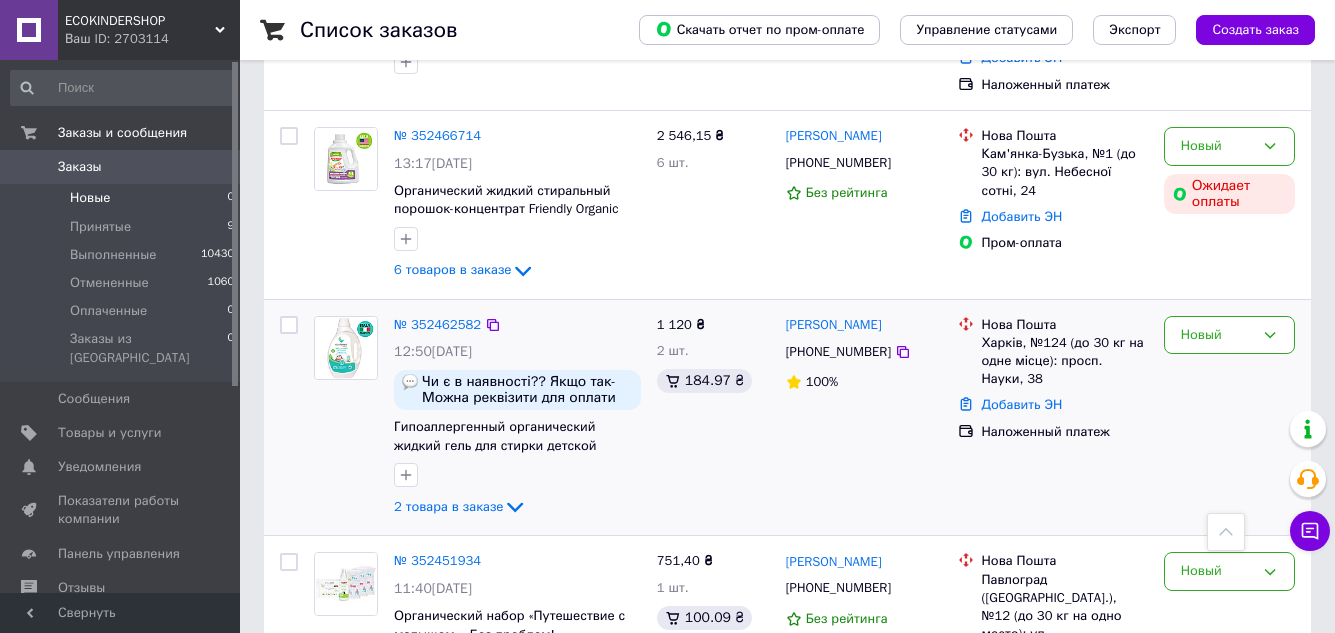 scroll, scrollTop: 600, scrollLeft: 0, axis: vertical 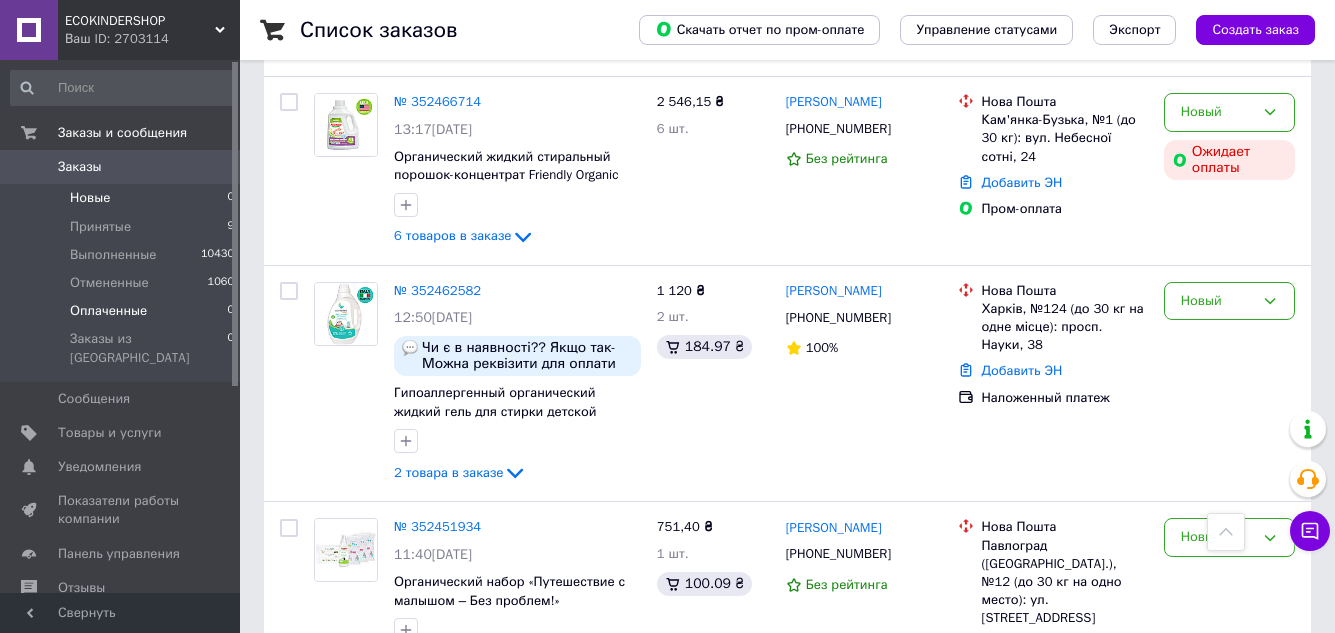 click on "Оплаченные" at bounding box center [108, 311] 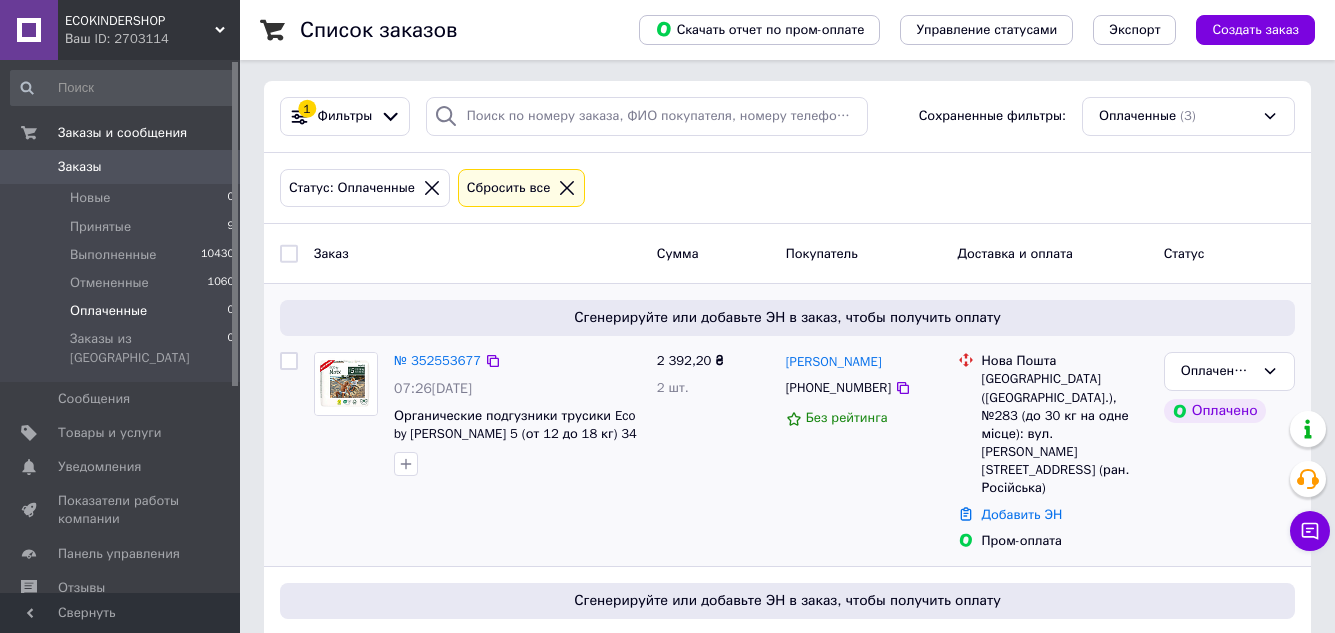 scroll, scrollTop: 0, scrollLeft: 0, axis: both 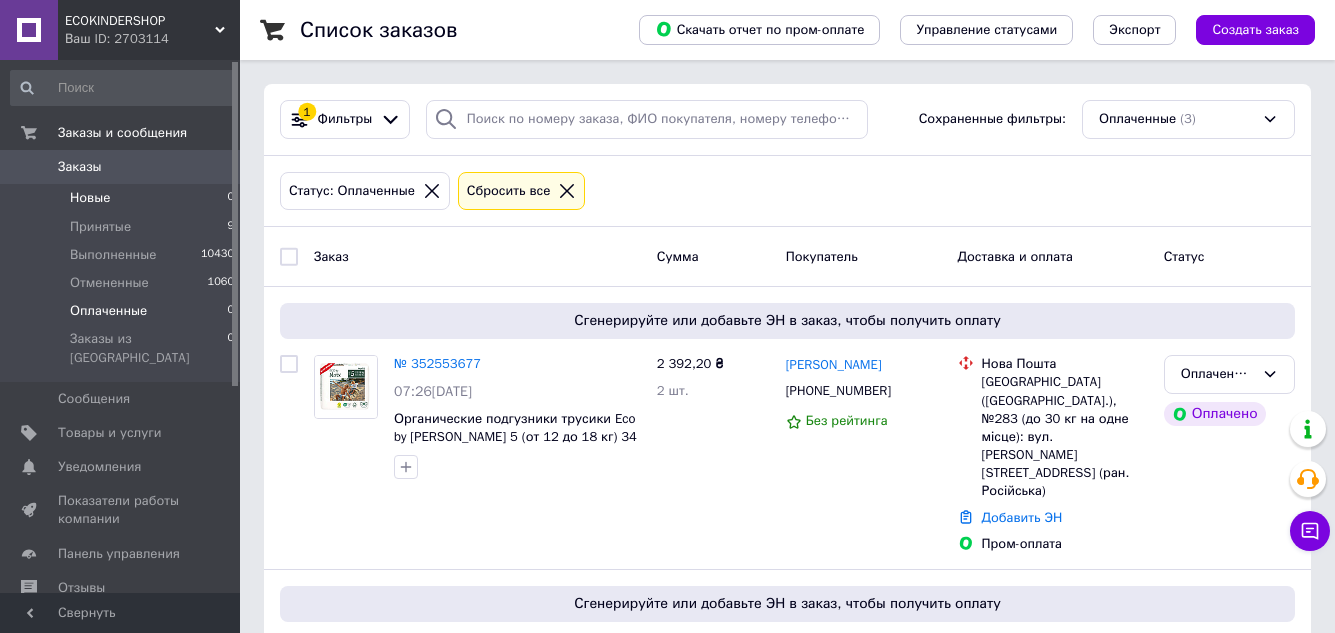 click on "Новые 0" at bounding box center (123, 198) 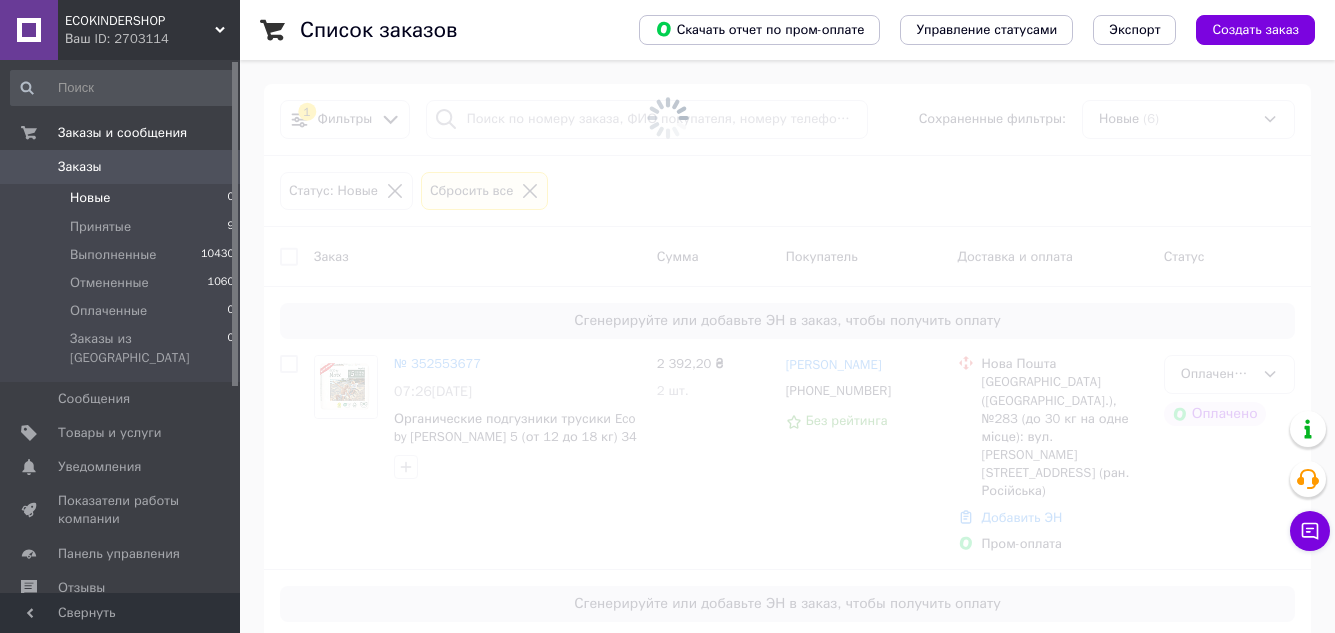 click on "Принятые 9" at bounding box center (123, 227) 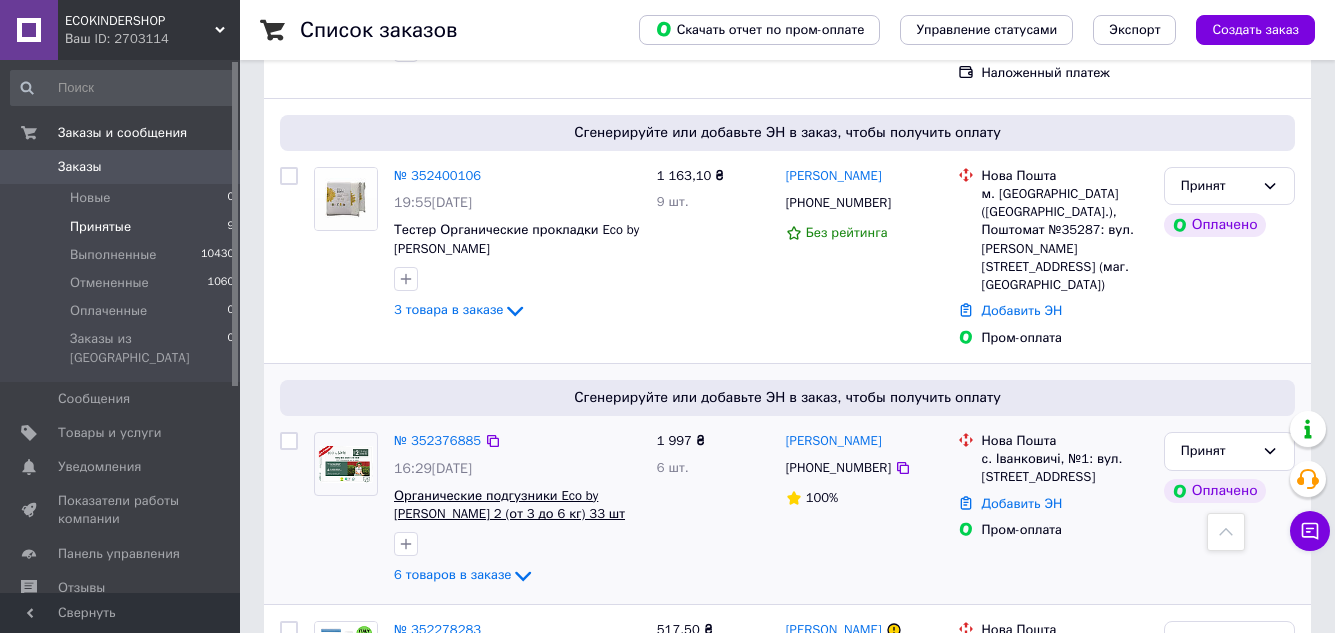 scroll, scrollTop: 1140, scrollLeft: 0, axis: vertical 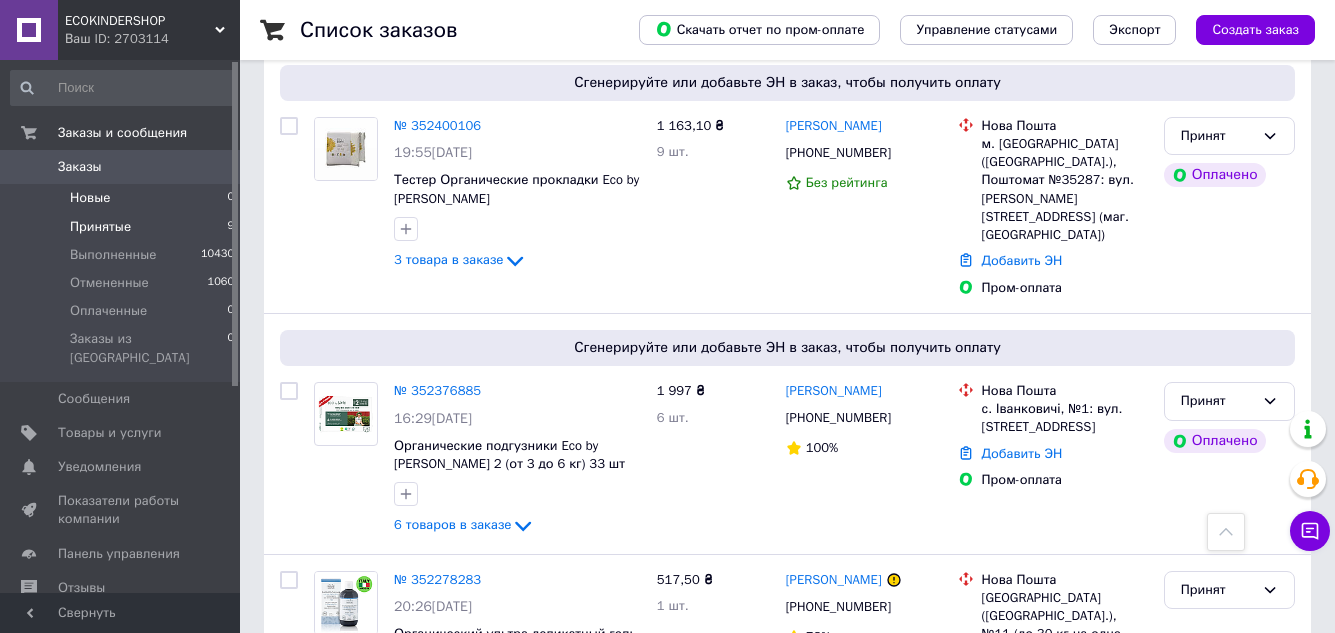 click on "Новые 0" at bounding box center [123, 198] 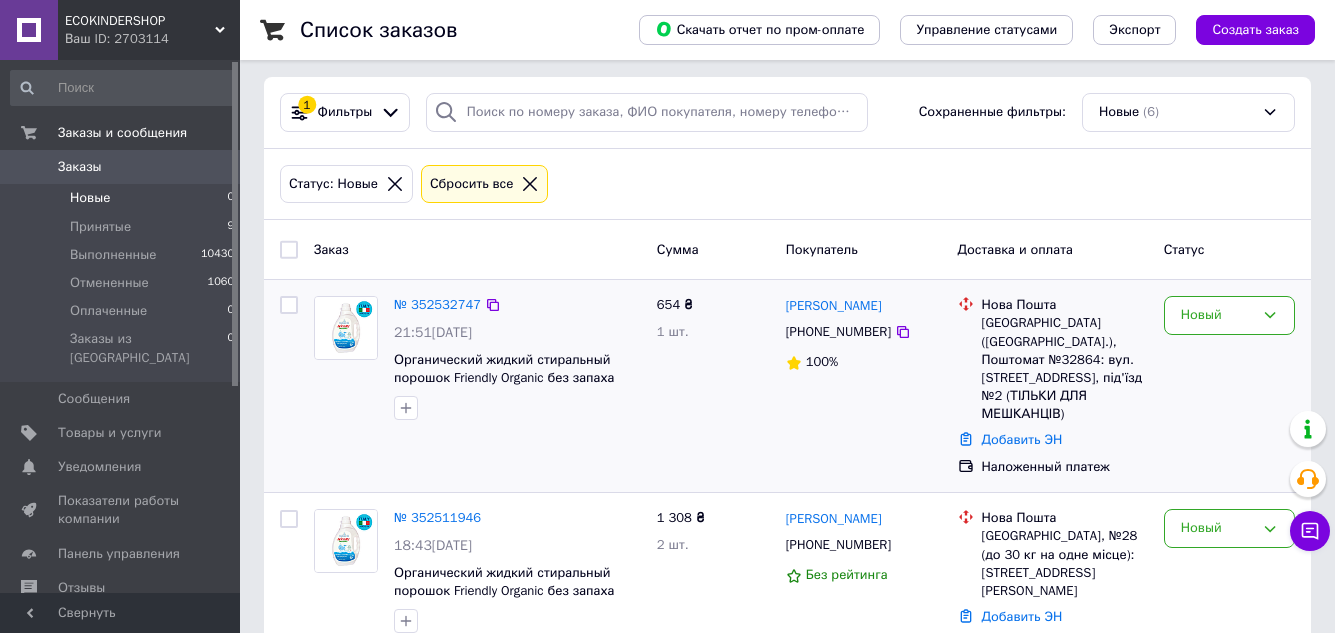 scroll, scrollTop: 0, scrollLeft: 0, axis: both 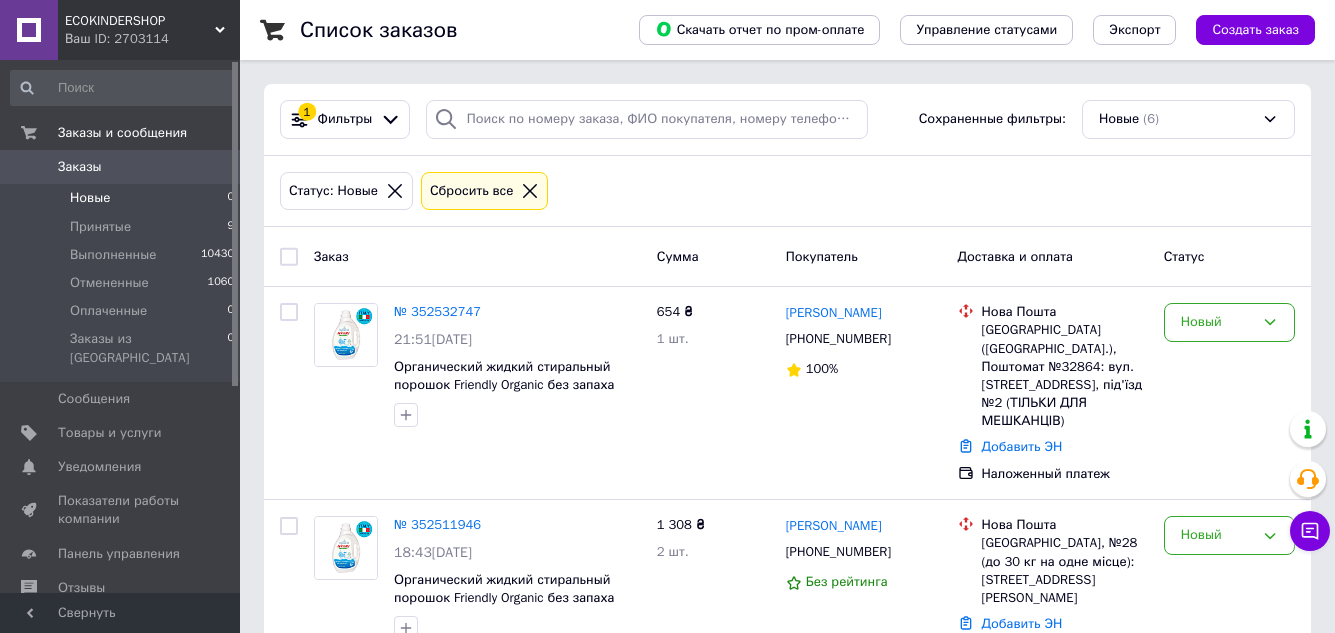 click on "Новые 0" at bounding box center (123, 198) 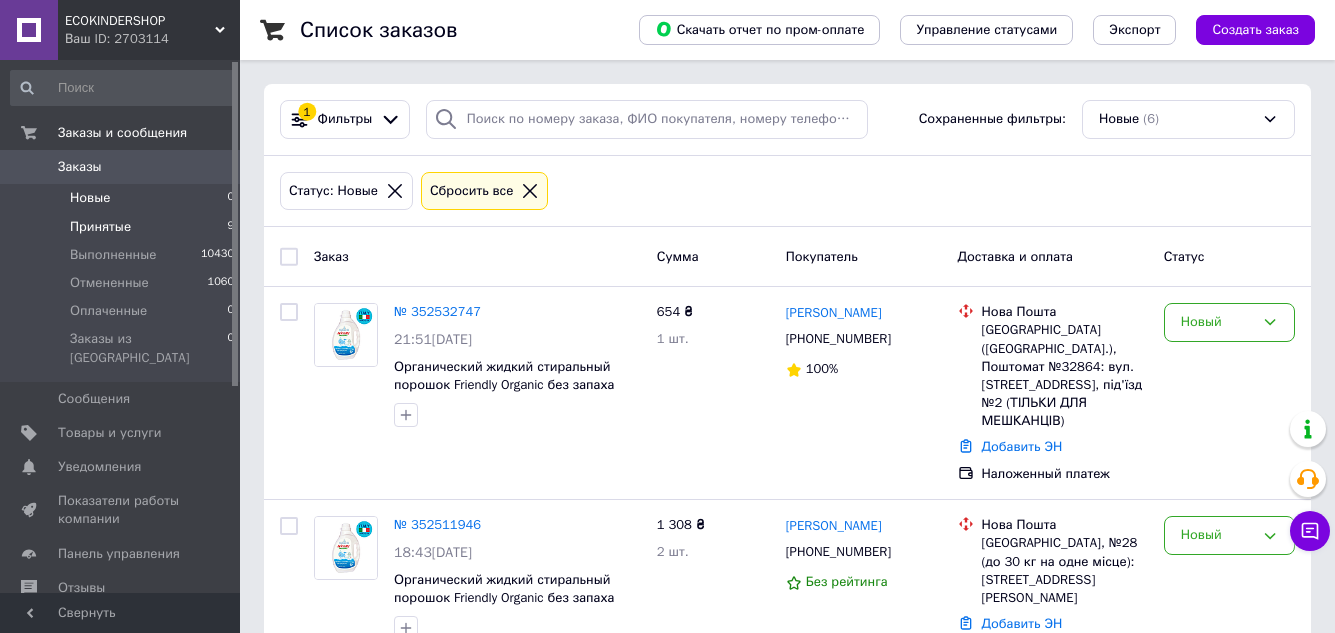 click on "Принятые 9" at bounding box center (123, 227) 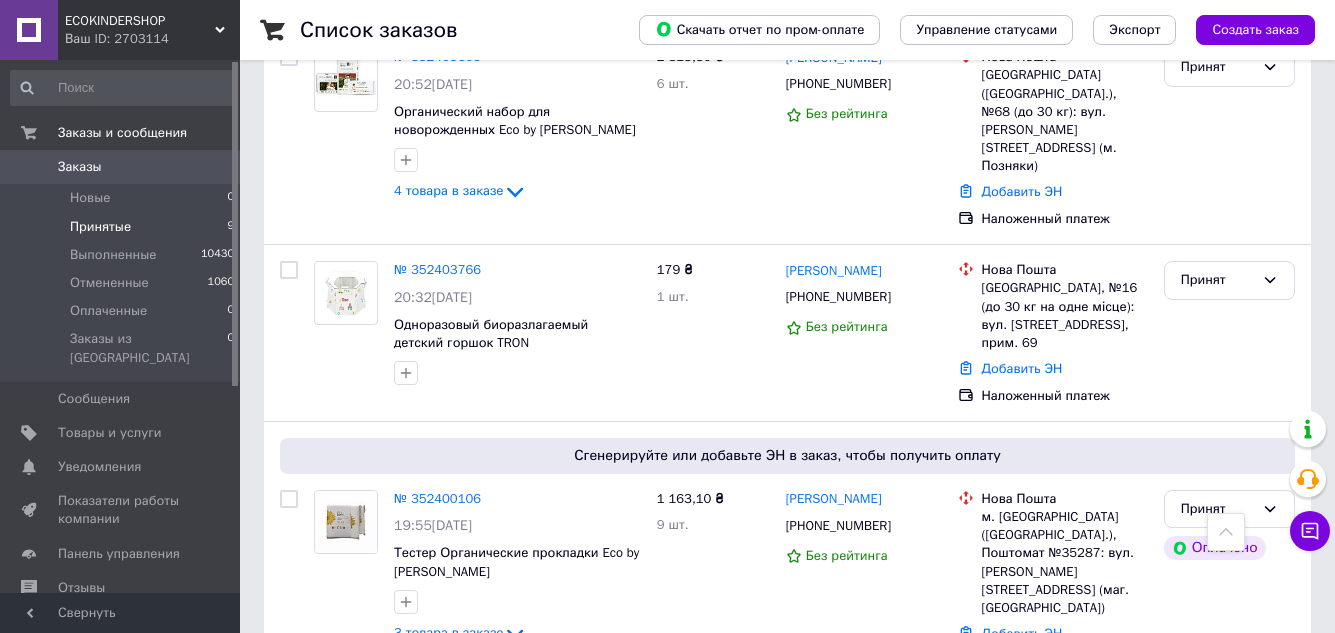 scroll, scrollTop: 1000, scrollLeft: 0, axis: vertical 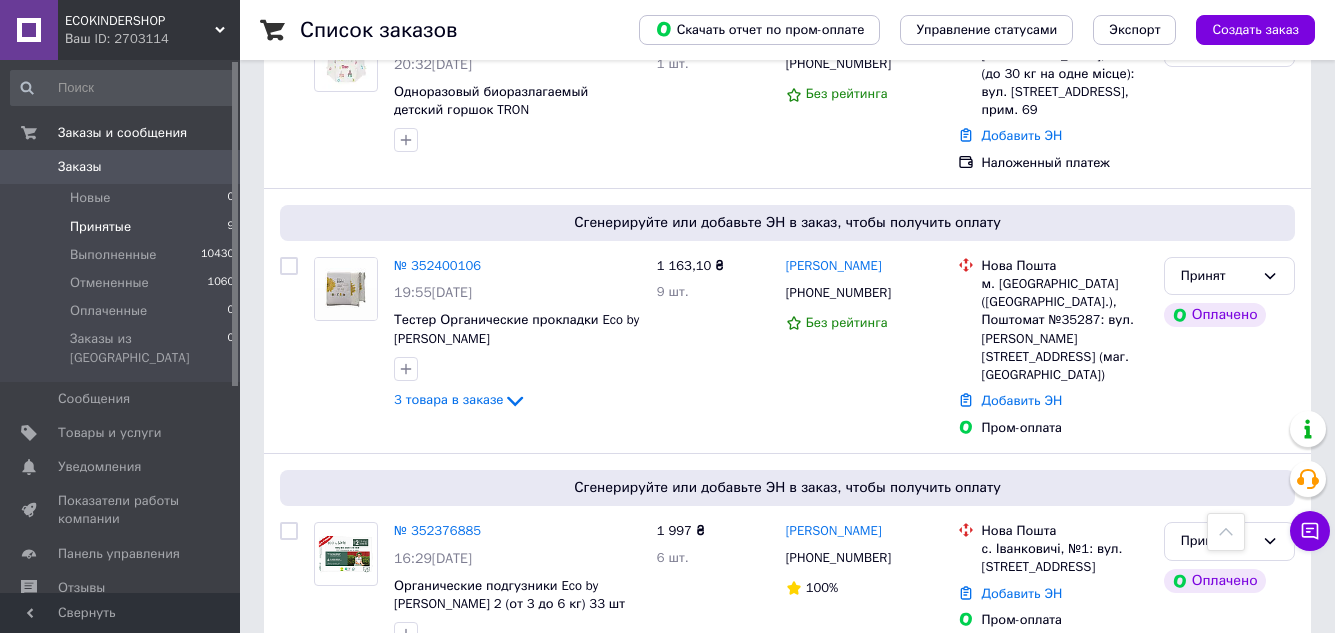 click on "Принятые 9" at bounding box center (123, 227) 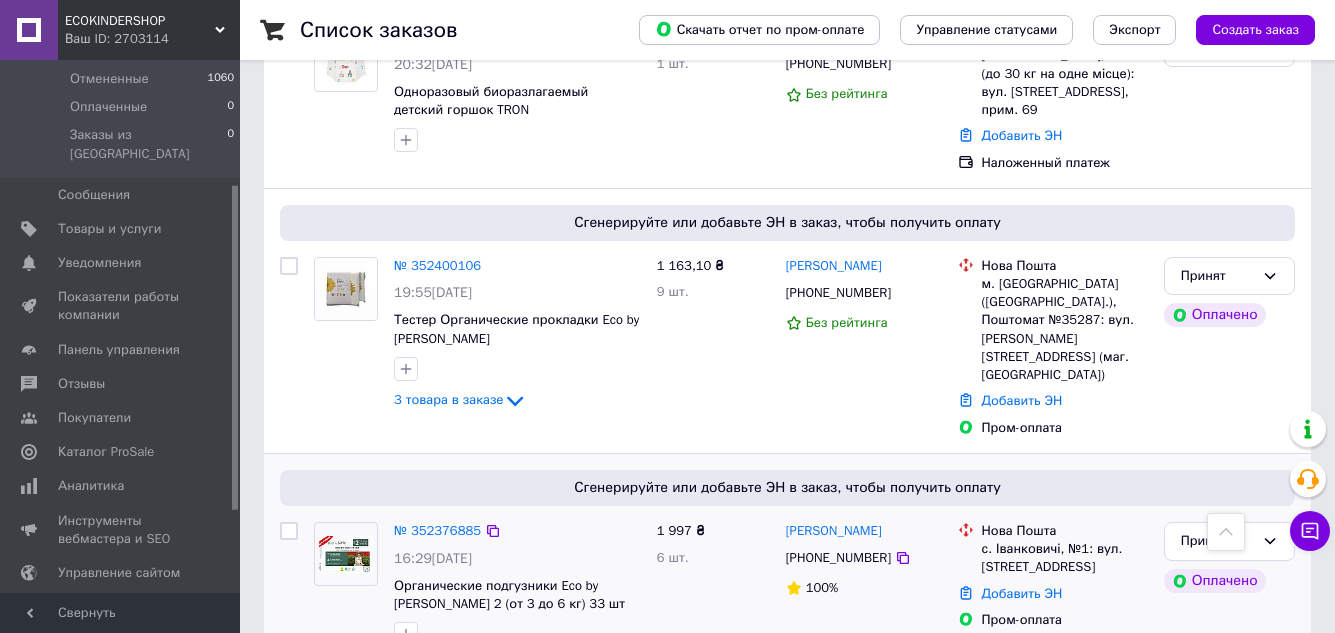 scroll, scrollTop: 338, scrollLeft: 0, axis: vertical 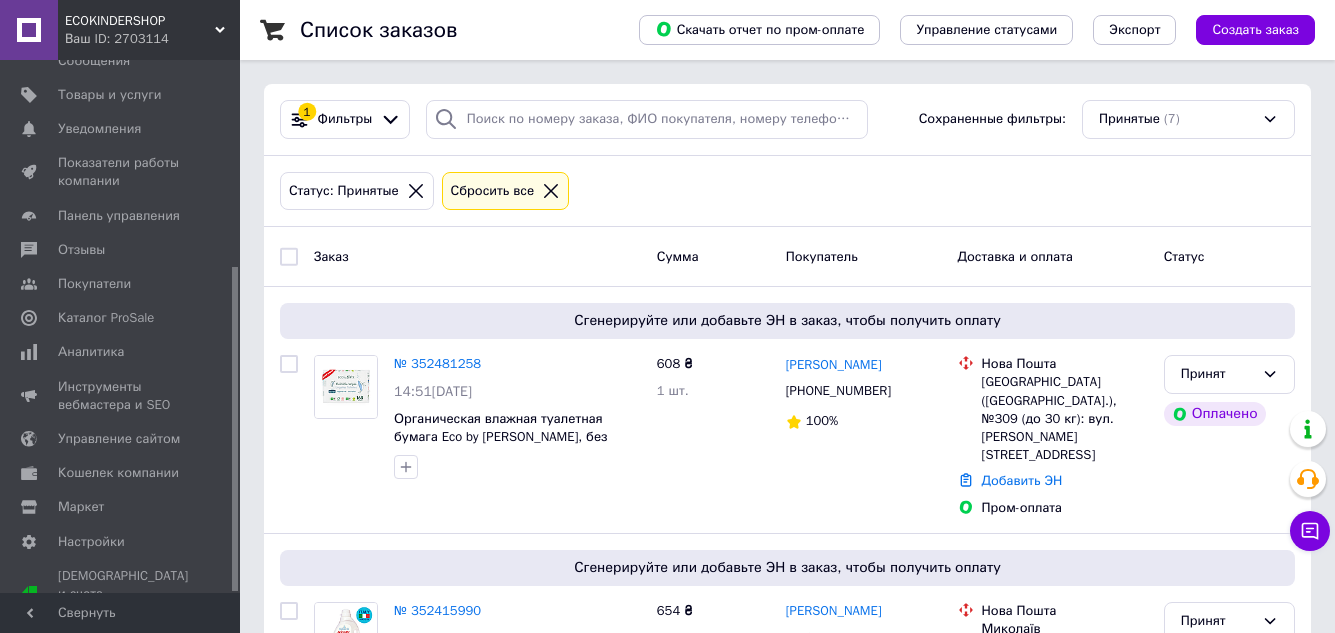 click 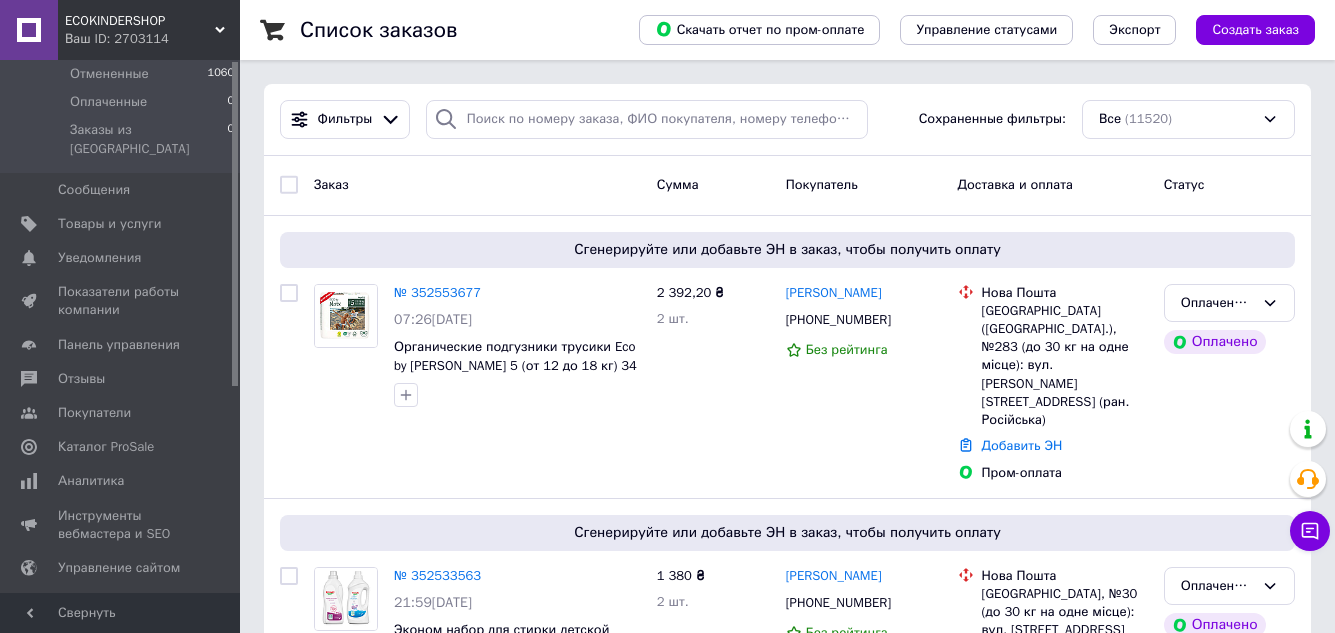 scroll, scrollTop: 0, scrollLeft: 0, axis: both 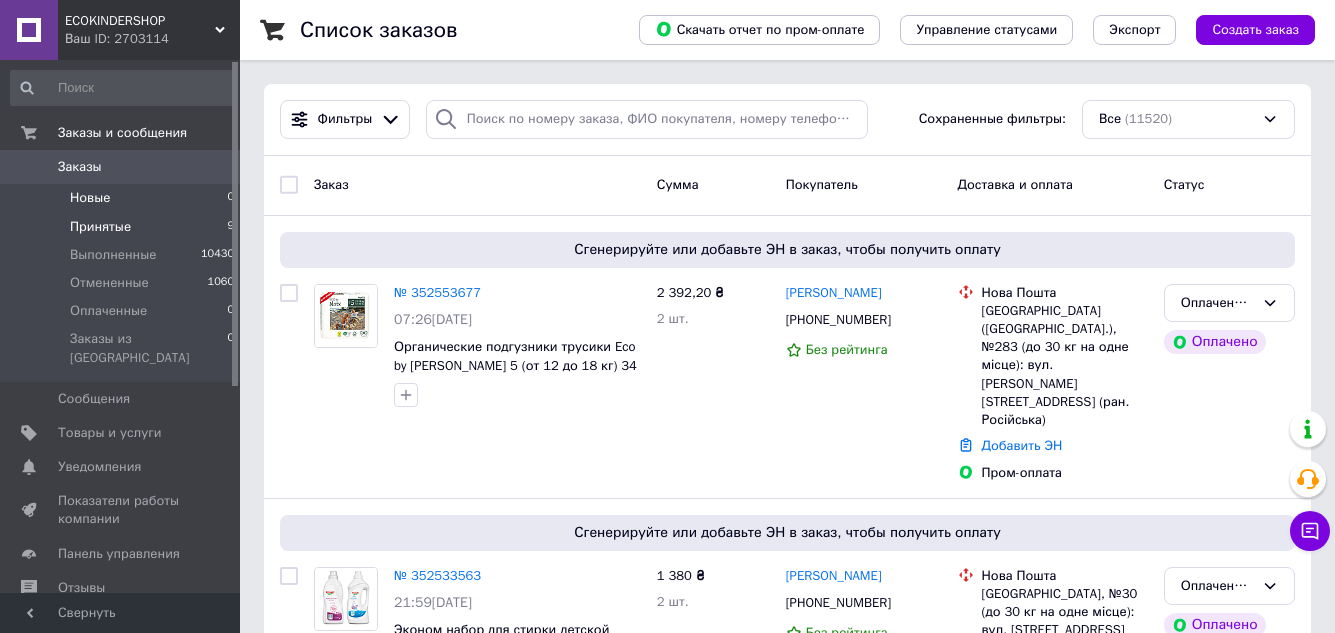 click on "Новые 0" at bounding box center (123, 198) 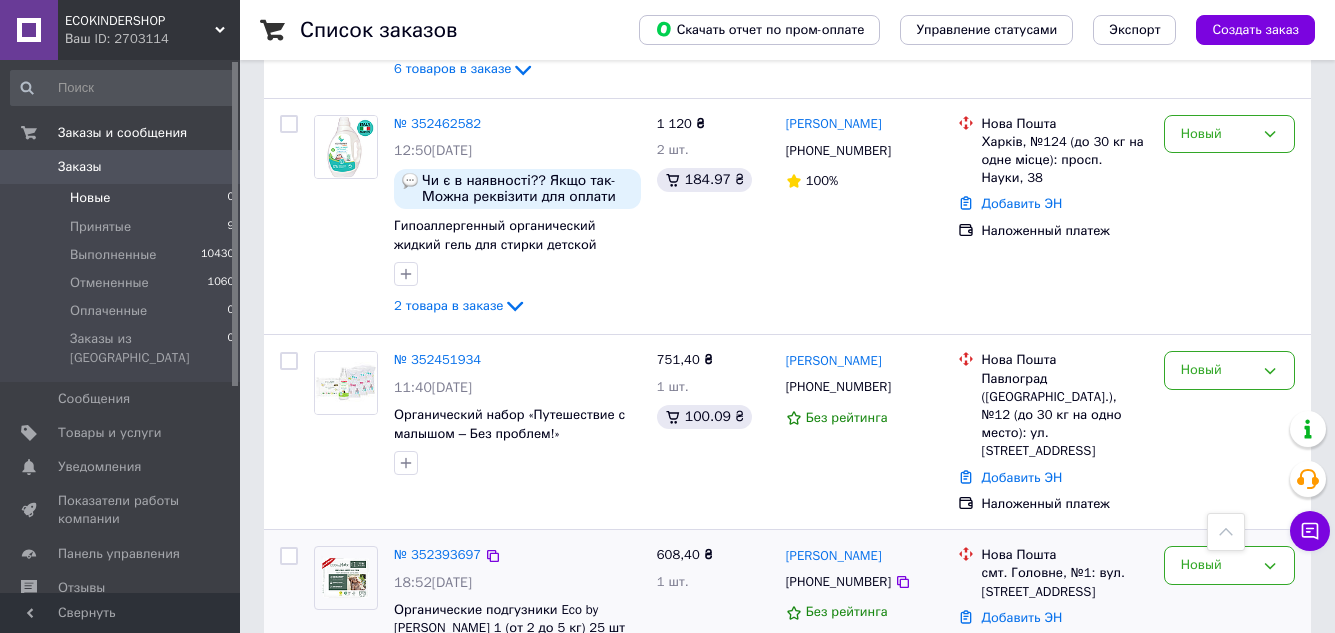 scroll, scrollTop: 789, scrollLeft: 0, axis: vertical 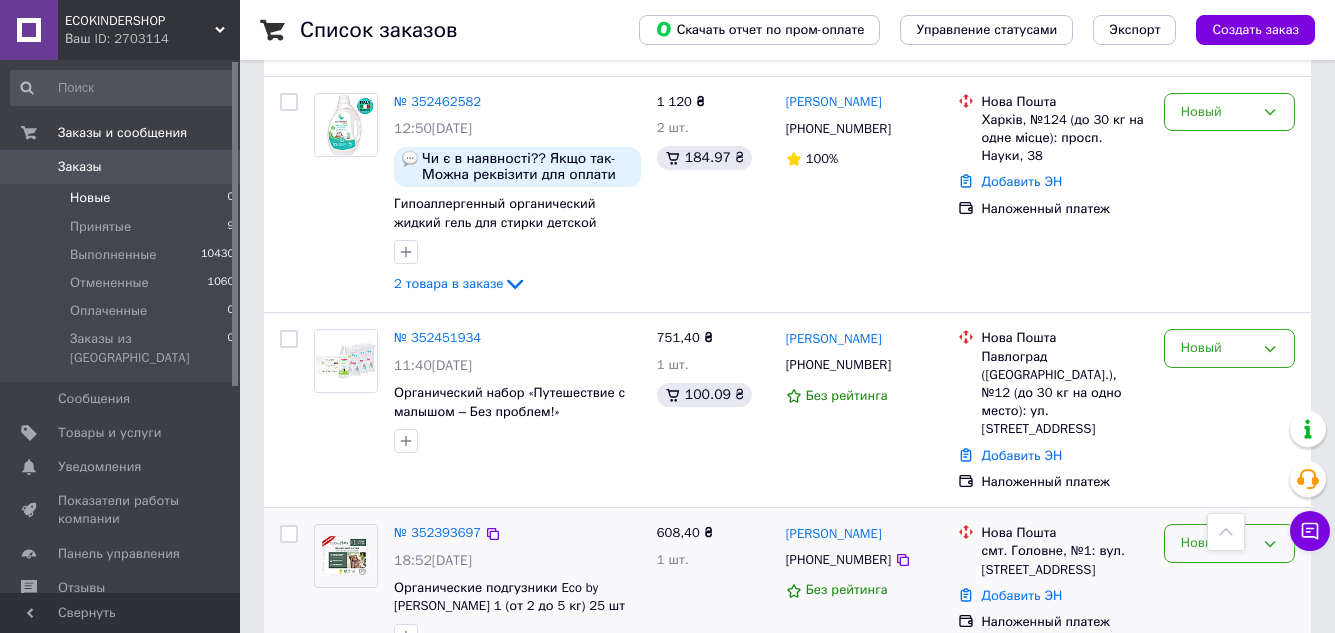 click 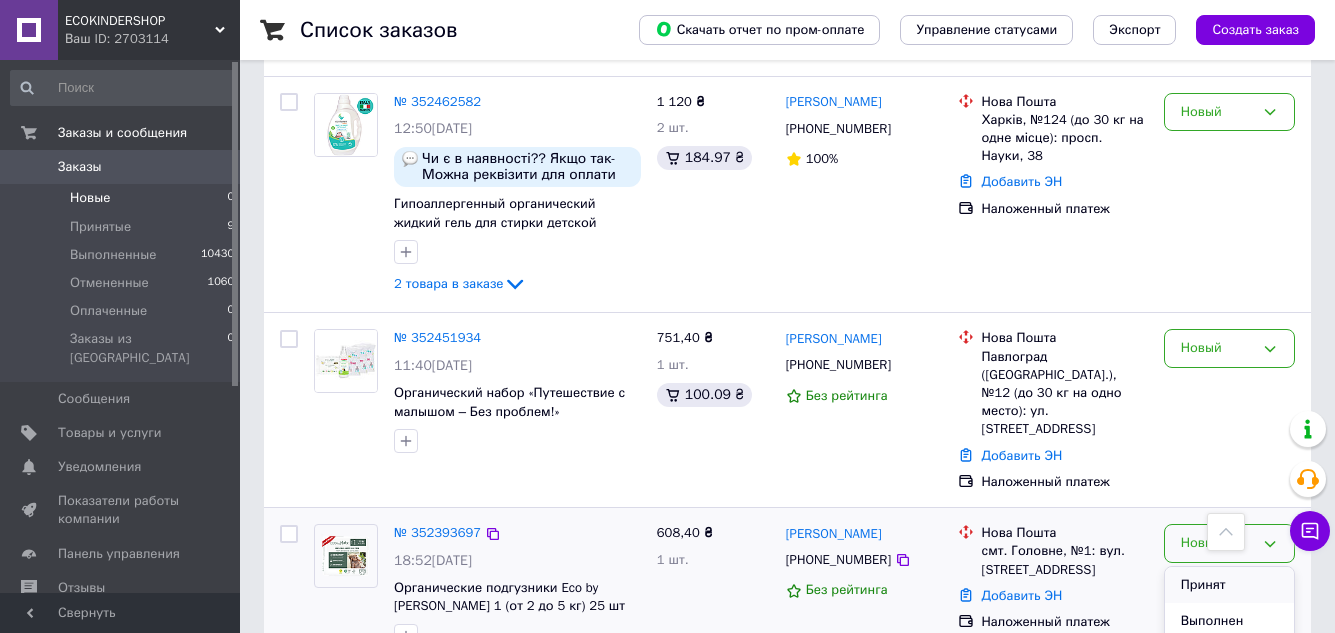 click on "Принят" at bounding box center (1229, 585) 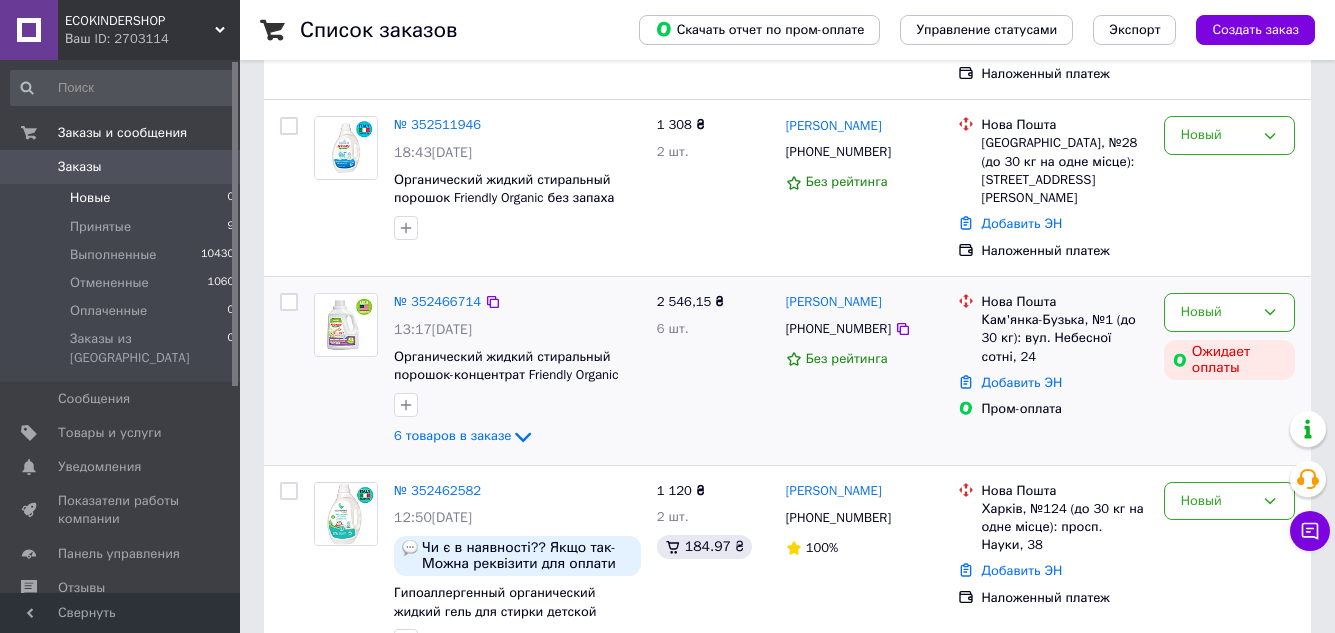 scroll, scrollTop: 789, scrollLeft: 0, axis: vertical 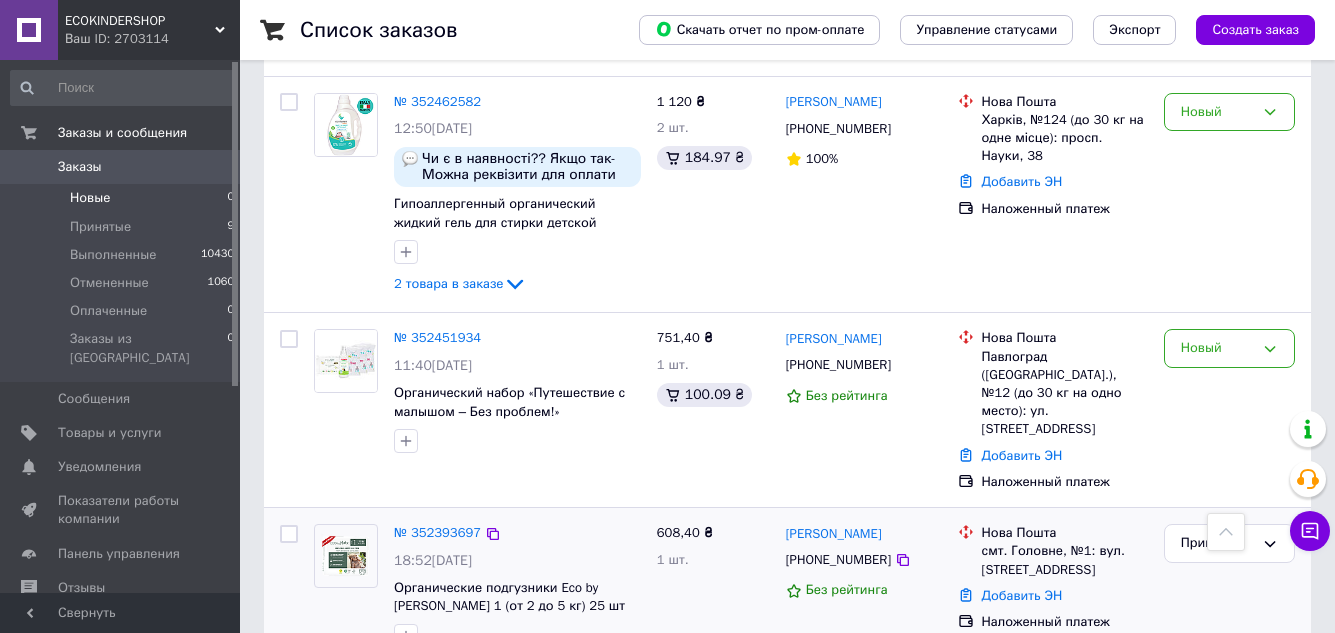 click on "Новые 0" at bounding box center [123, 198] 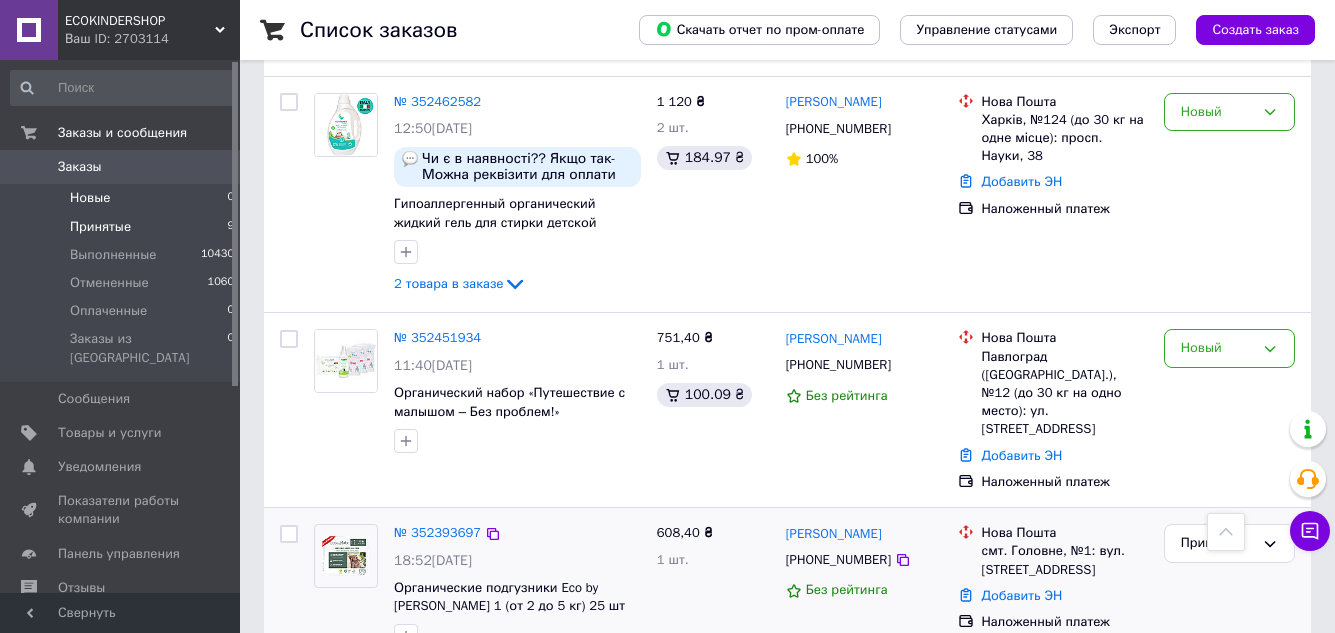 click on "Принятые 9" at bounding box center (123, 227) 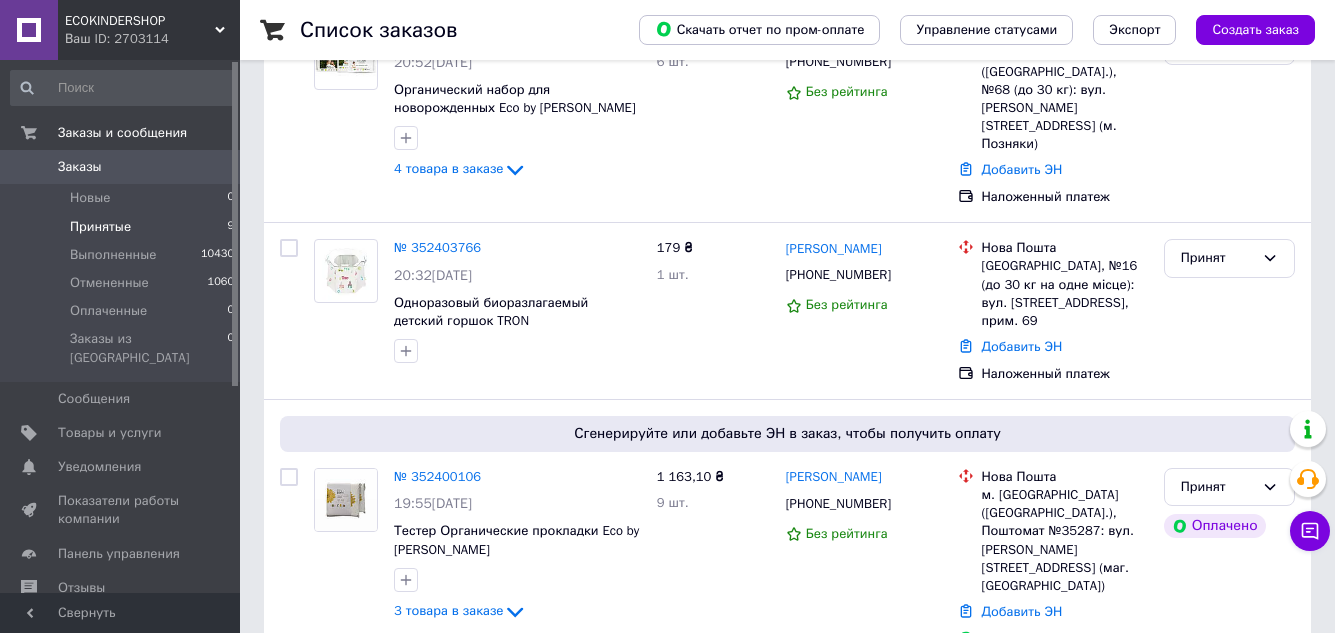 scroll, scrollTop: 0, scrollLeft: 0, axis: both 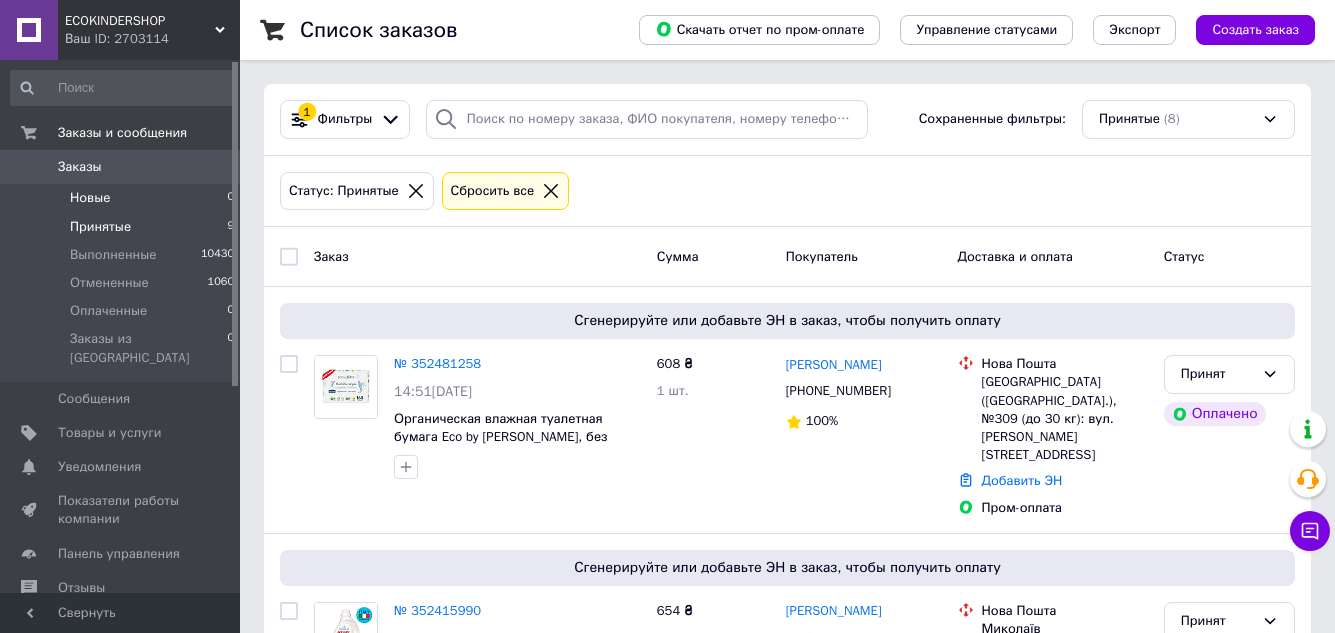 click on "Новые 0" at bounding box center (123, 198) 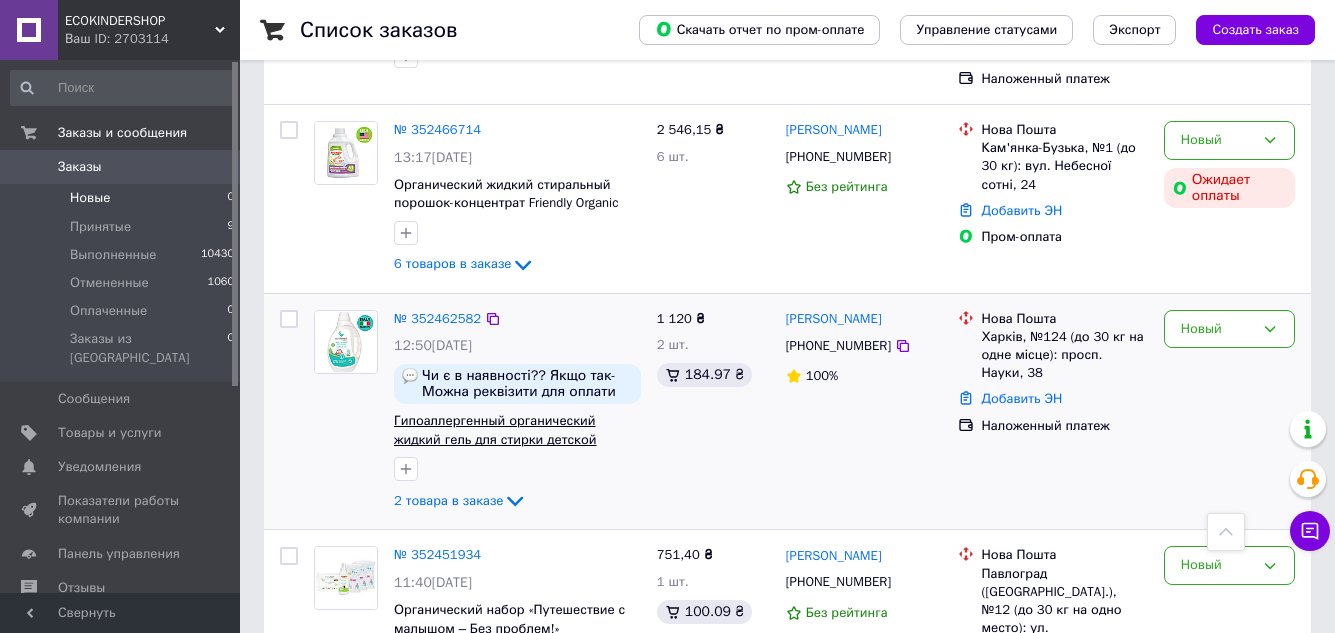 scroll, scrollTop: 633, scrollLeft: 0, axis: vertical 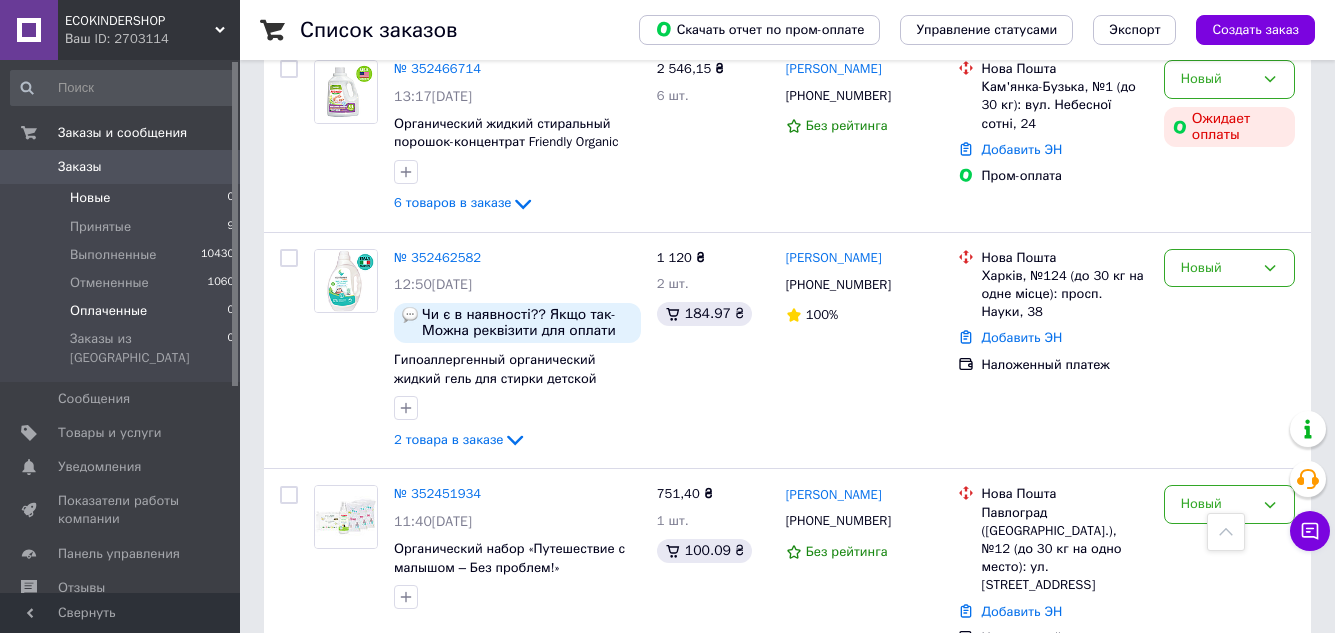 drag, startPoint x: 131, startPoint y: 318, endPoint x: 143, endPoint y: 318, distance: 12 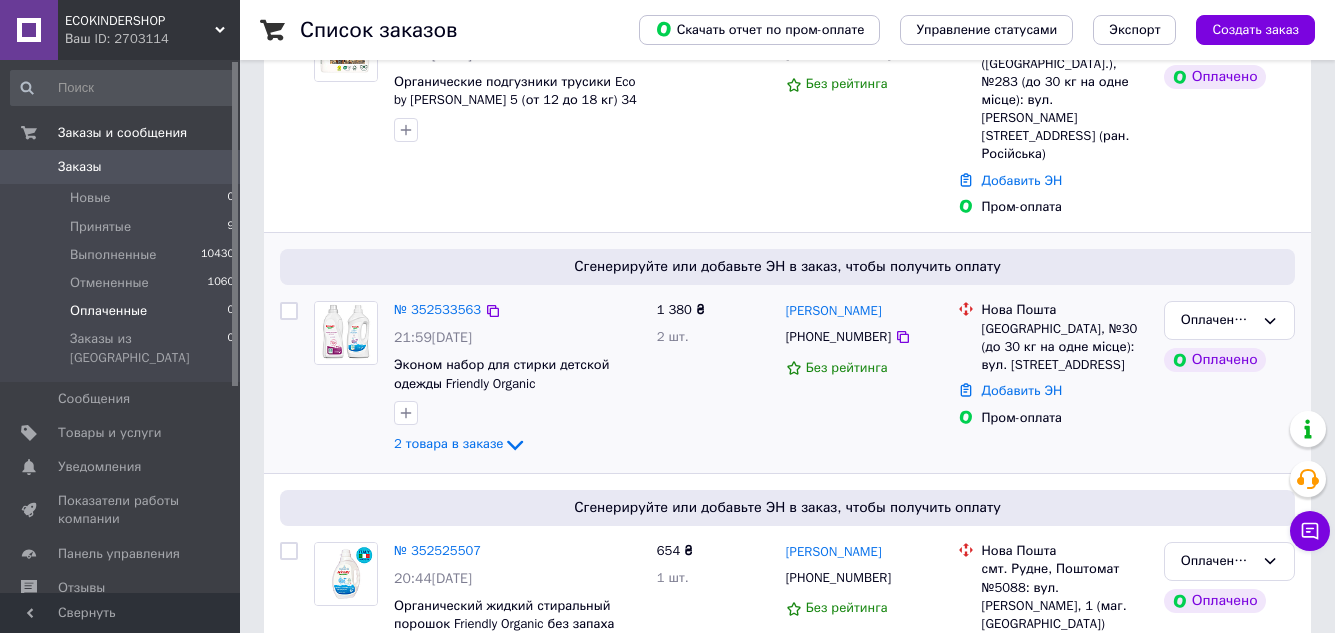 scroll, scrollTop: 357, scrollLeft: 0, axis: vertical 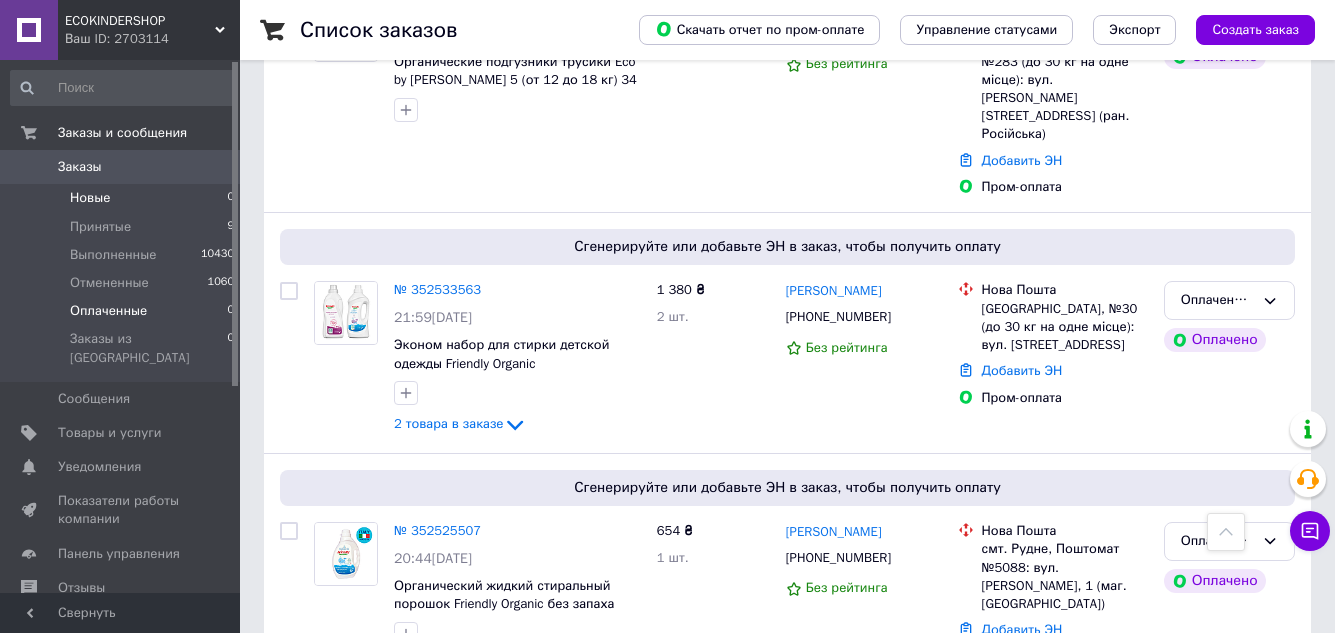 click on "Новые 0" at bounding box center (123, 198) 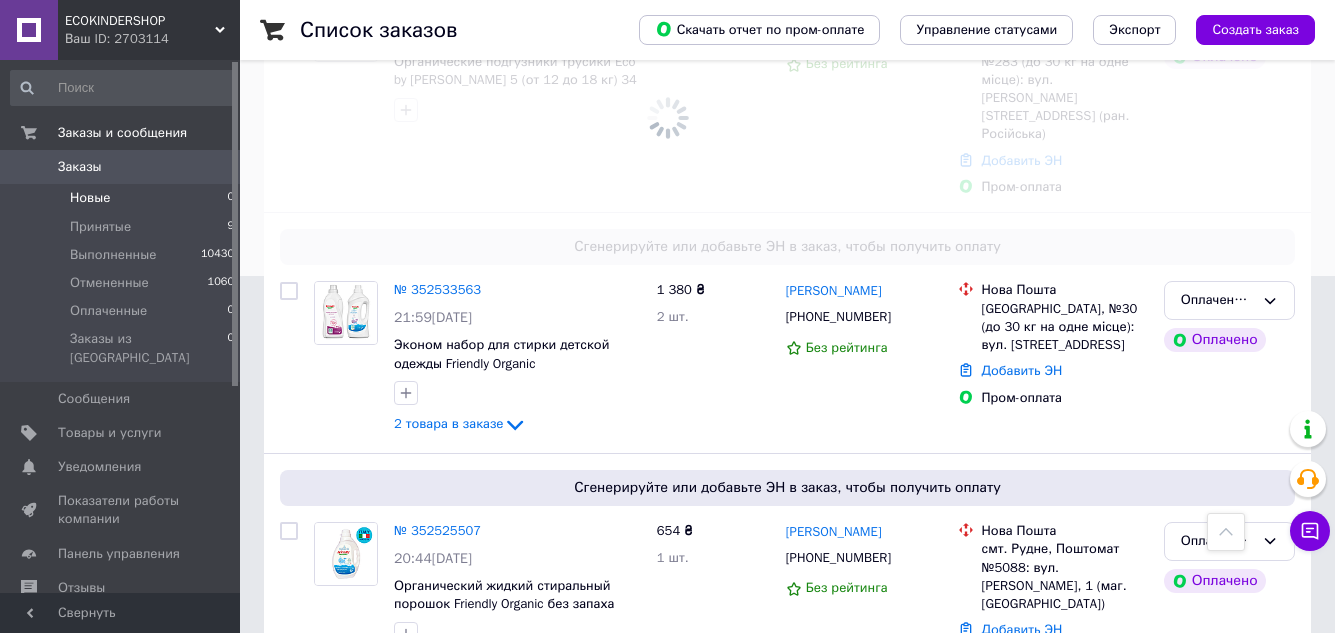 click on "Новые 0 Принятые 9 Выполненные 10430 Отмененные 1060 Оплаченные 0 Заказы из Розетки 0" at bounding box center (123, 282) 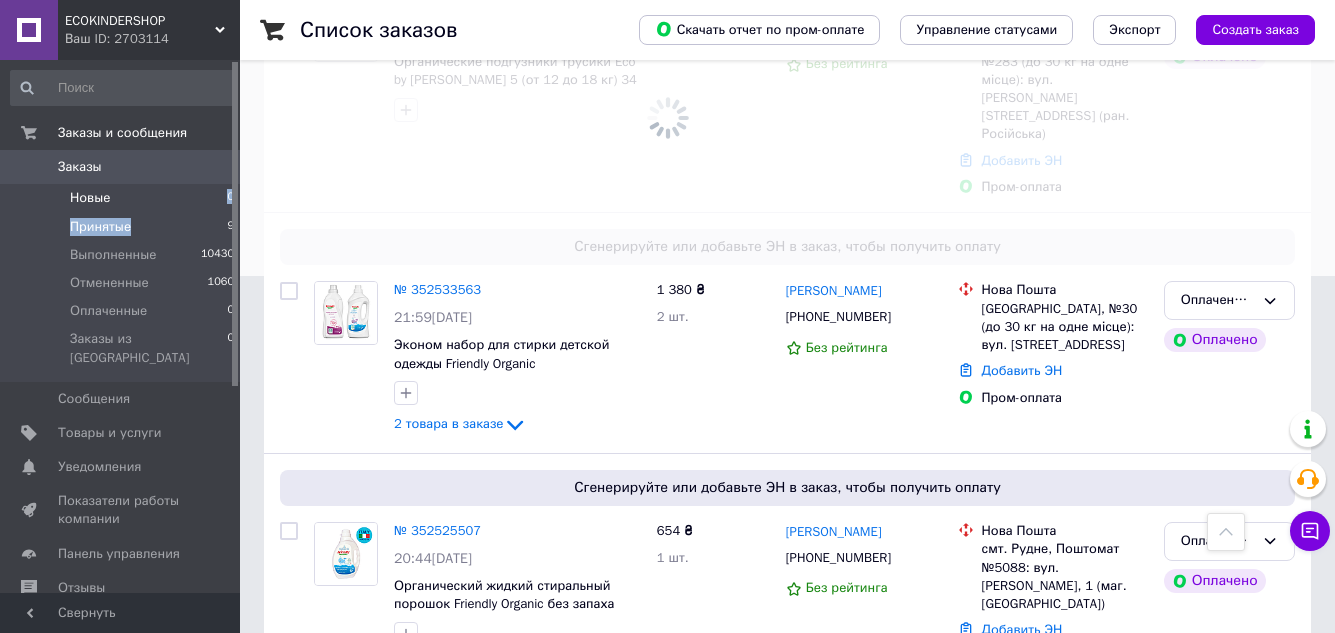 click on "Принятые 9" at bounding box center [123, 227] 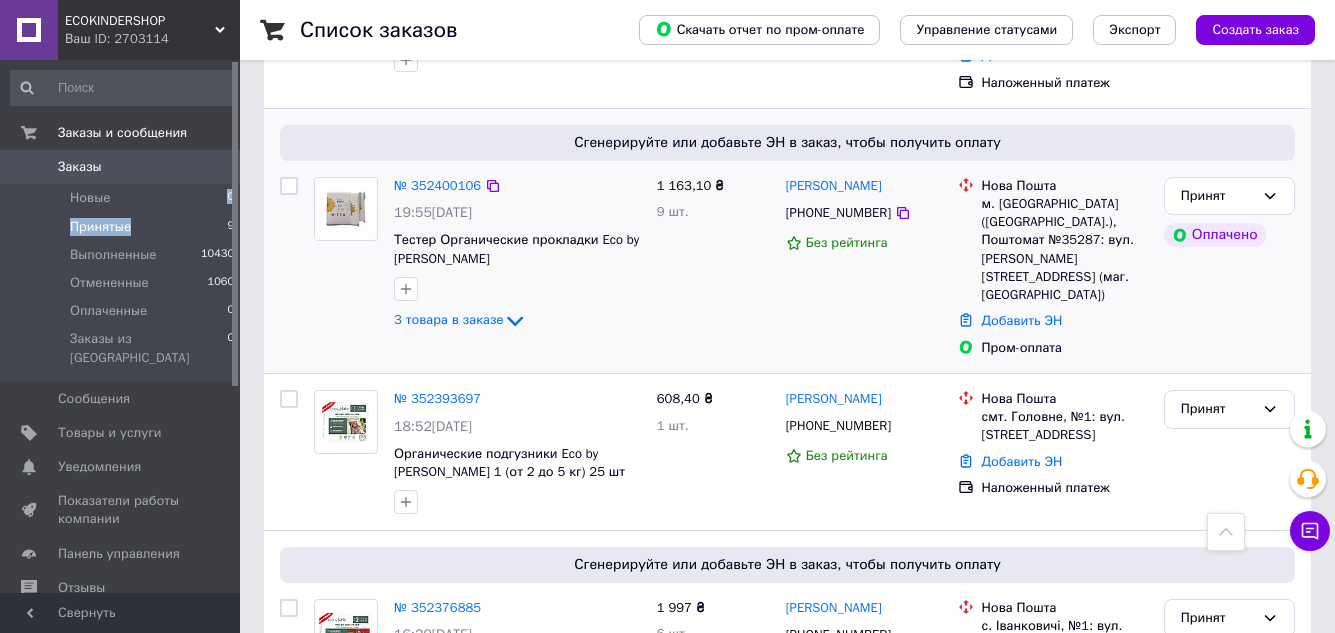 scroll, scrollTop: 1297, scrollLeft: 0, axis: vertical 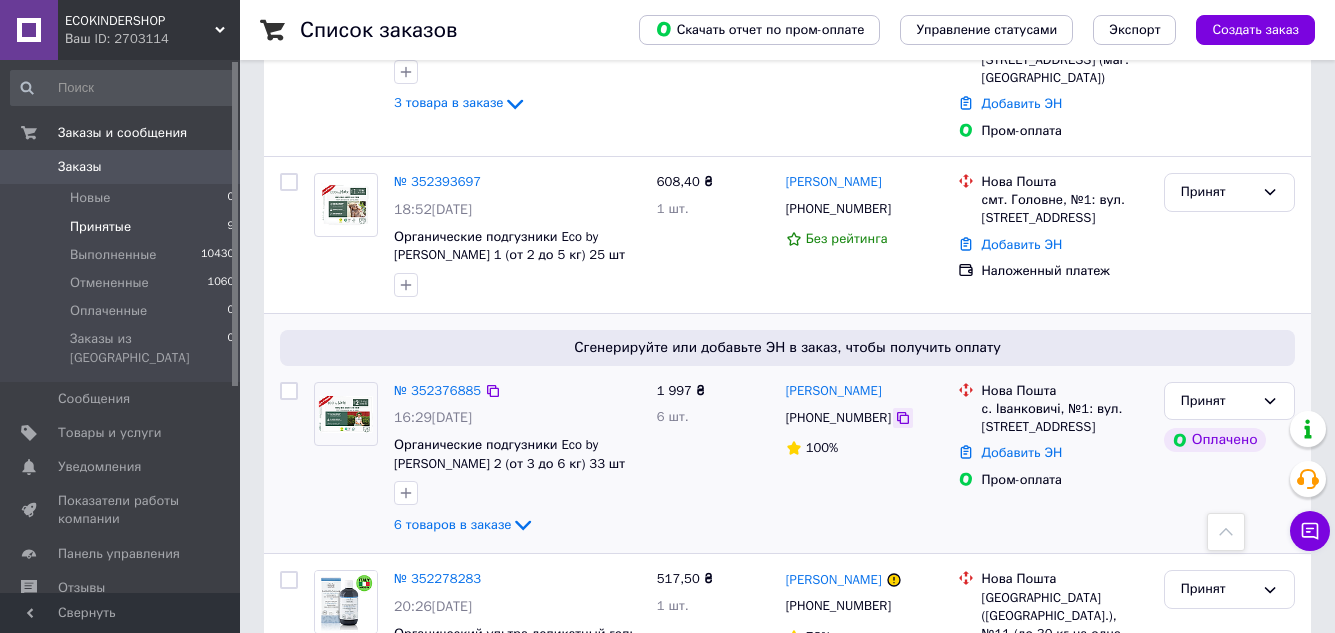 click 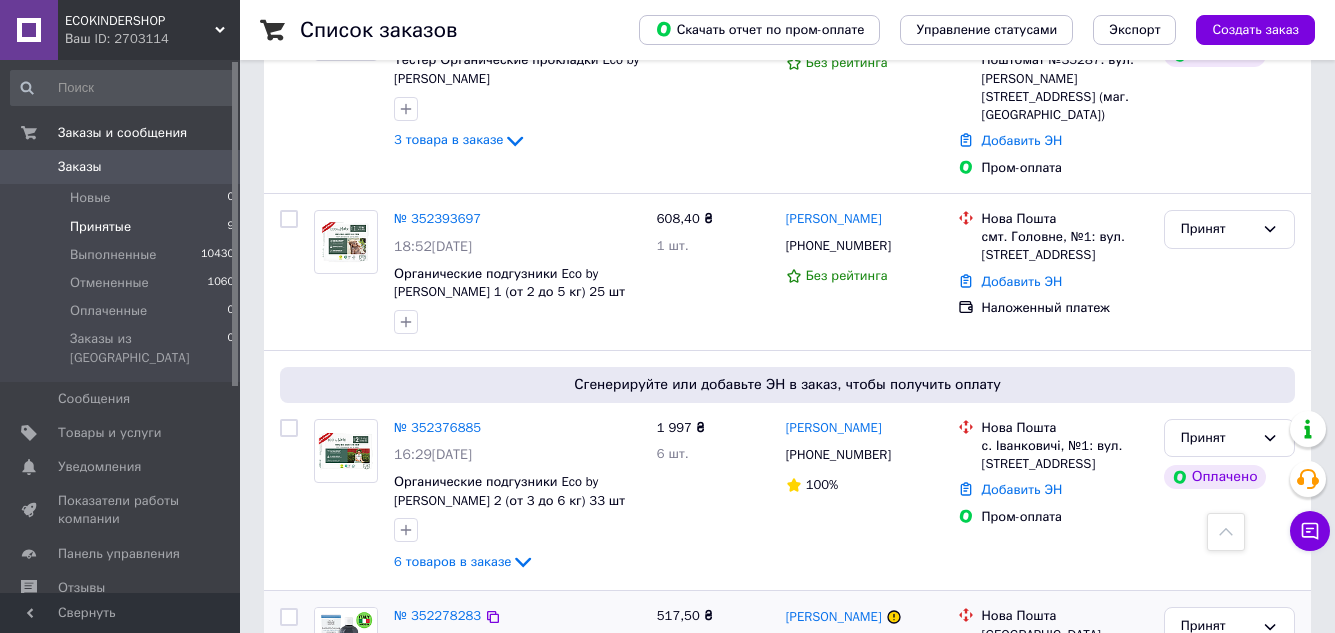 scroll, scrollTop: 1197, scrollLeft: 0, axis: vertical 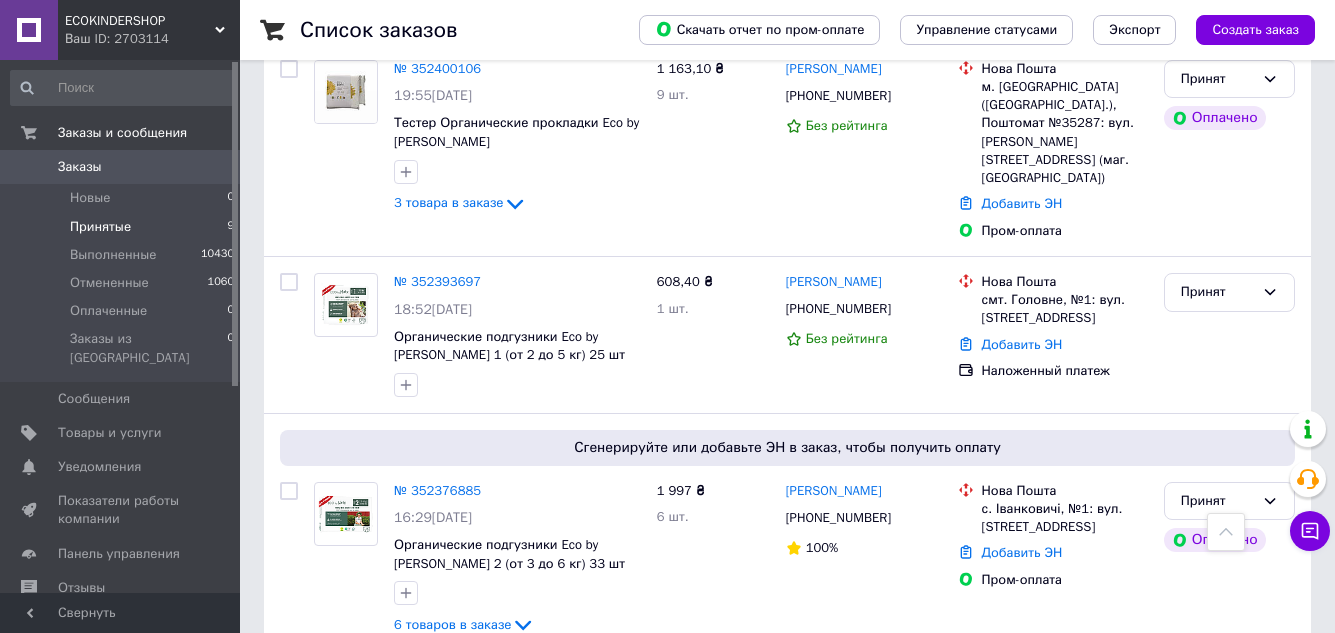 click on "Принятые 9" at bounding box center (123, 227) 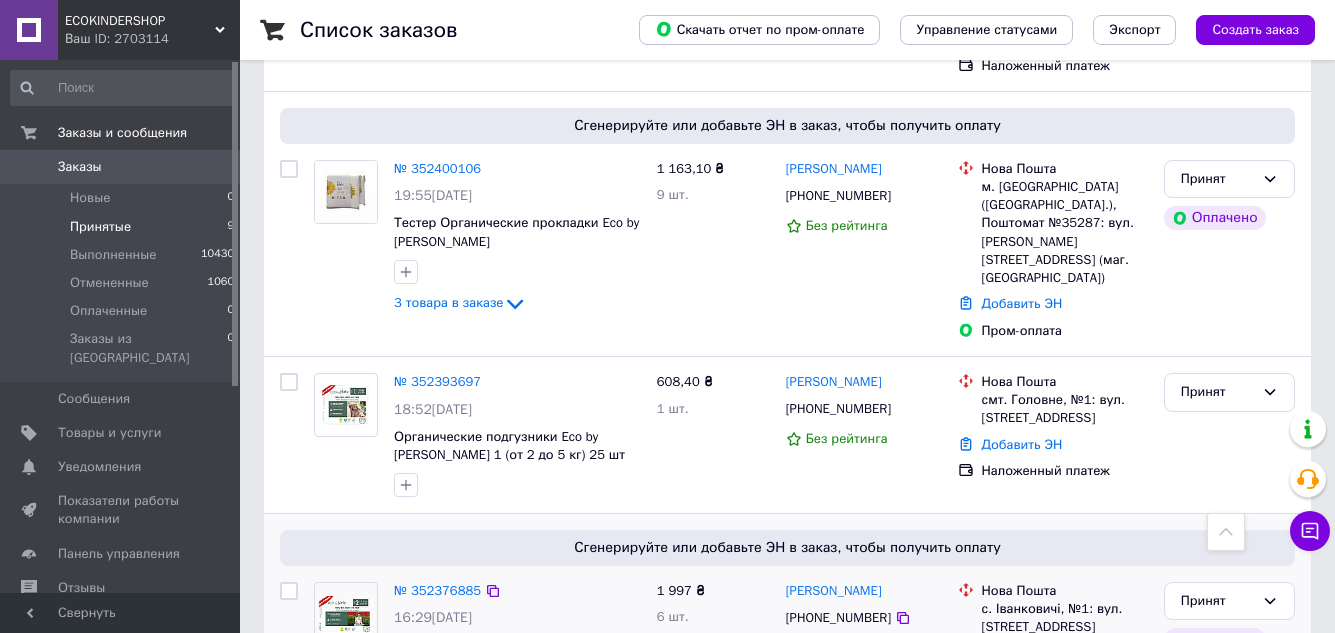 scroll, scrollTop: 997, scrollLeft: 0, axis: vertical 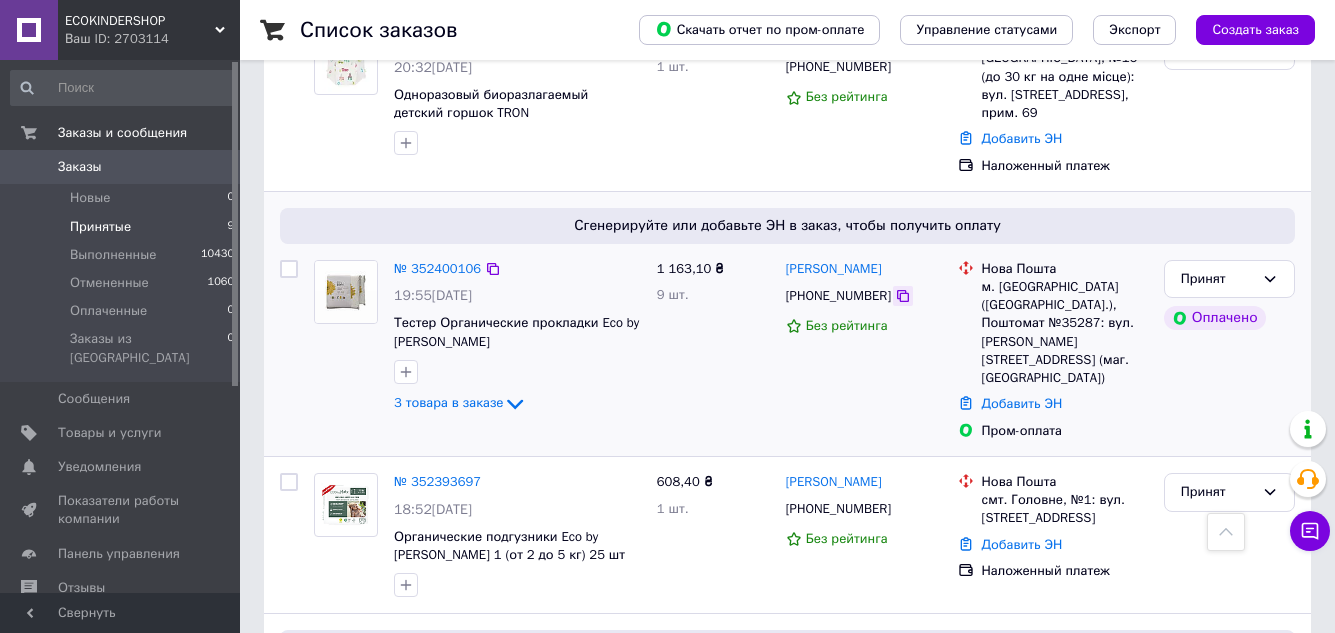 click 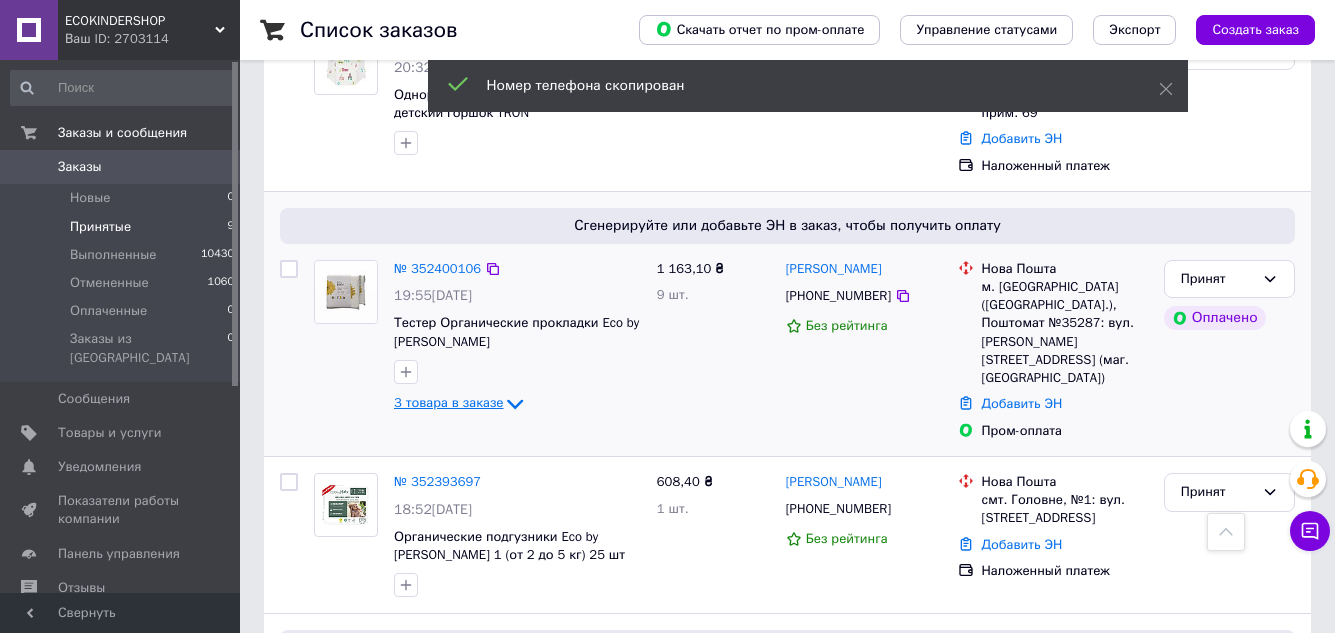 click 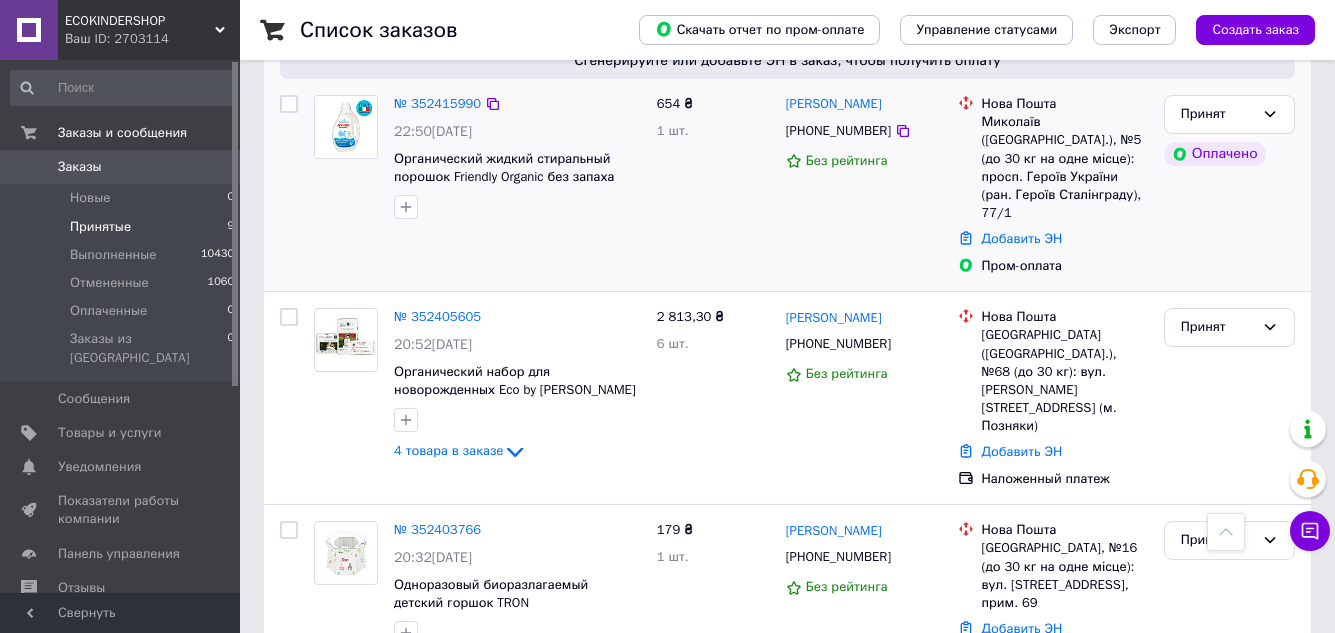 scroll, scrollTop: 397, scrollLeft: 0, axis: vertical 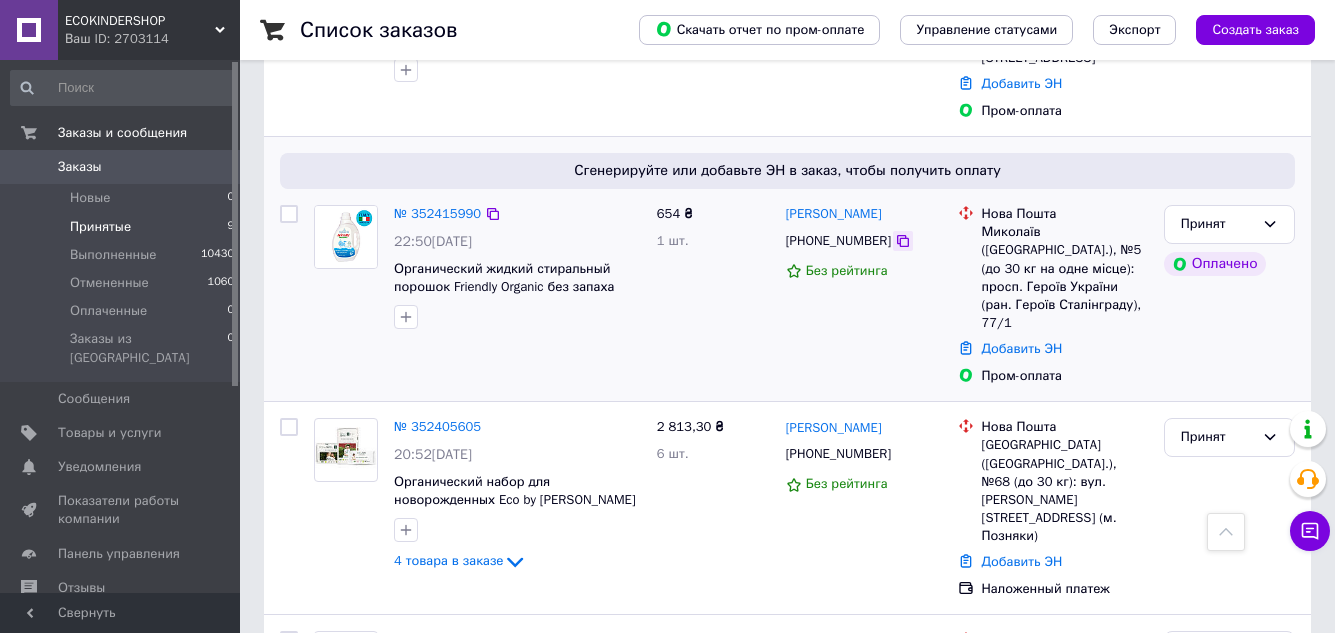 click at bounding box center [903, 241] 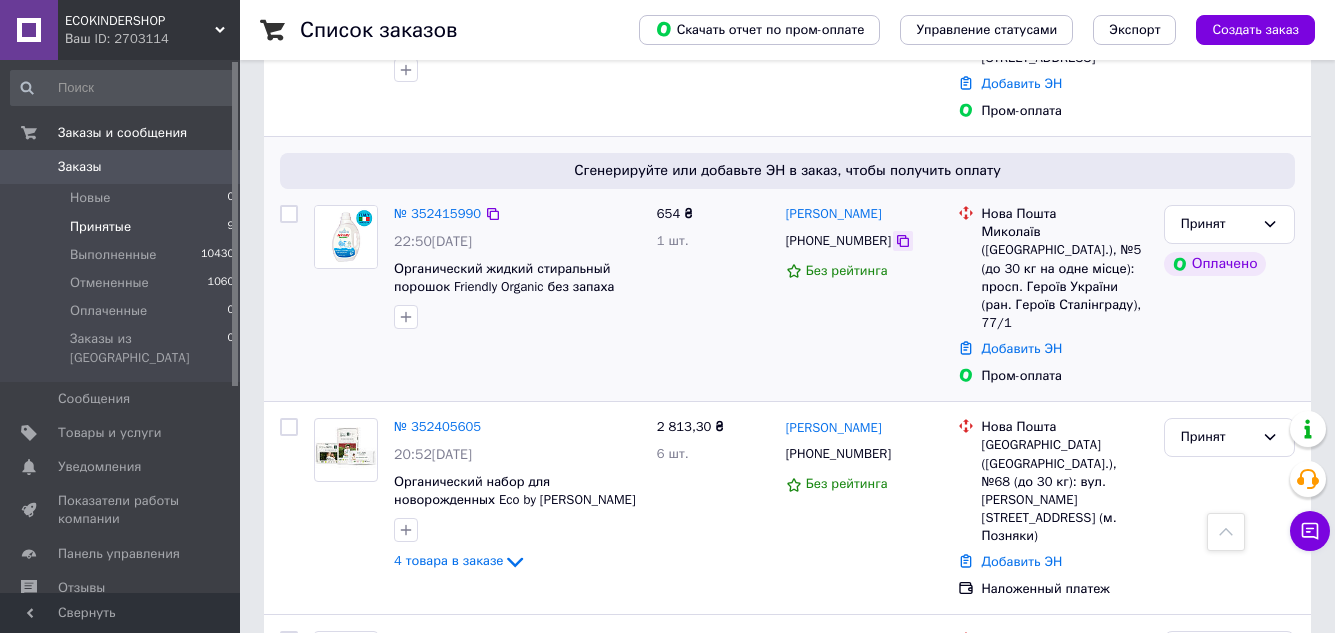 click 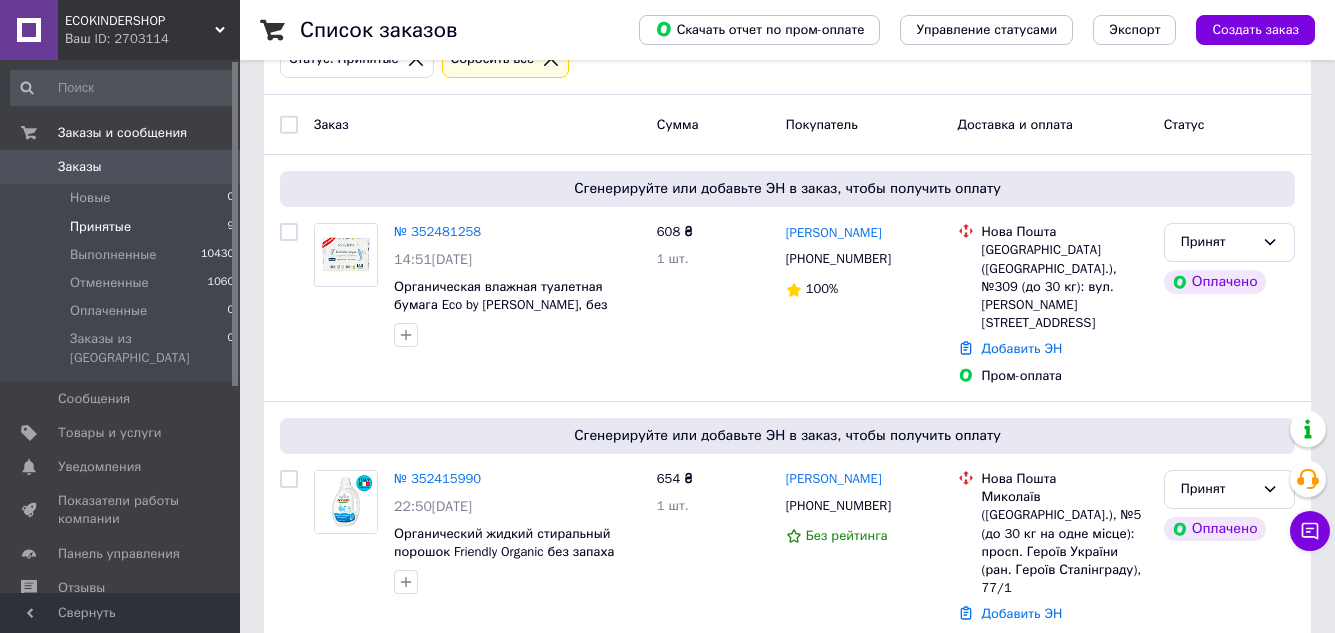 scroll, scrollTop: 97, scrollLeft: 0, axis: vertical 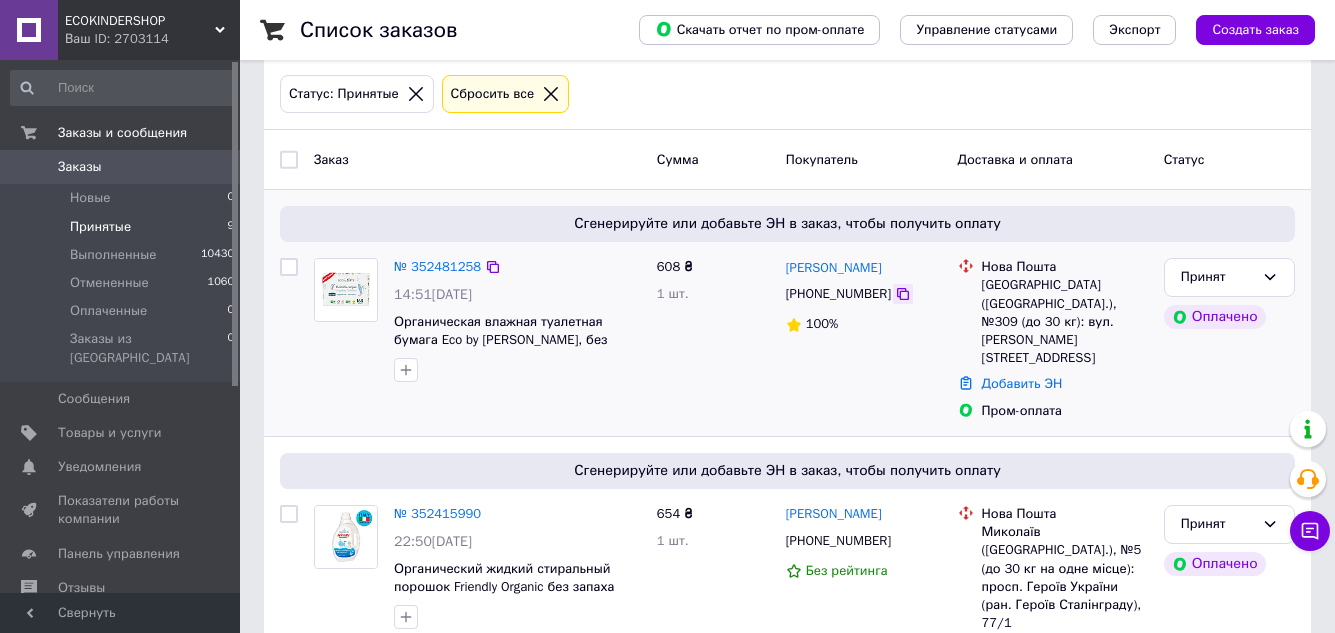 click 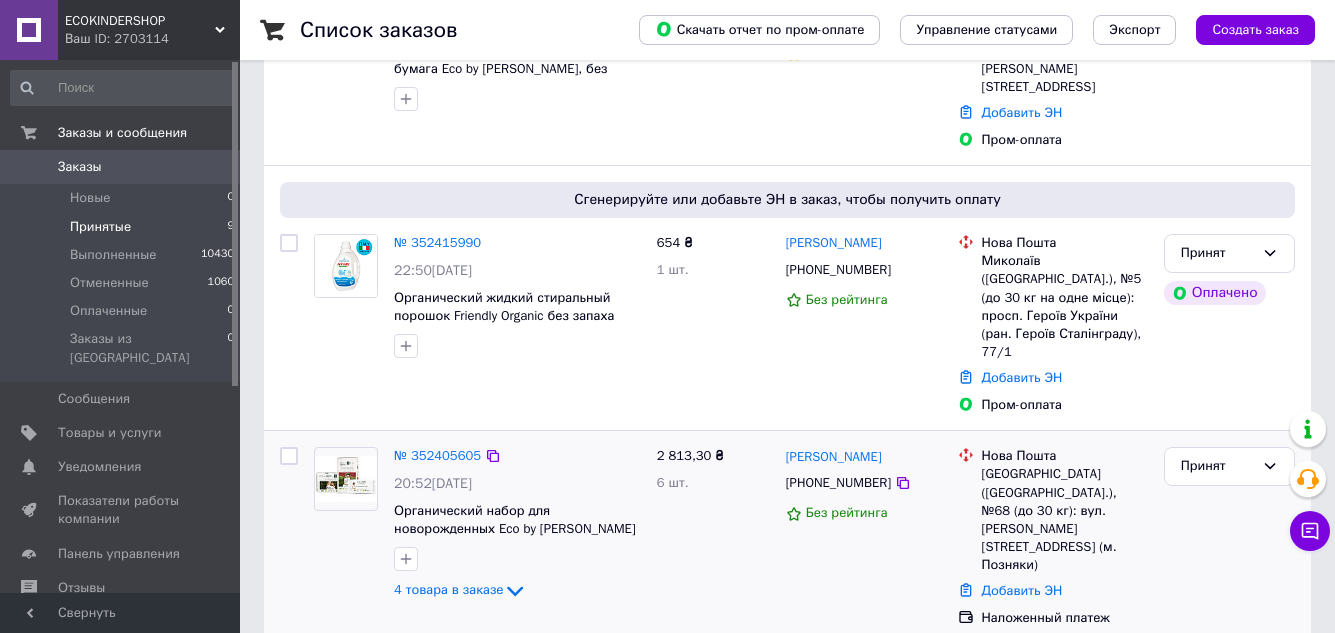 scroll, scrollTop: 597, scrollLeft: 0, axis: vertical 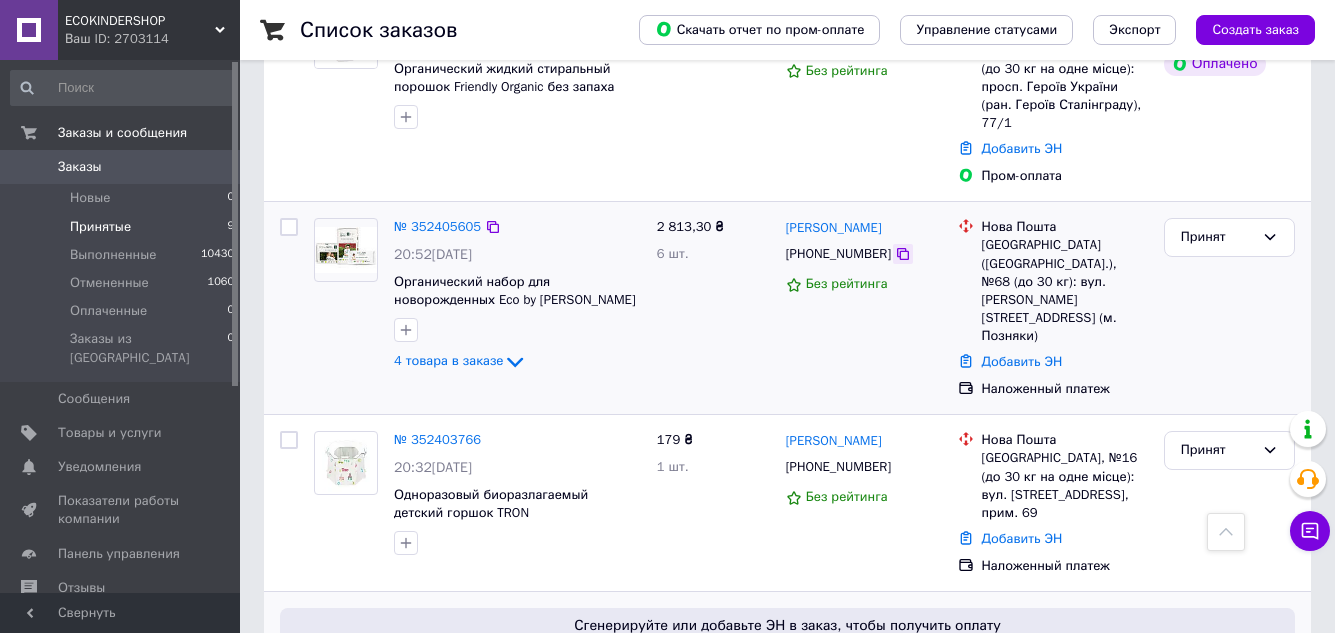 click 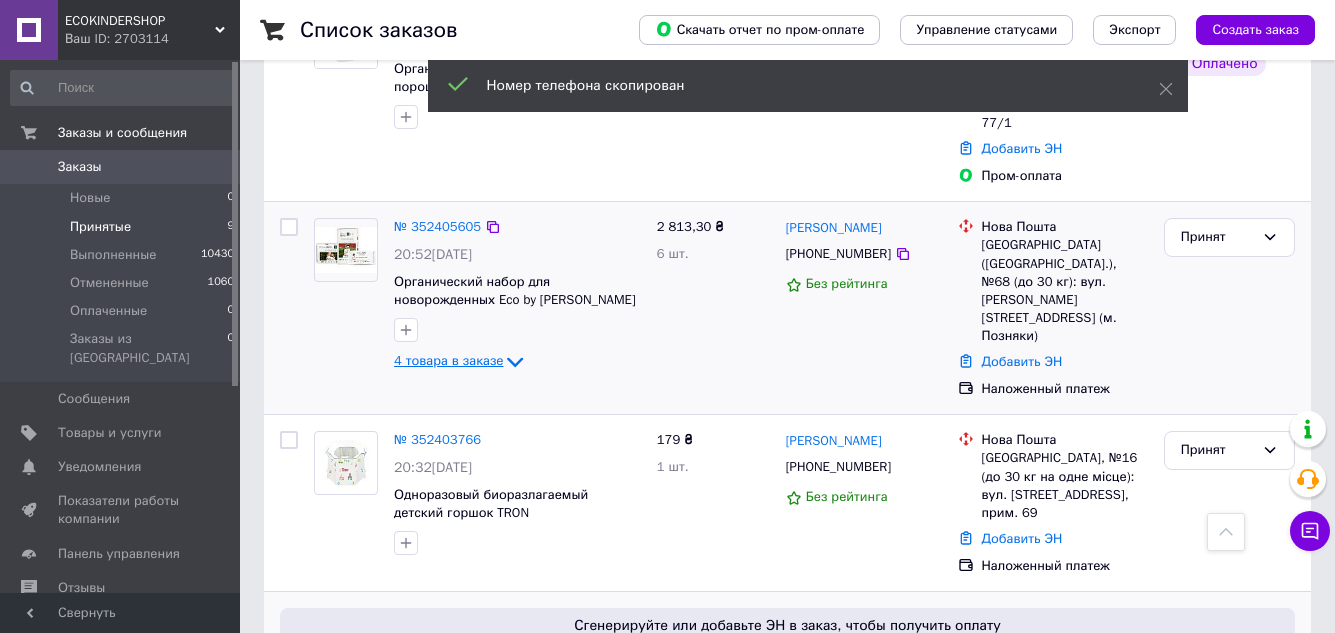 click 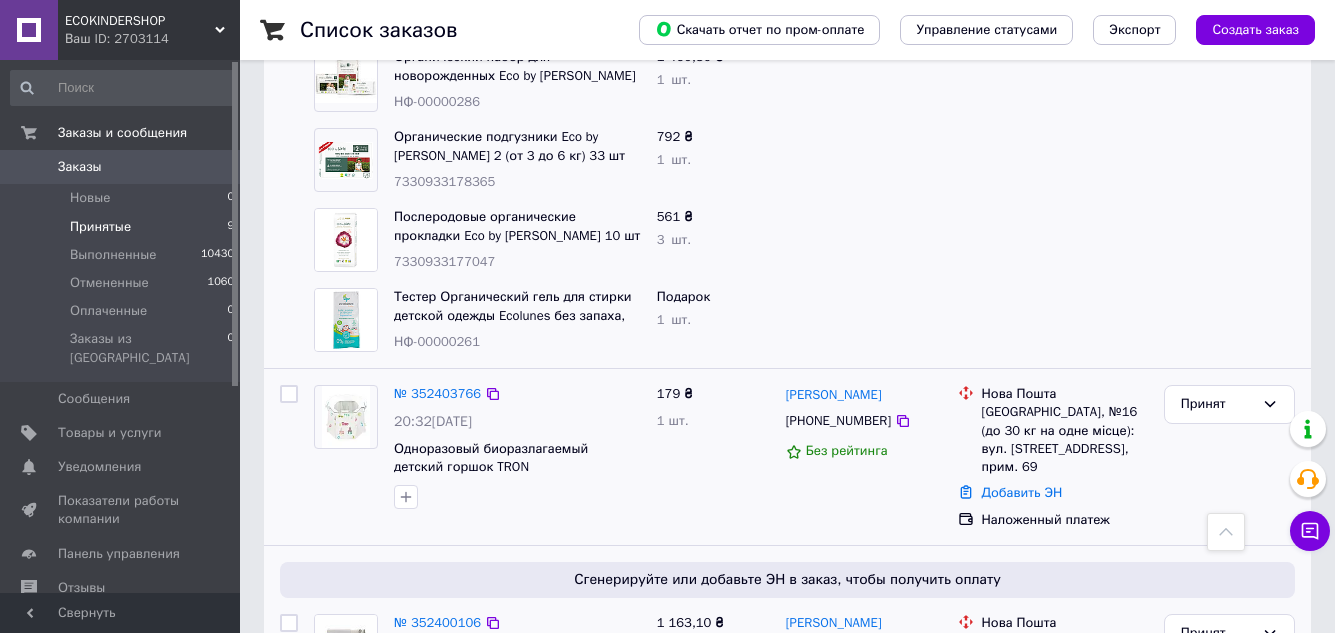 scroll, scrollTop: 997, scrollLeft: 0, axis: vertical 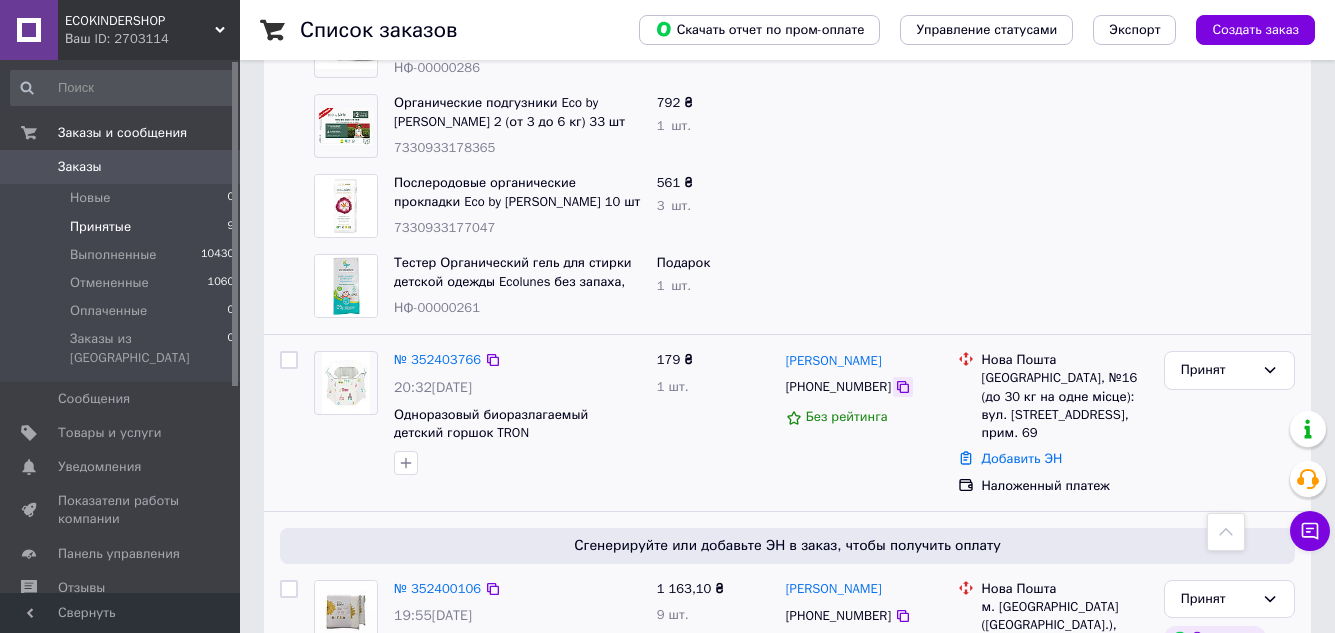 click 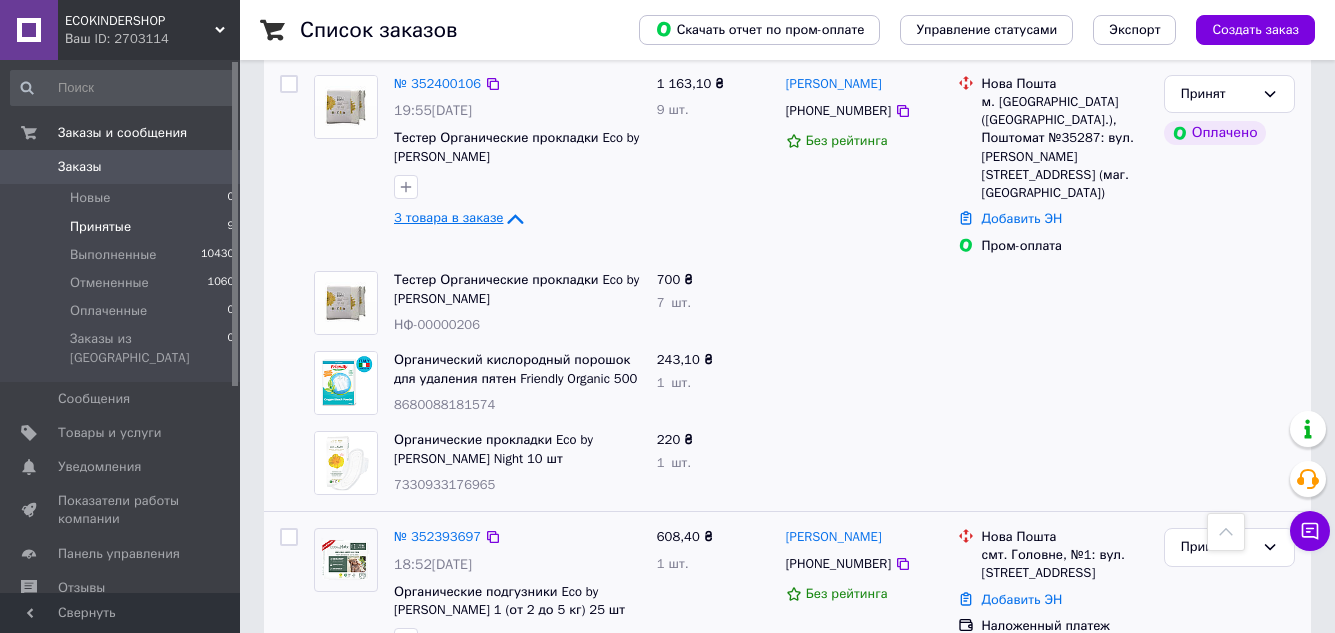 scroll, scrollTop: 1597, scrollLeft: 0, axis: vertical 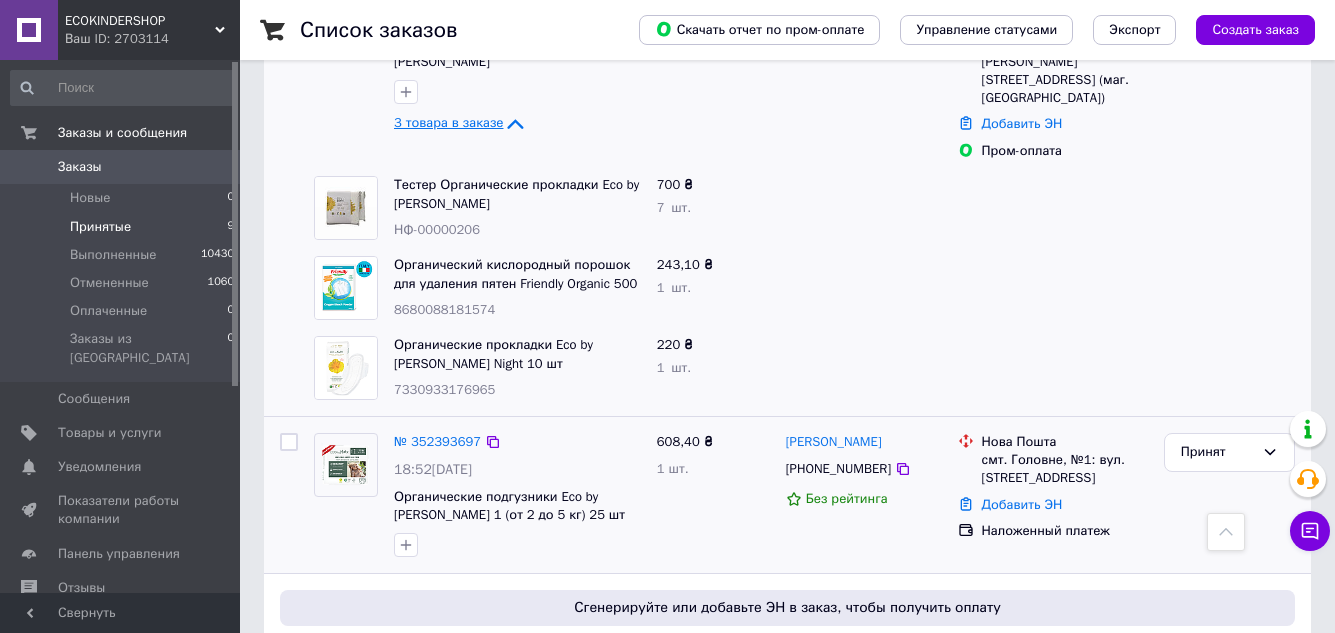 click 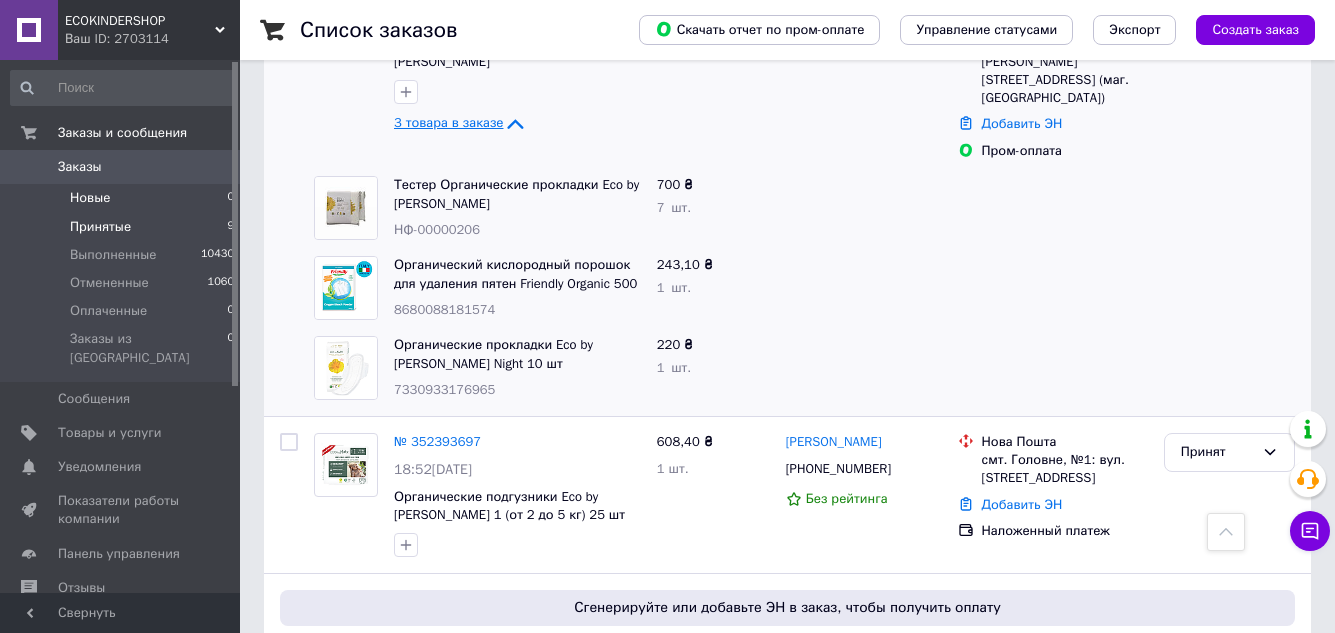 click on "Новые" at bounding box center [90, 198] 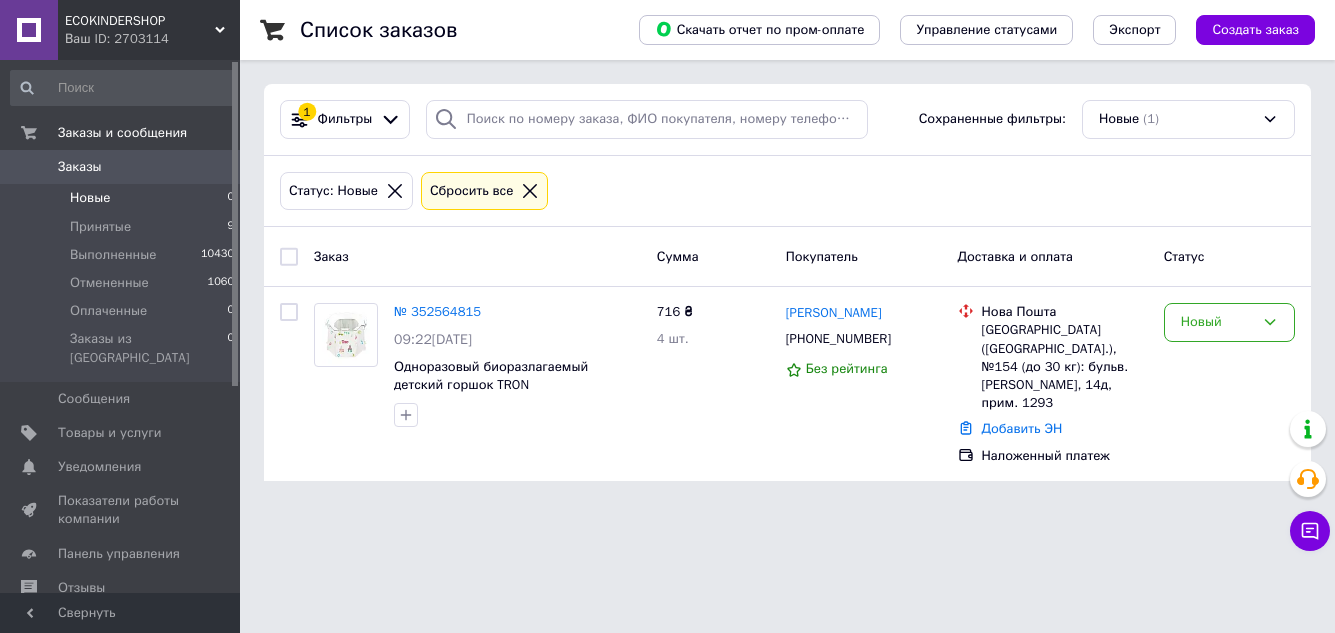 scroll, scrollTop: 0, scrollLeft: 0, axis: both 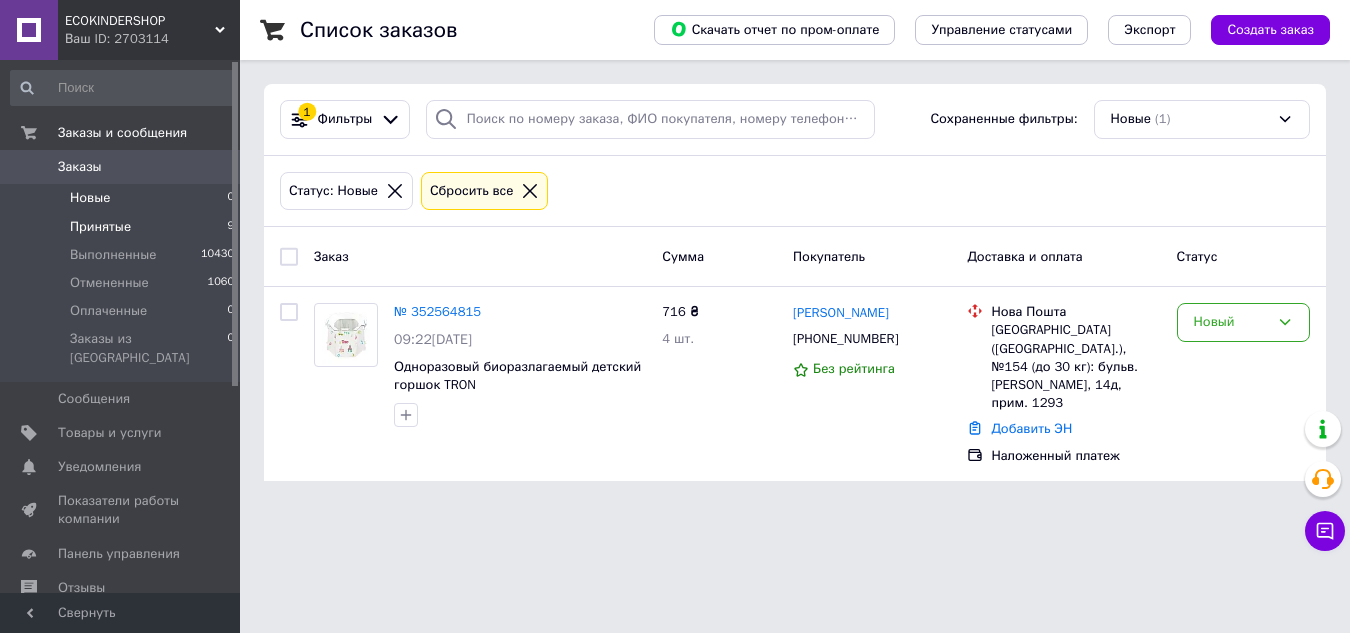 click on "Принятые 9" at bounding box center [123, 227] 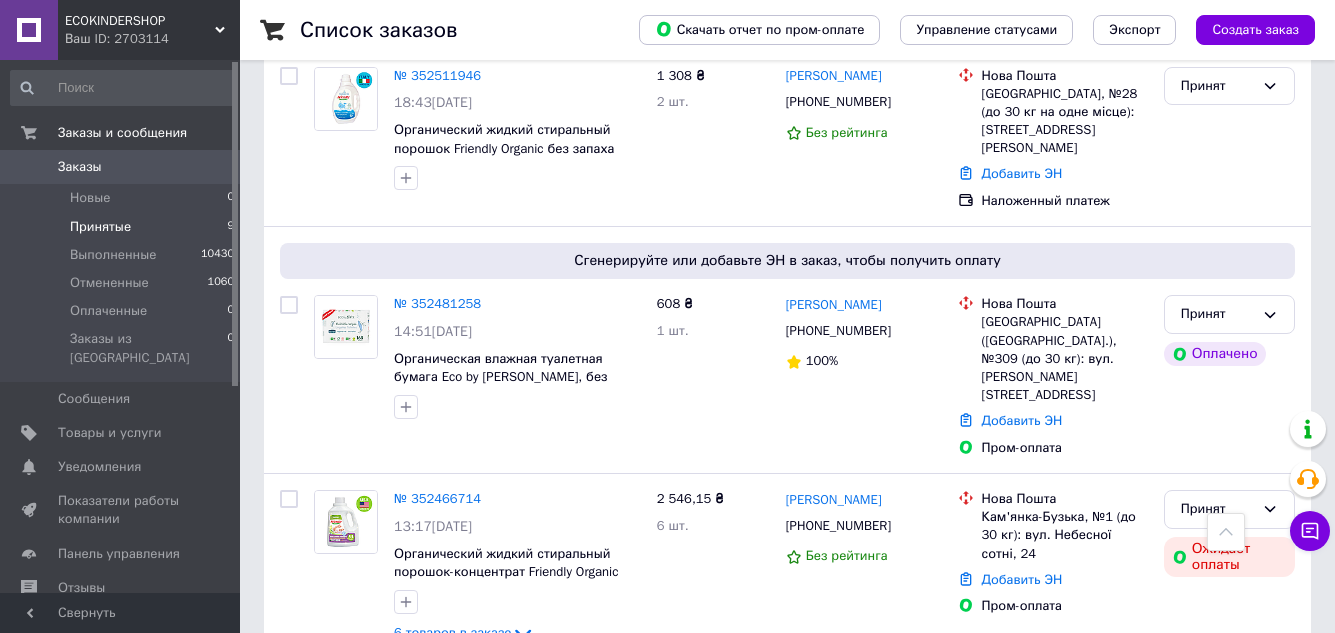 scroll, scrollTop: 1579, scrollLeft: 0, axis: vertical 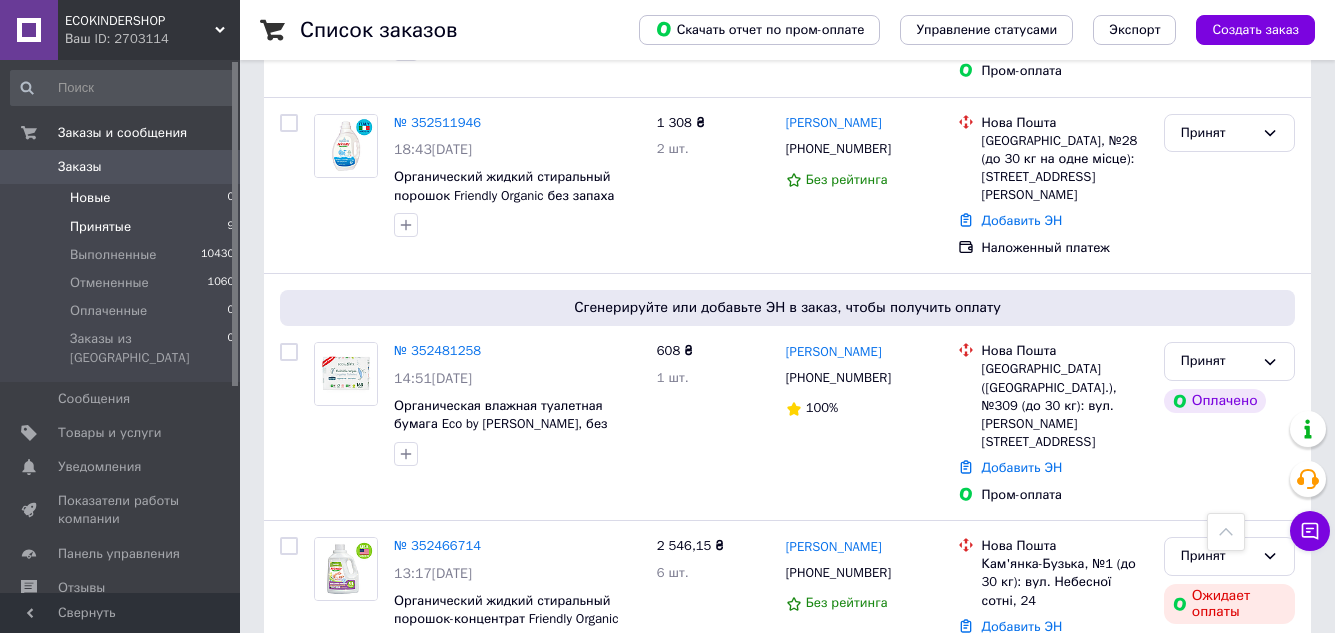 click on "Новые 0" at bounding box center [123, 198] 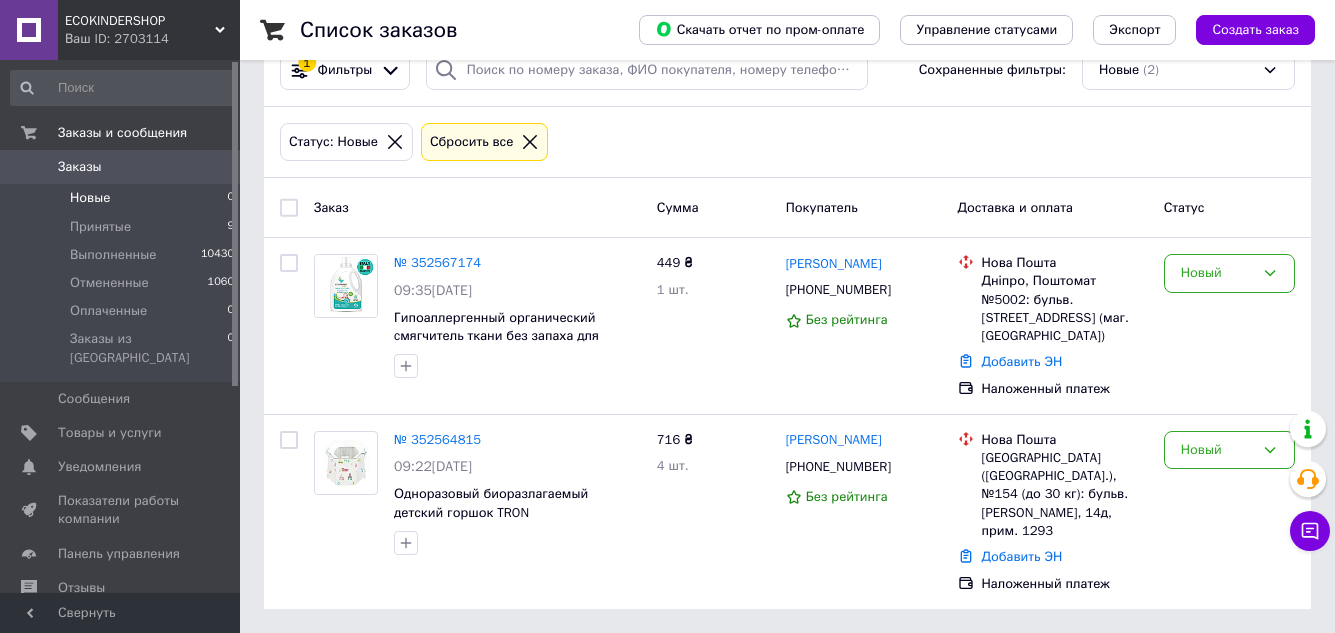 scroll, scrollTop: 0, scrollLeft: 0, axis: both 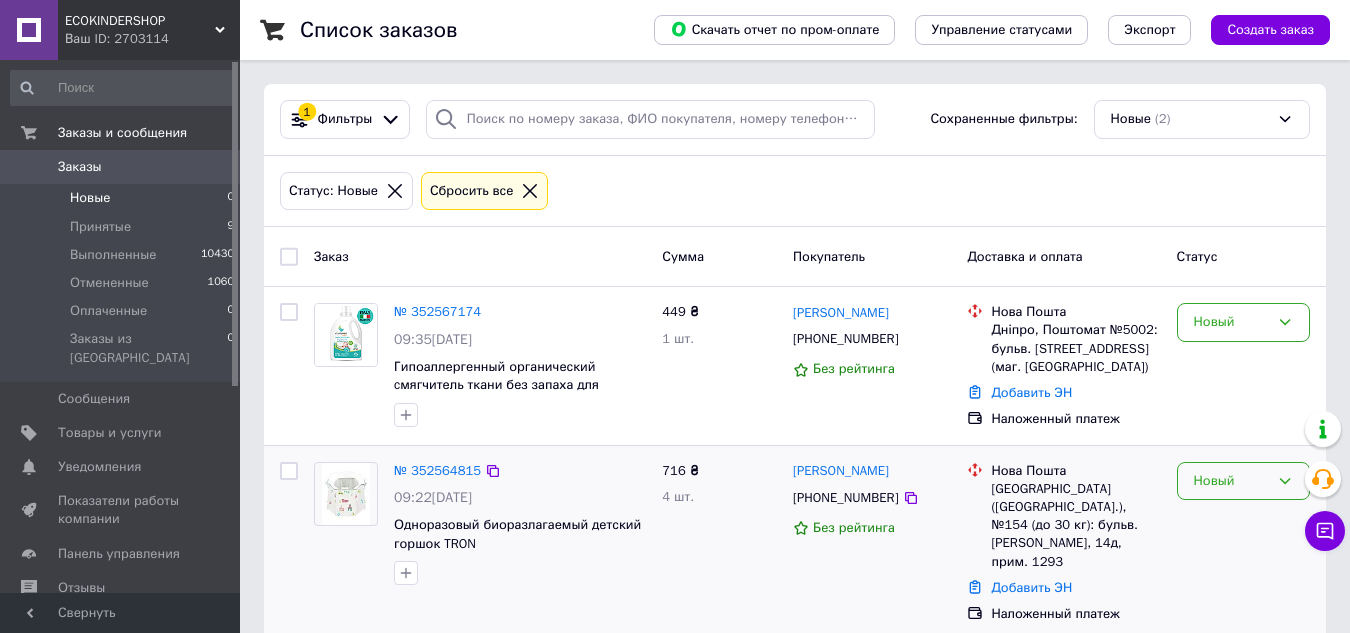 click on "Новый" at bounding box center [1231, 481] 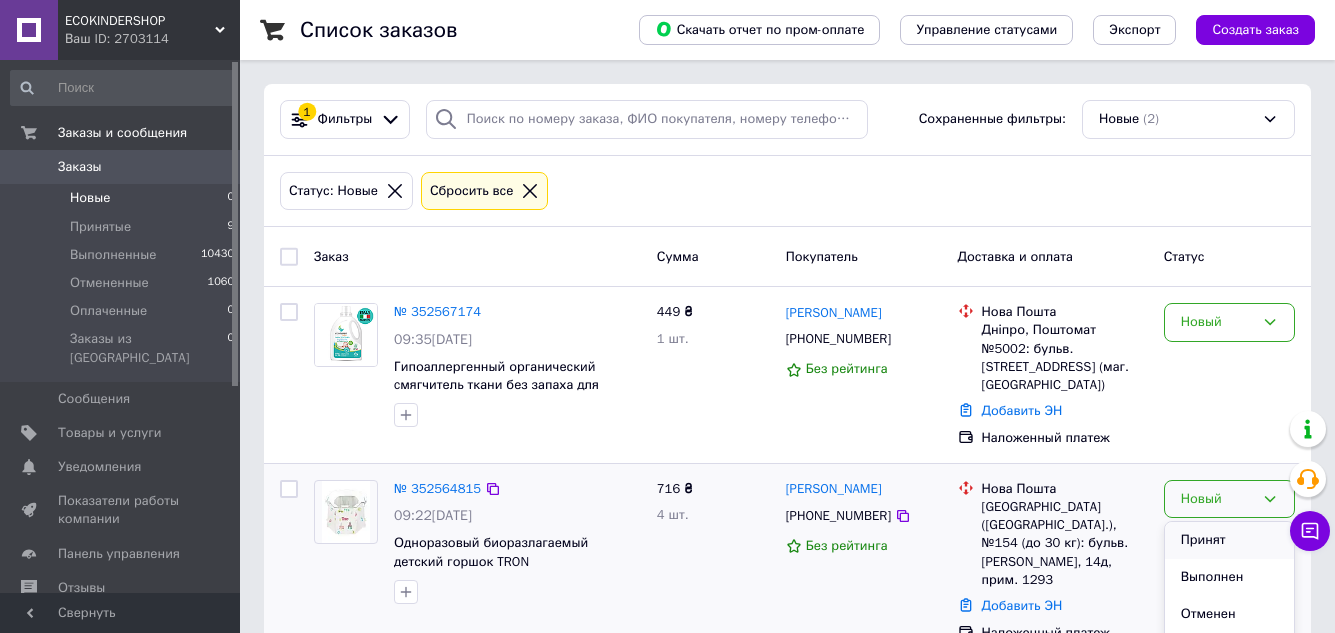 click on "Принят" at bounding box center (1229, 540) 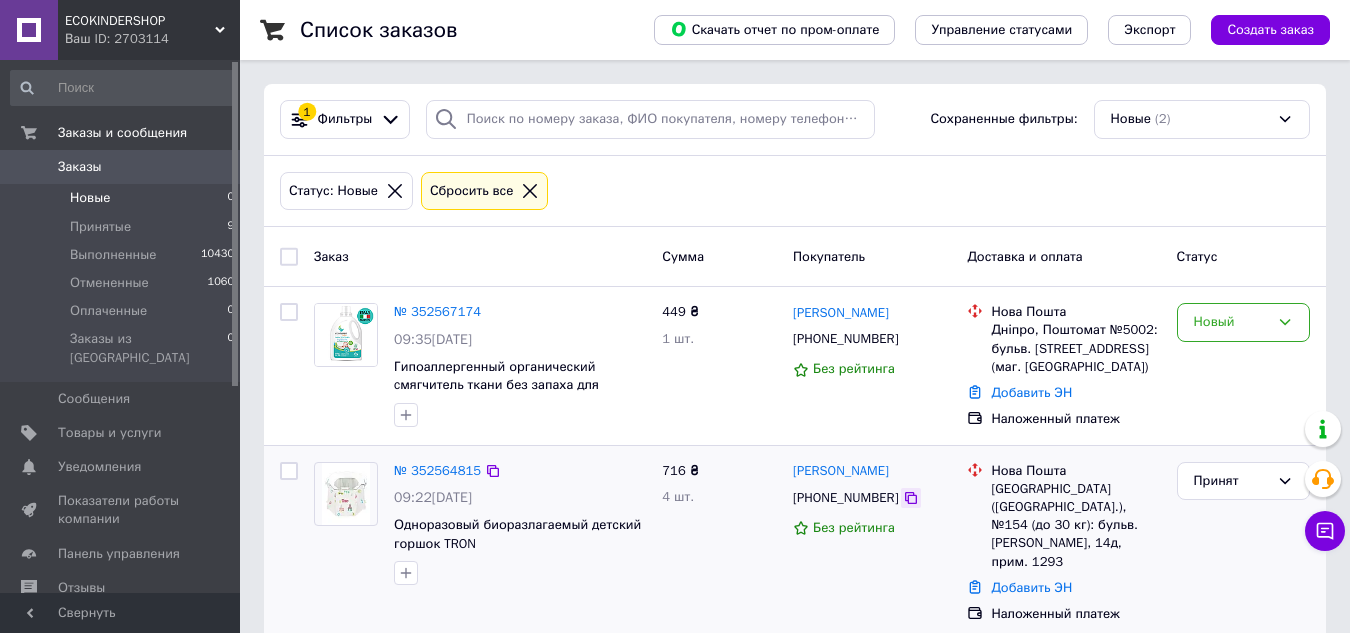 click 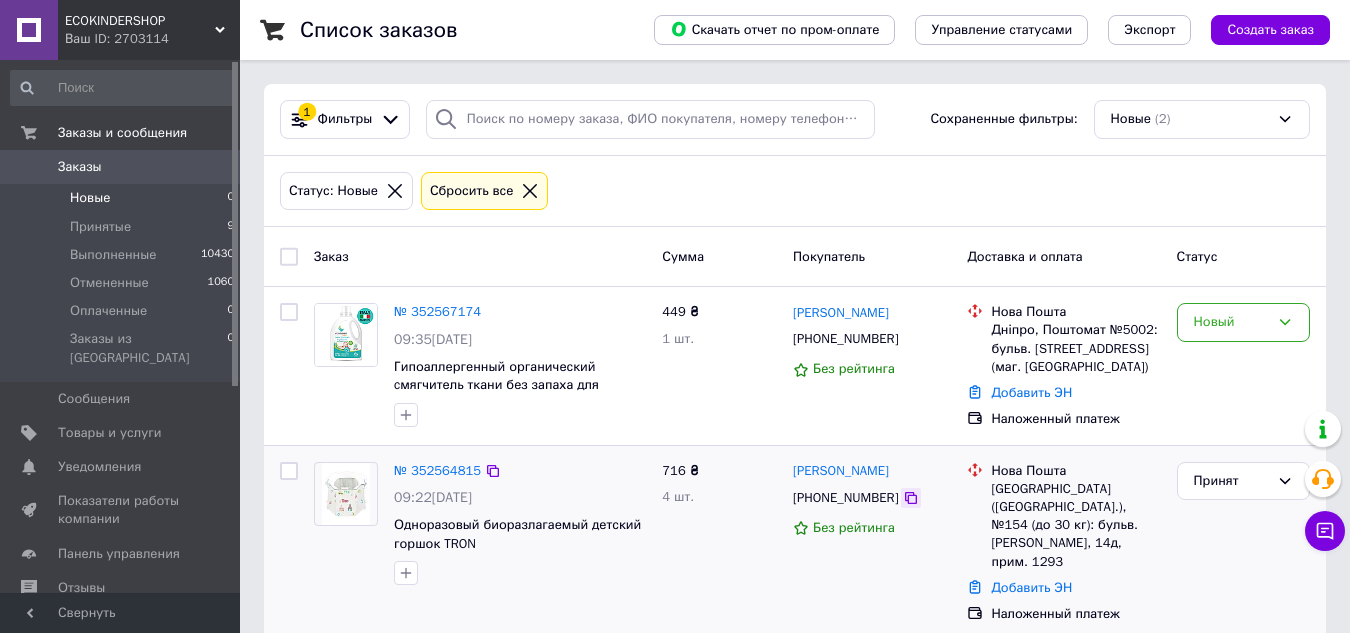 click 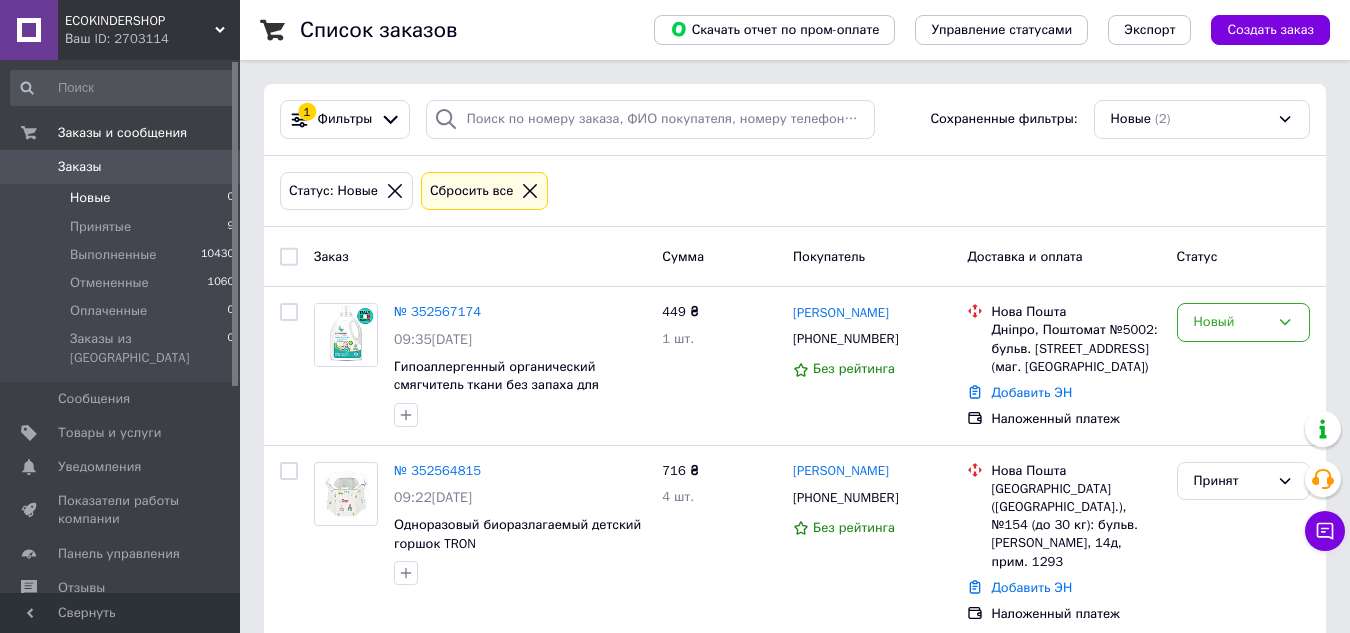 click on "Новые 0" at bounding box center (123, 198) 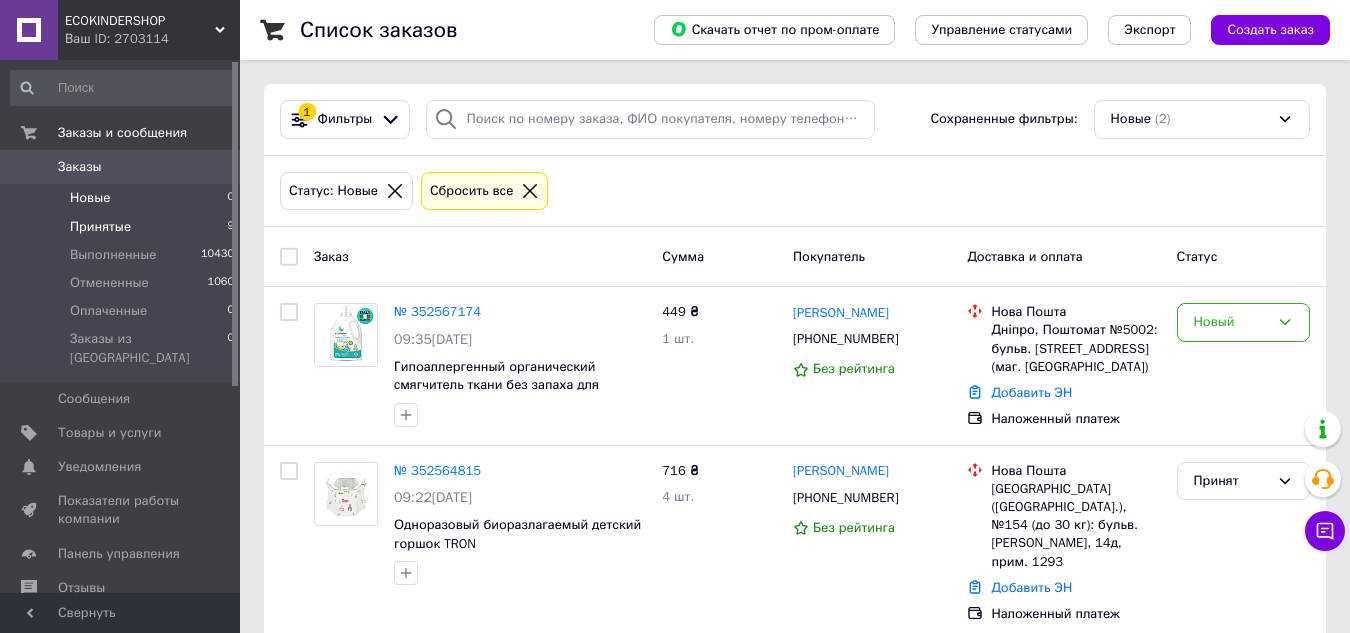 click on "Принятые 9" at bounding box center (123, 227) 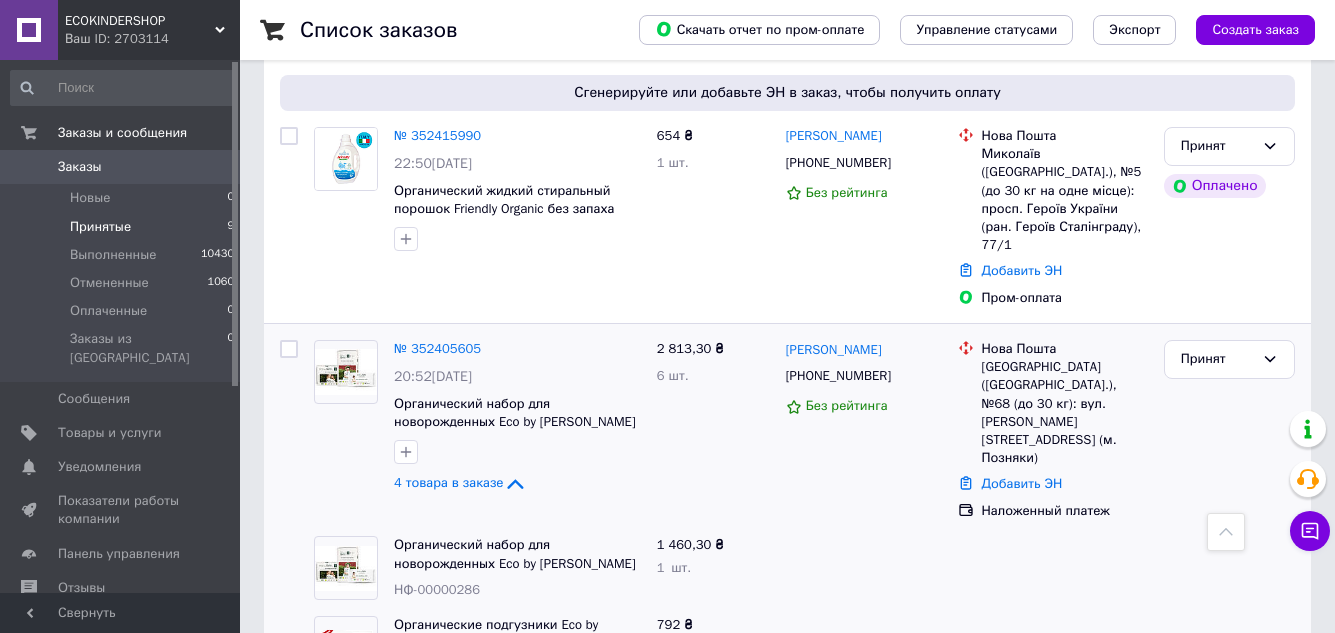 scroll, scrollTop: 2696, scrollLeft: 0, axis: vertical 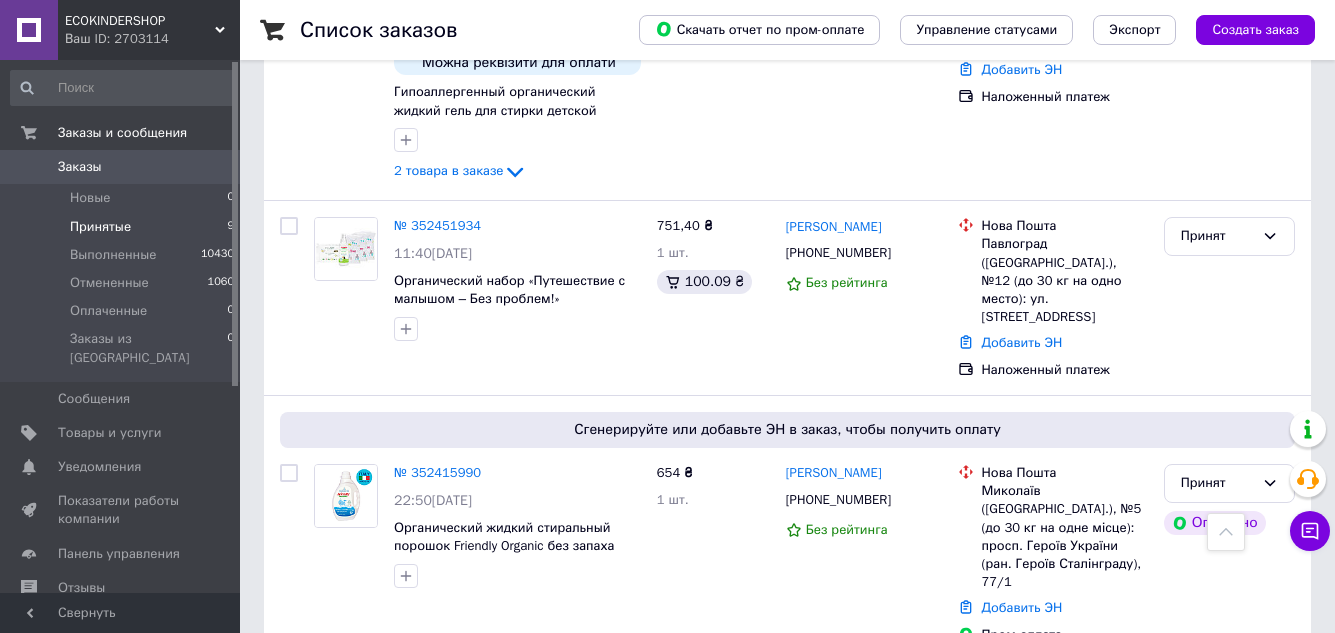 click on "Принятые 9" at bounding box center (123, 227) 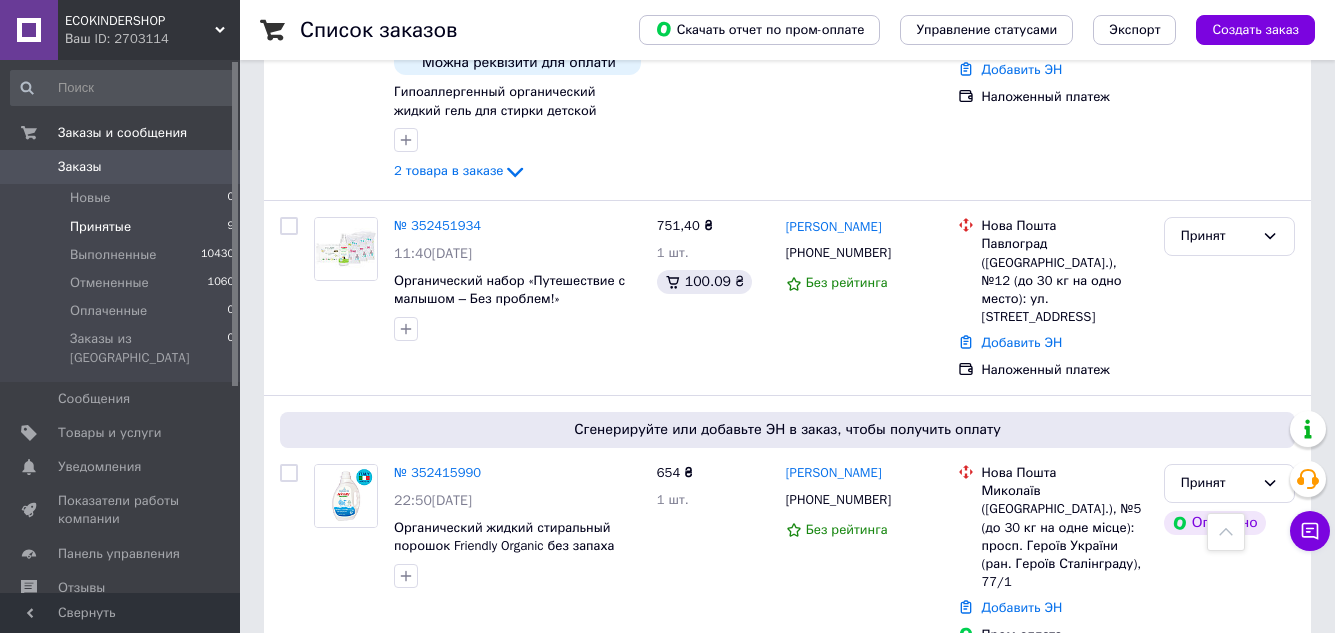 click on "Принятые 9" at bounding box center (123, 227) 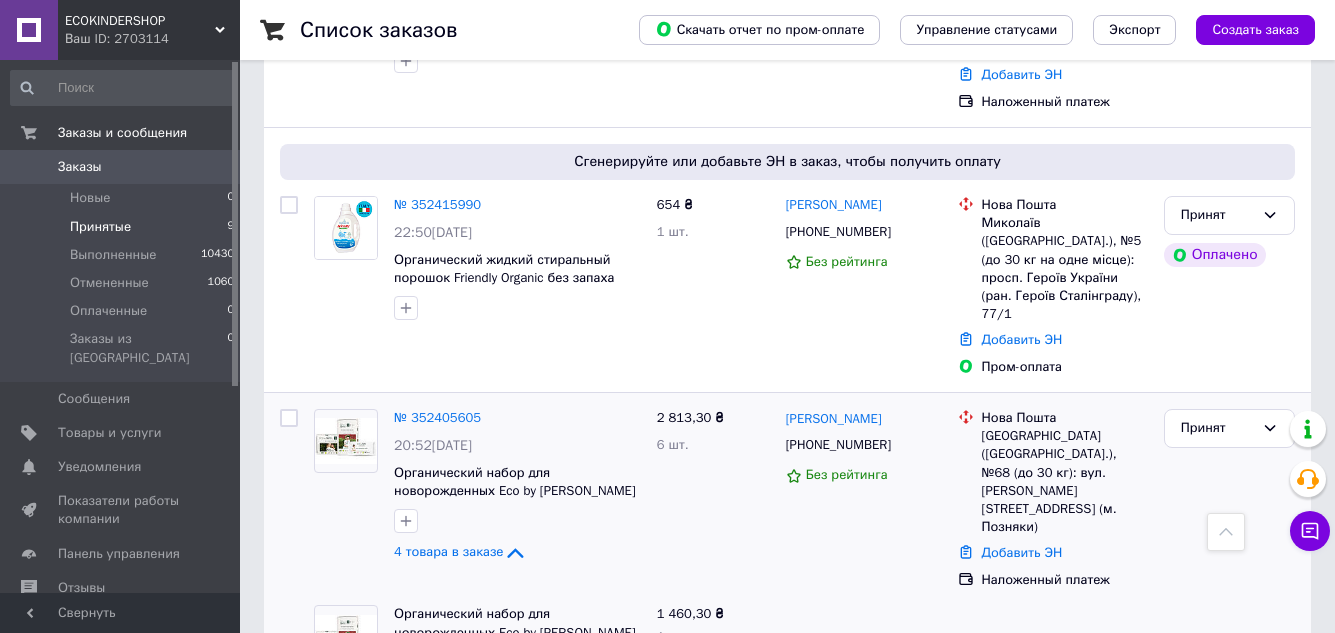 scroll, scrollTop: 2996, scrollLeft: 0, axis: vertical 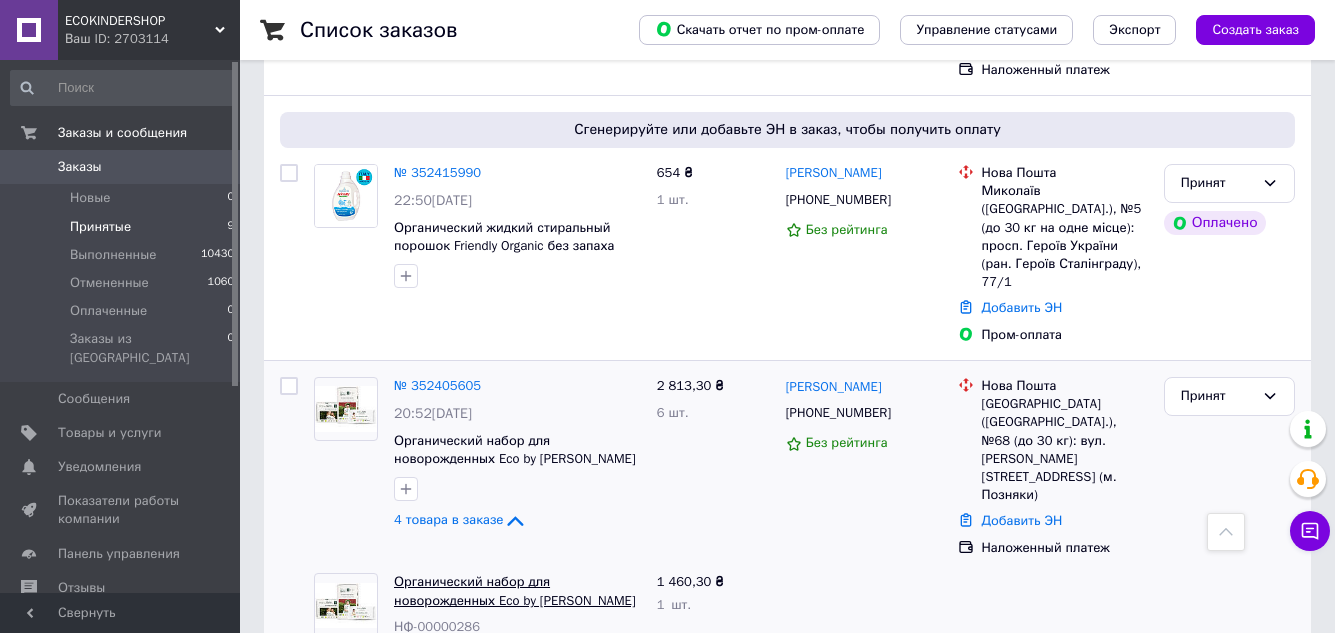 click on "Органический набор для новорожденных Eco by [PERSON_NAME] "0% пластика на коже малыша"" at bounding box center [515, 600] 